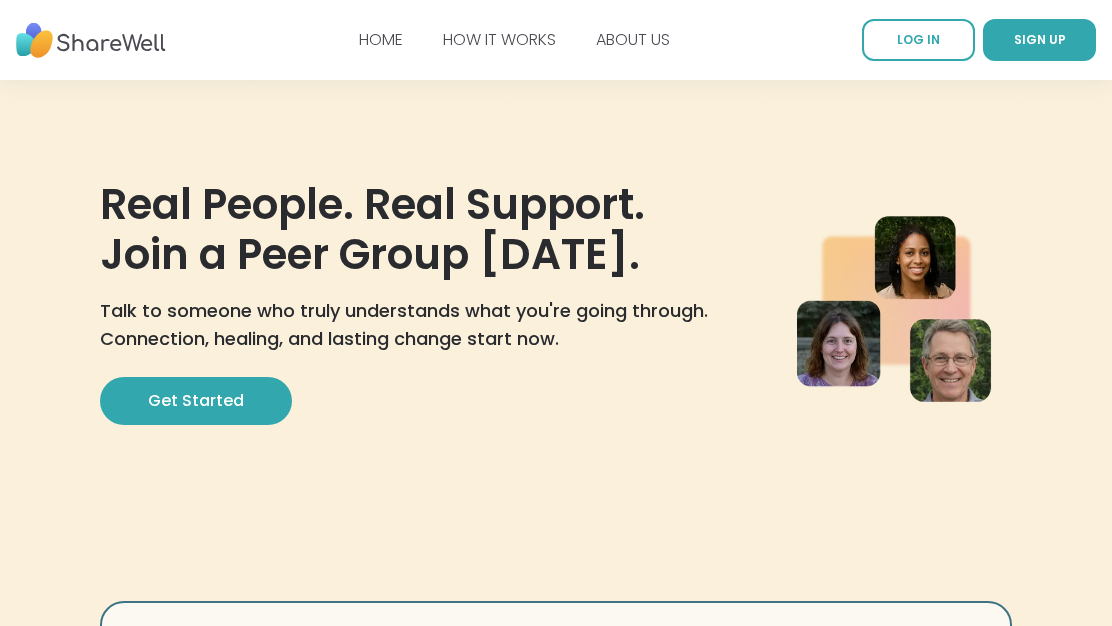scroll, scrollTop: 0, scrollLeft: 0, axis: both 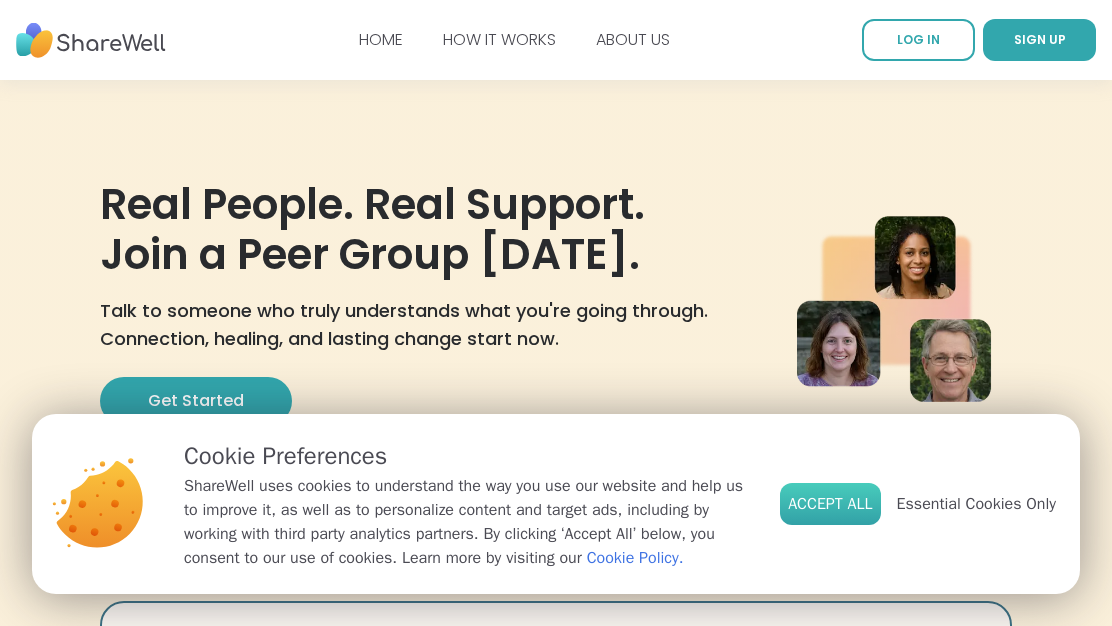 click on "Accept All" at bounding box center (830, 504) 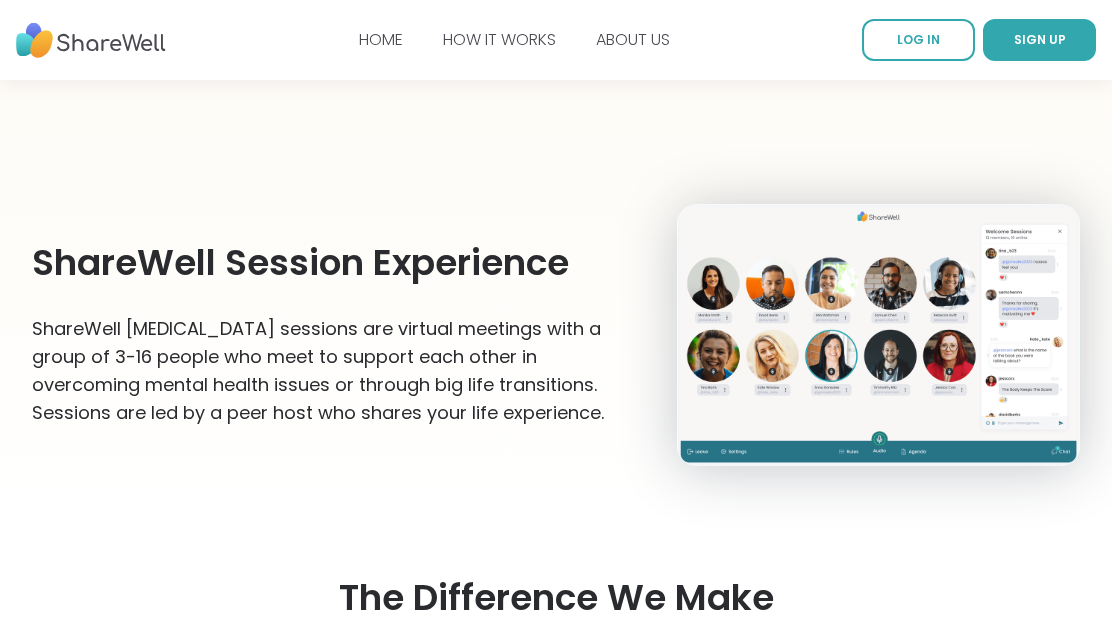 scroll, scrollTop: 3565, scrollLeft: 0, axis: vertical 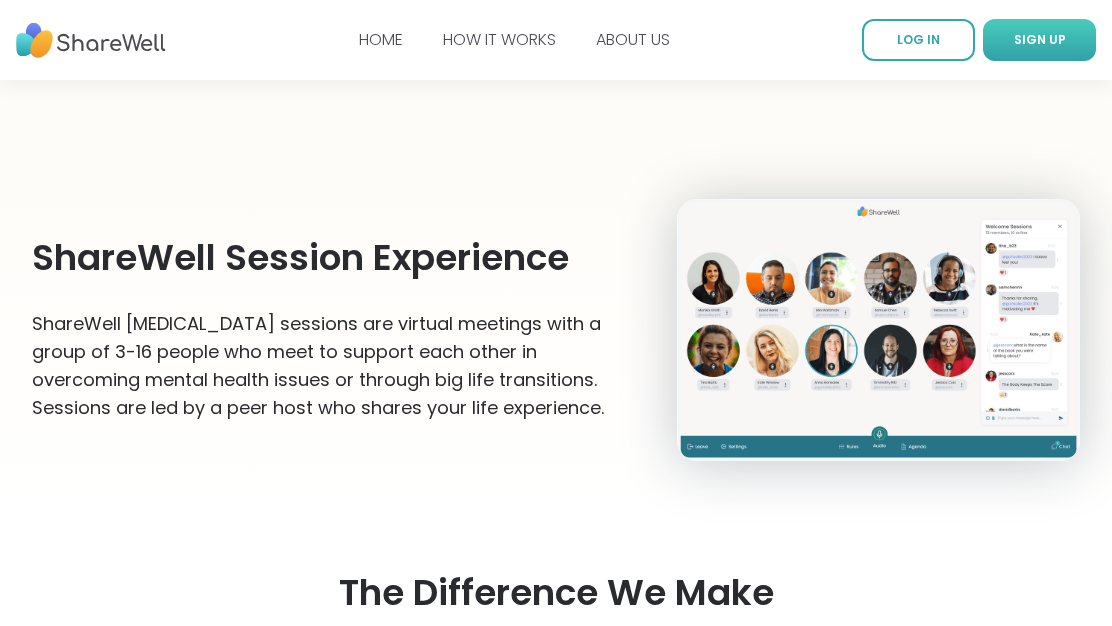 click on "SIGN UP" at bounding box center (1039, 40) 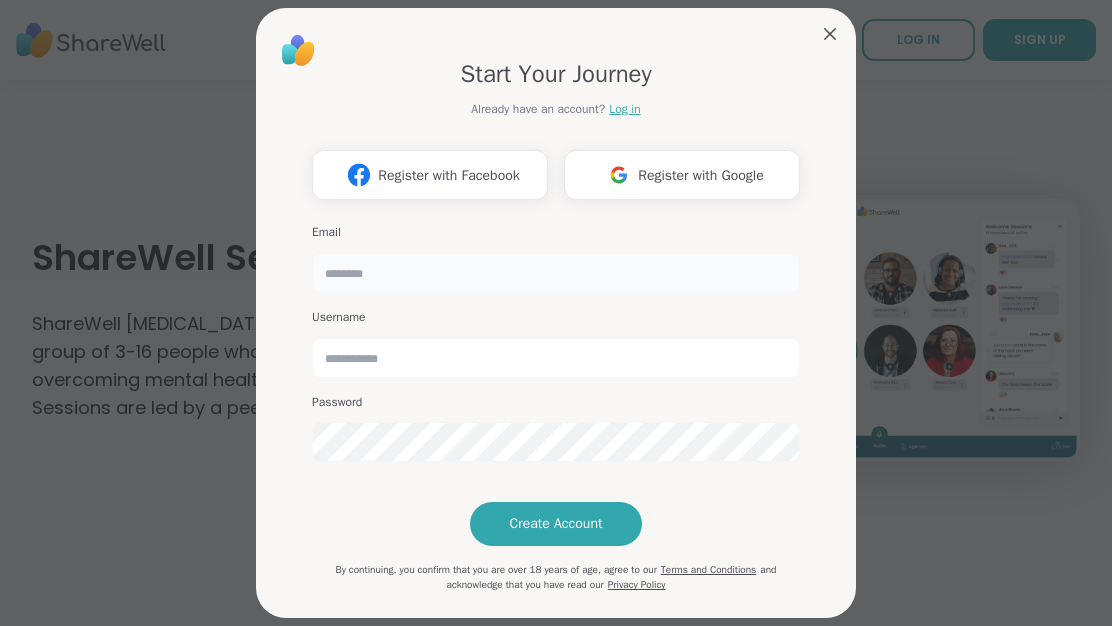 click at bounding box center (556, 273) 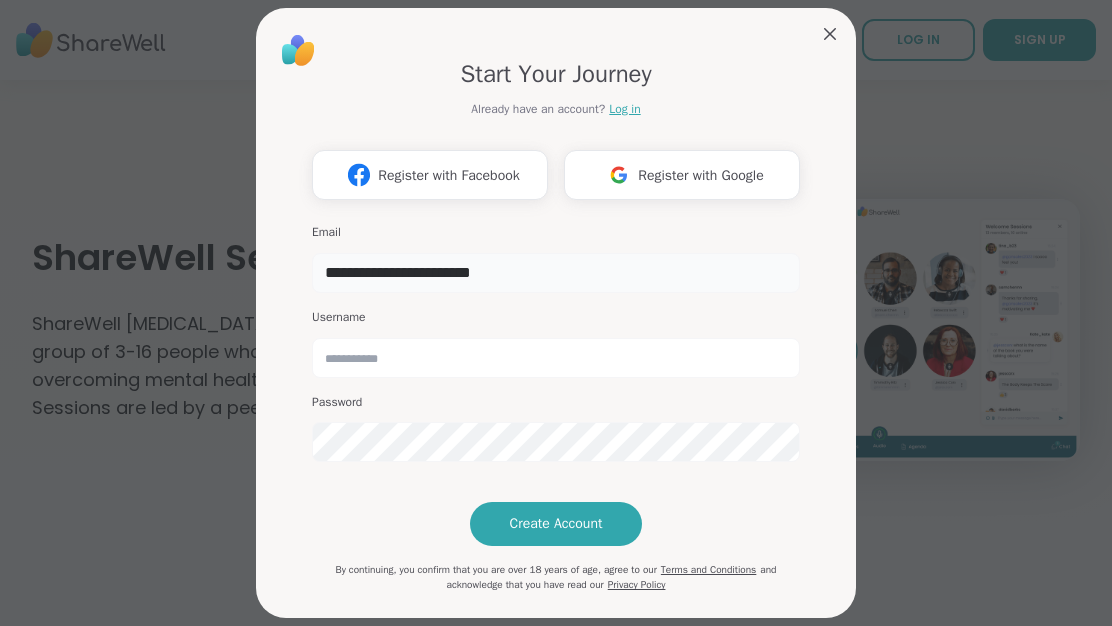 type on "**********" 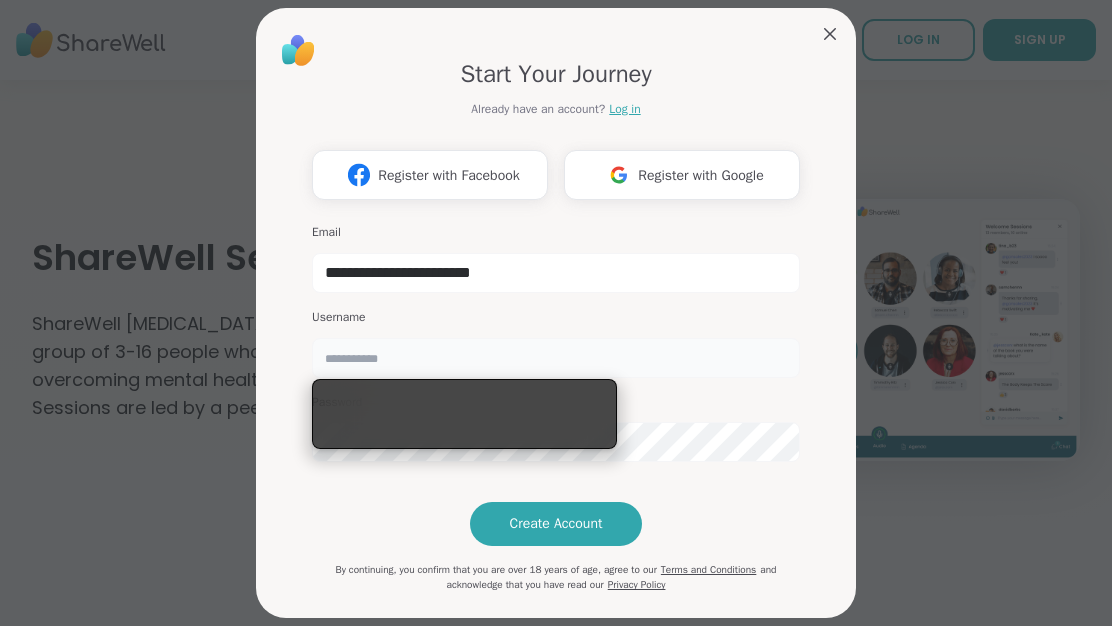 click at bounding box center [556, 358] 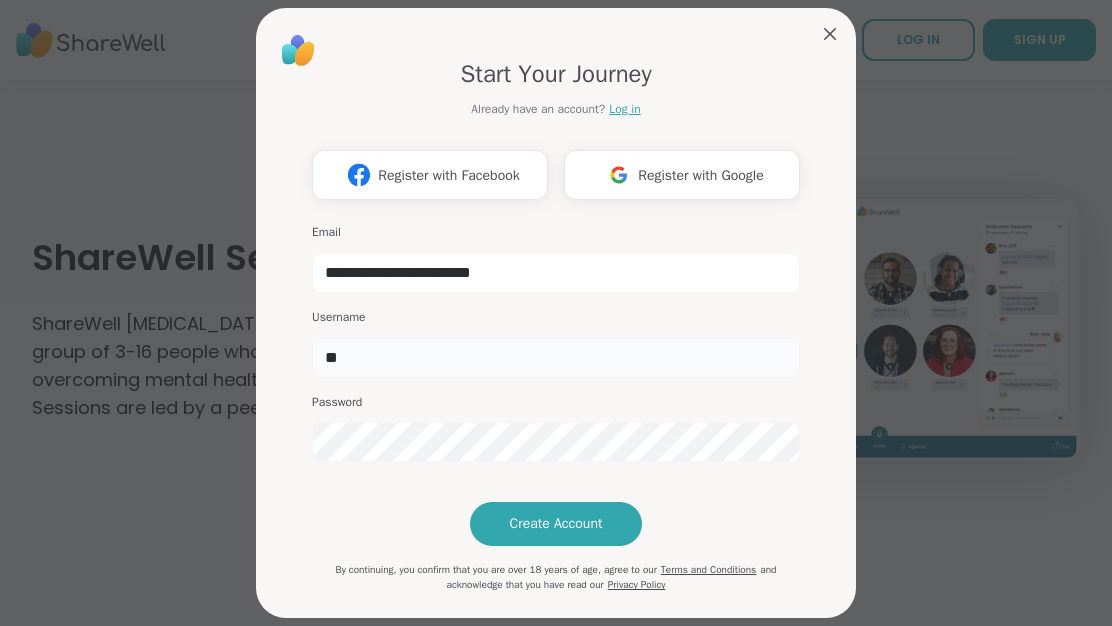type on "*" 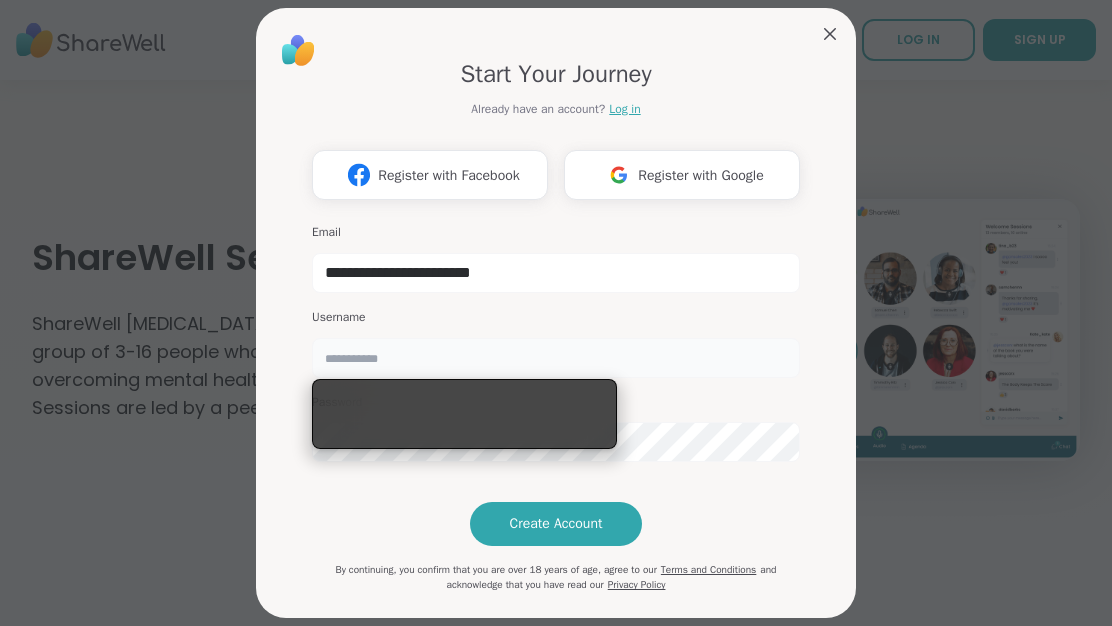 click at bounding box center (556, 358) 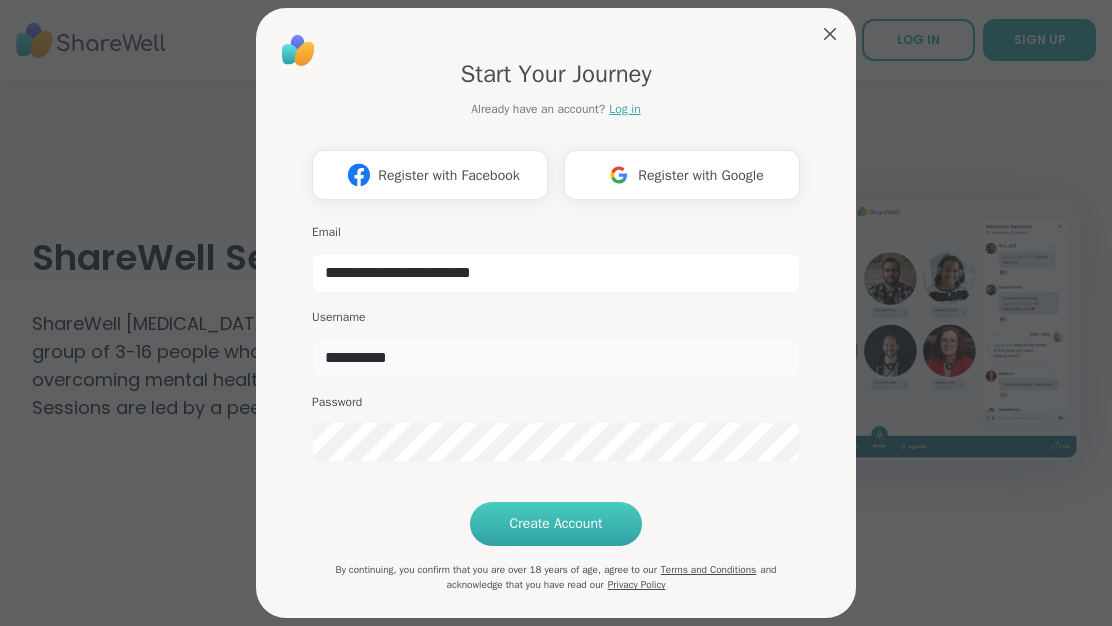 type on "**********" 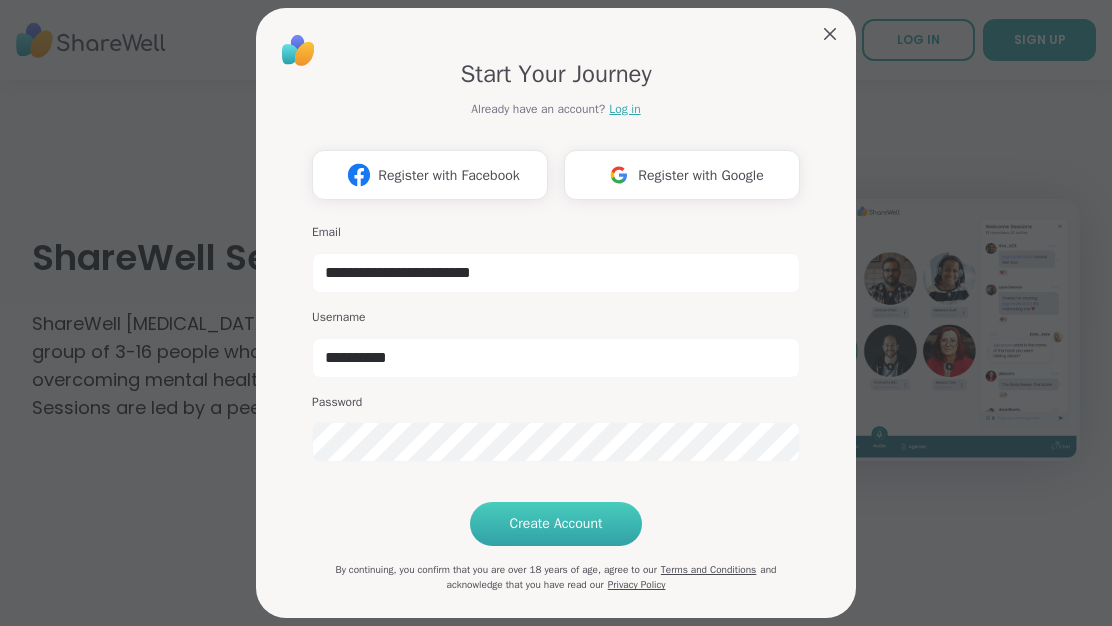 click on "Create Account" at bounding box center [556, 524] 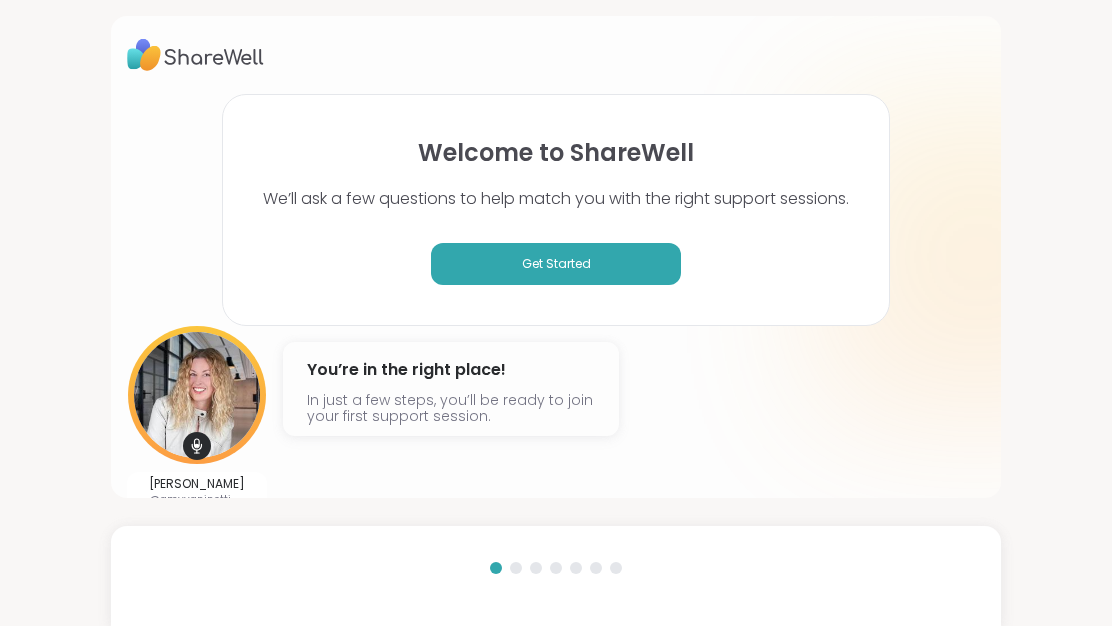 scroll, scrollTop: 0, scrollLeft: 0, axis: both 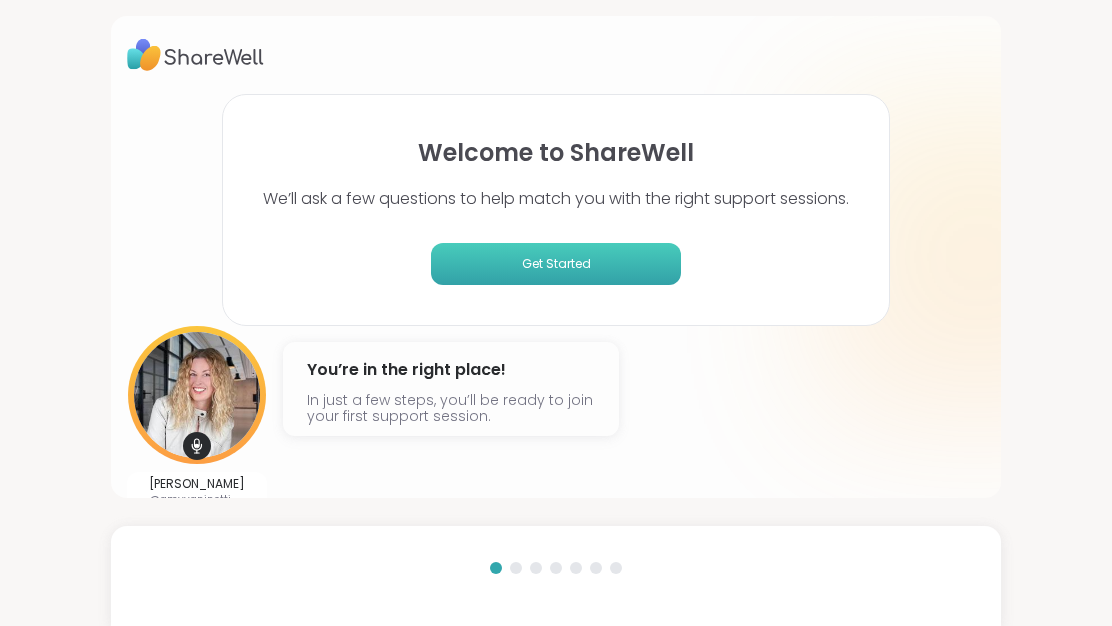click on "Get Started" at bounding box center [556, 264] 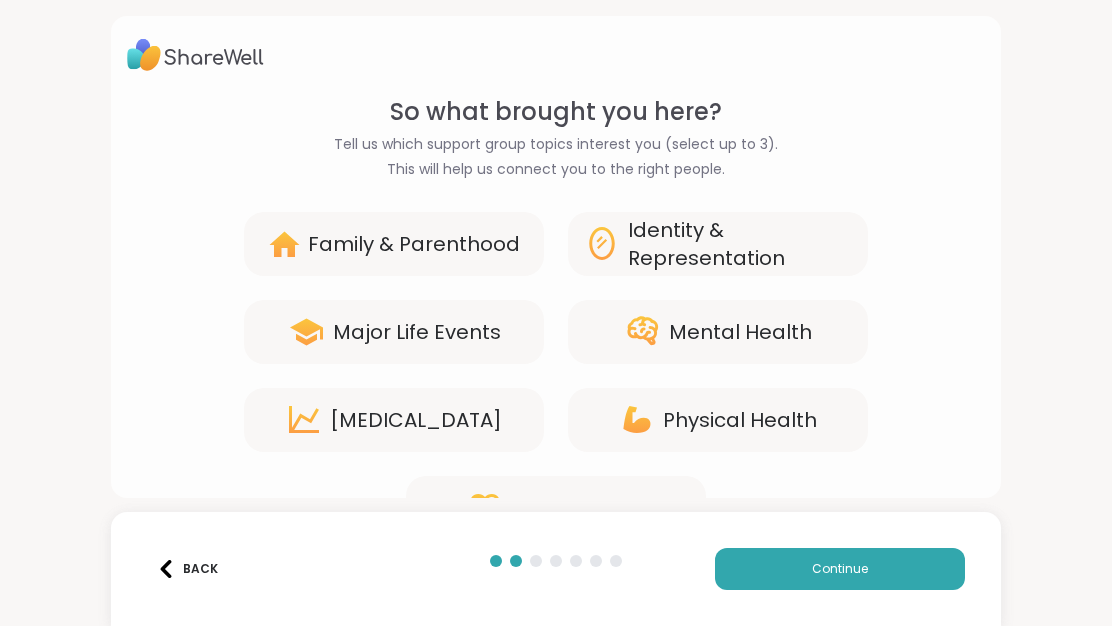 scroll, scrollTop: 58, scrollLeft: 0, axis: vertical 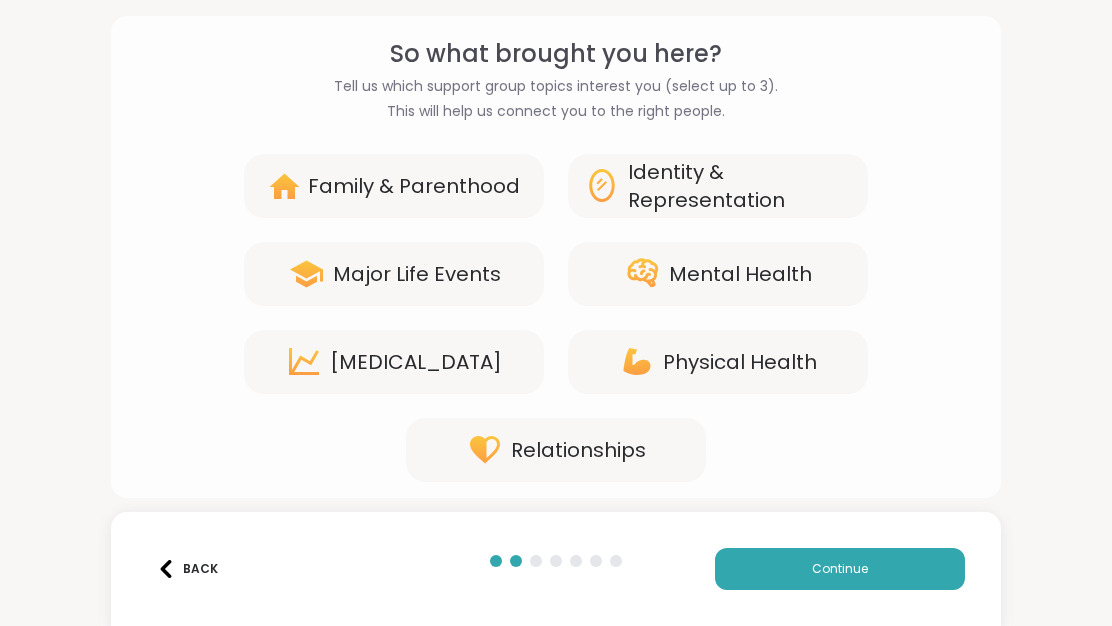 click on "Major Life Events" at bounding box center [417, 274] 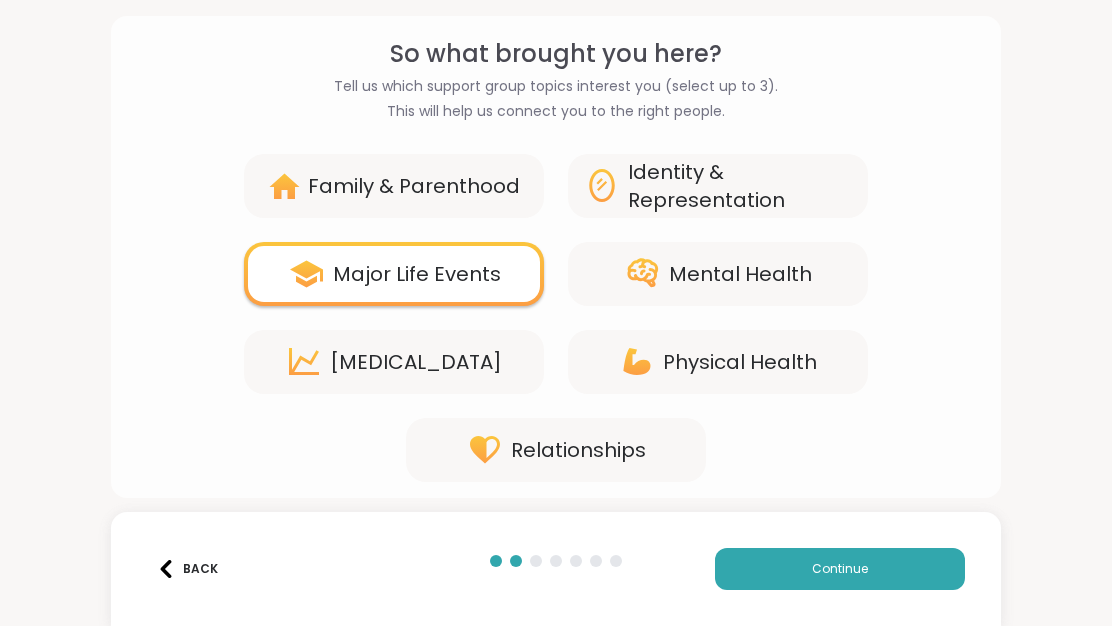 click on "Family & Parenthood" at bounding box center [394, 186] 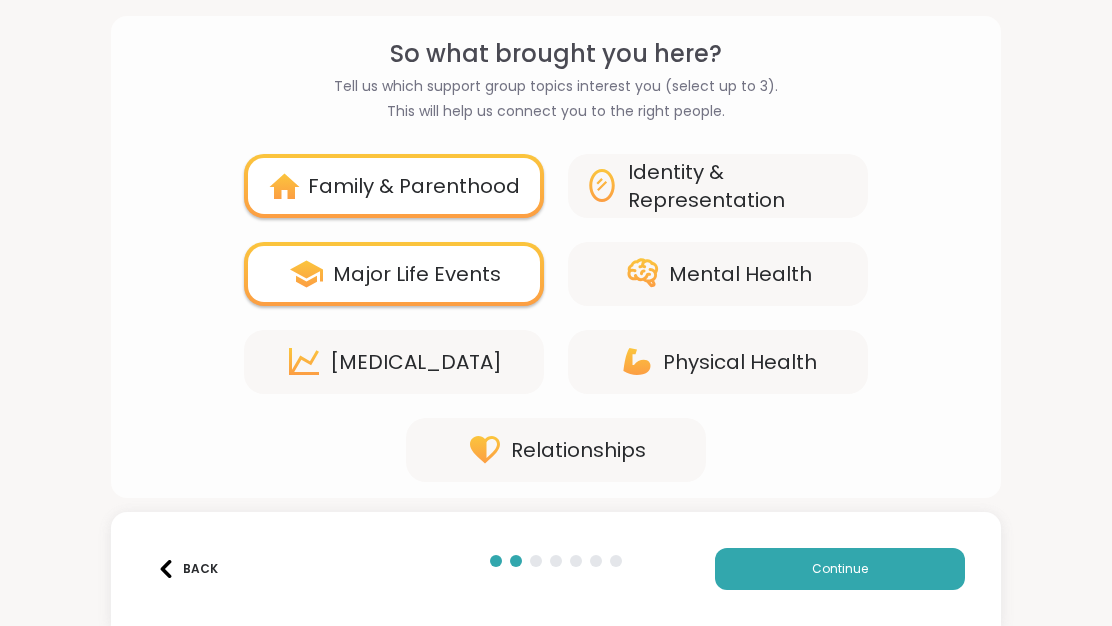 click on "Mental Health" at bounding box center (740, 274) 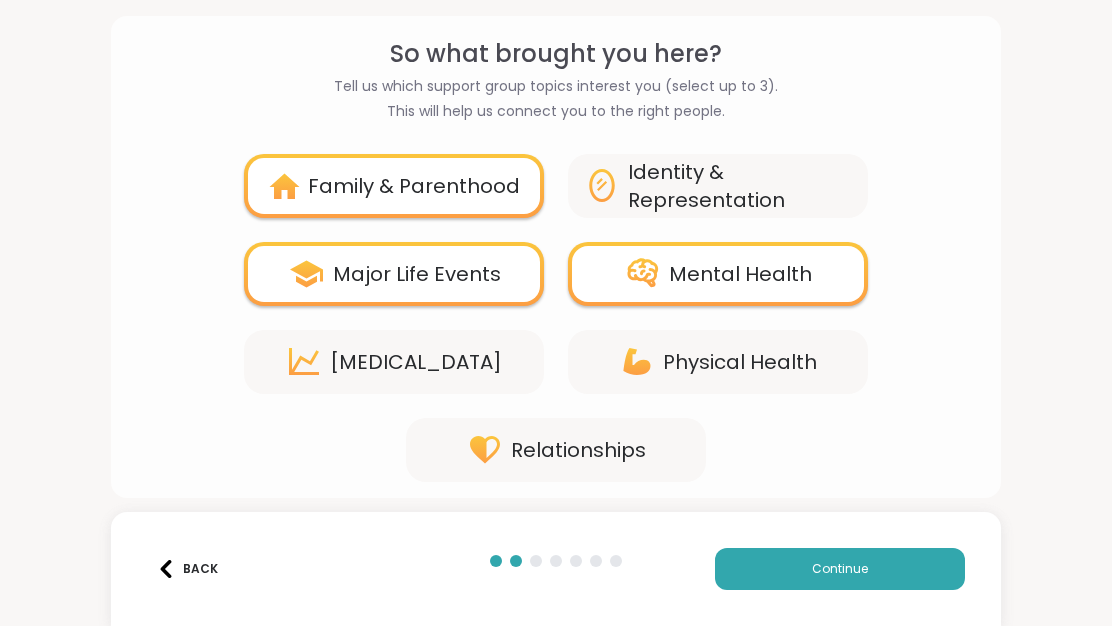 click on "[MEDICAL_DATA]" at bounding box center [416, 362] 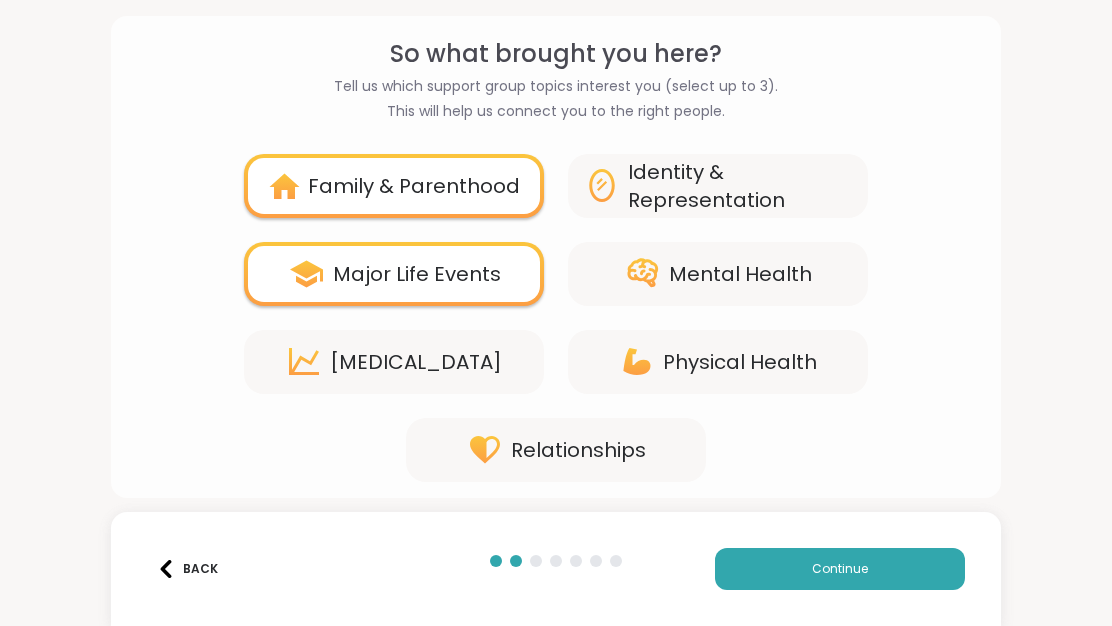 click on "[MEDICAL_DATA]" at bounding box center [394, 362] 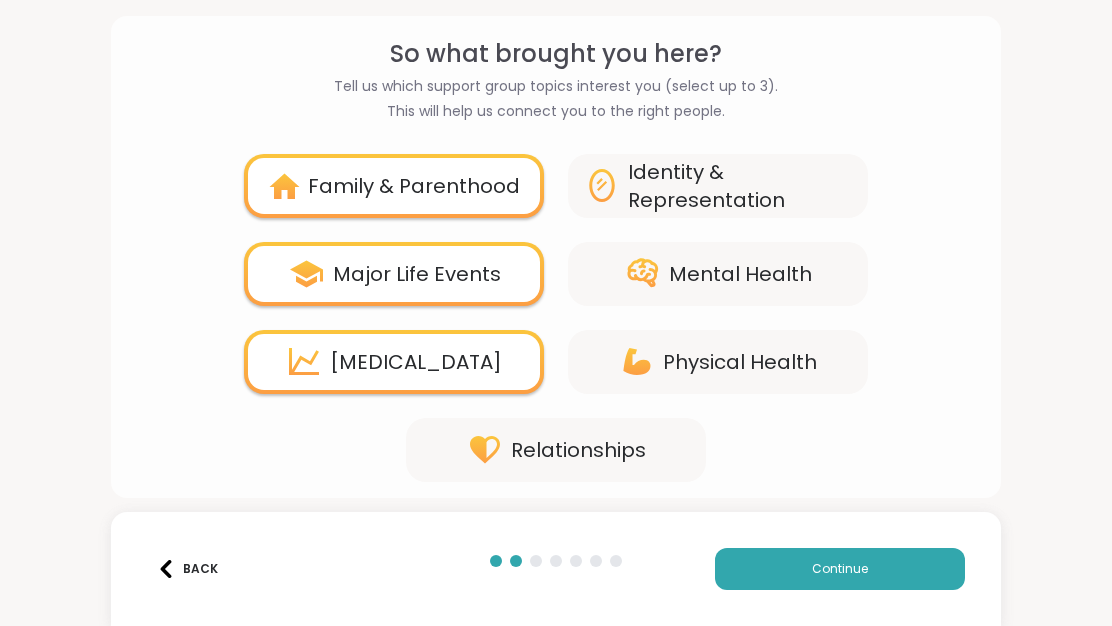 click 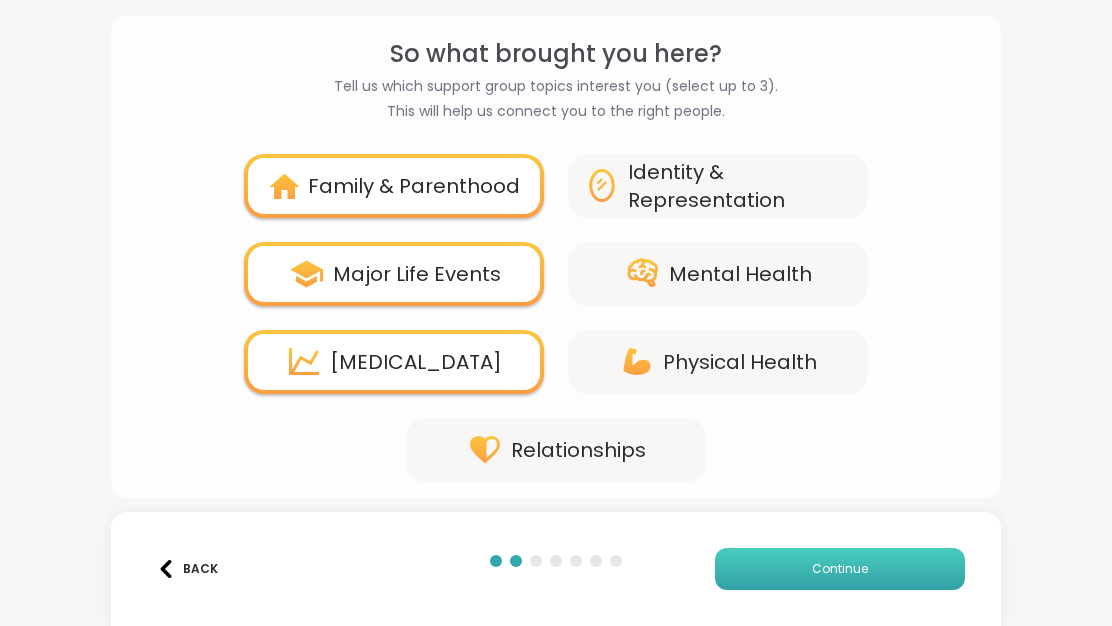 click on "Continue" at bounding box center (840, 569) 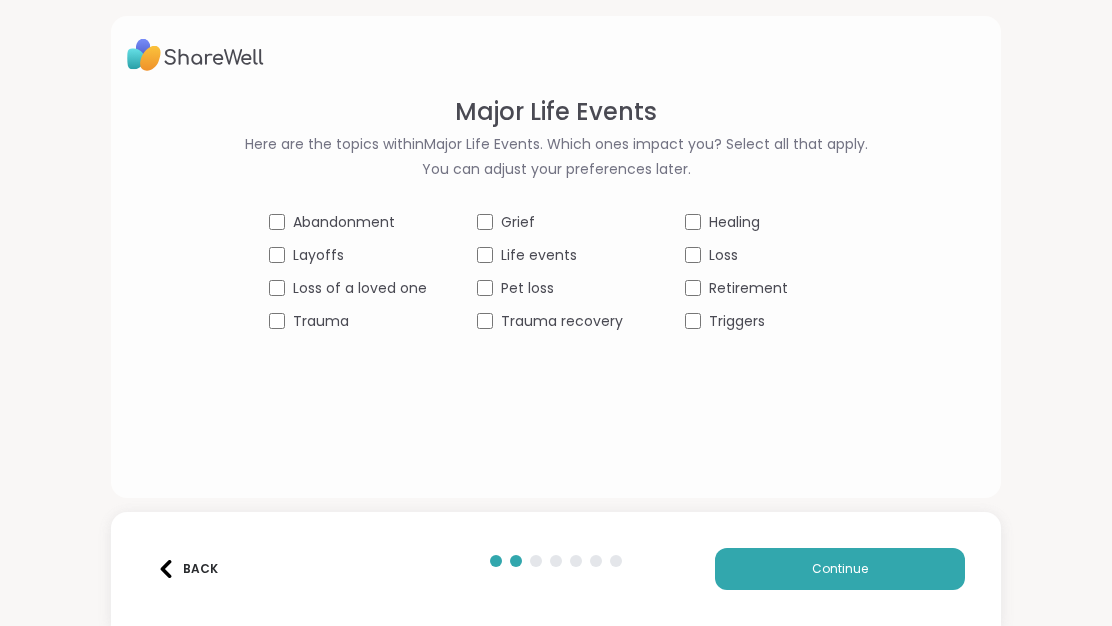 click on "Triggers" at bounding box center (737, 321) 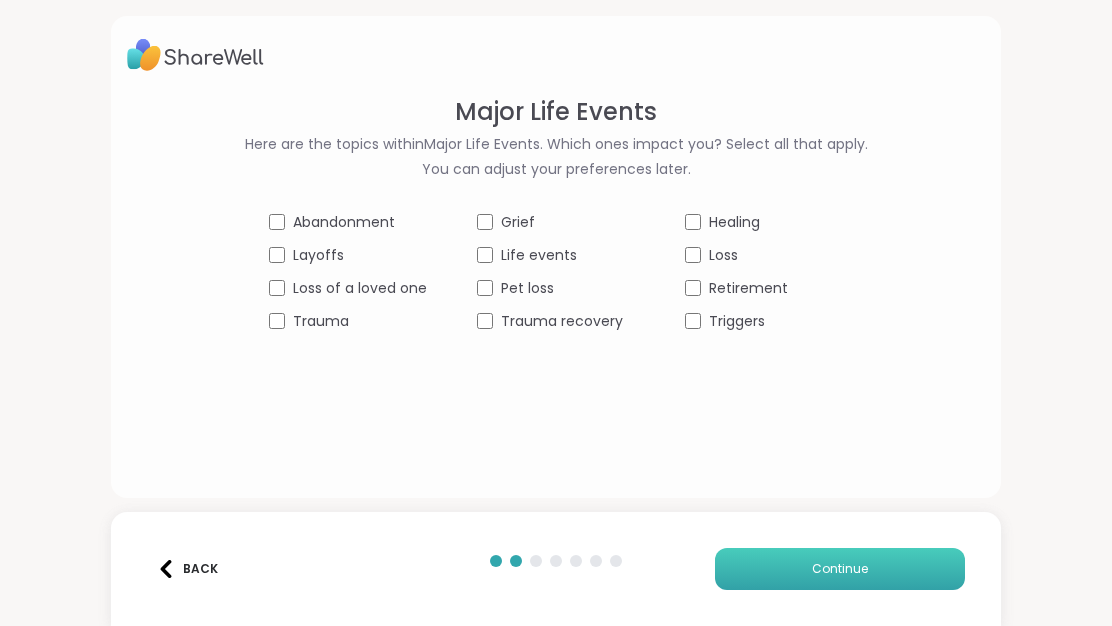 click on "Continue" at bounding box center [840, 569] 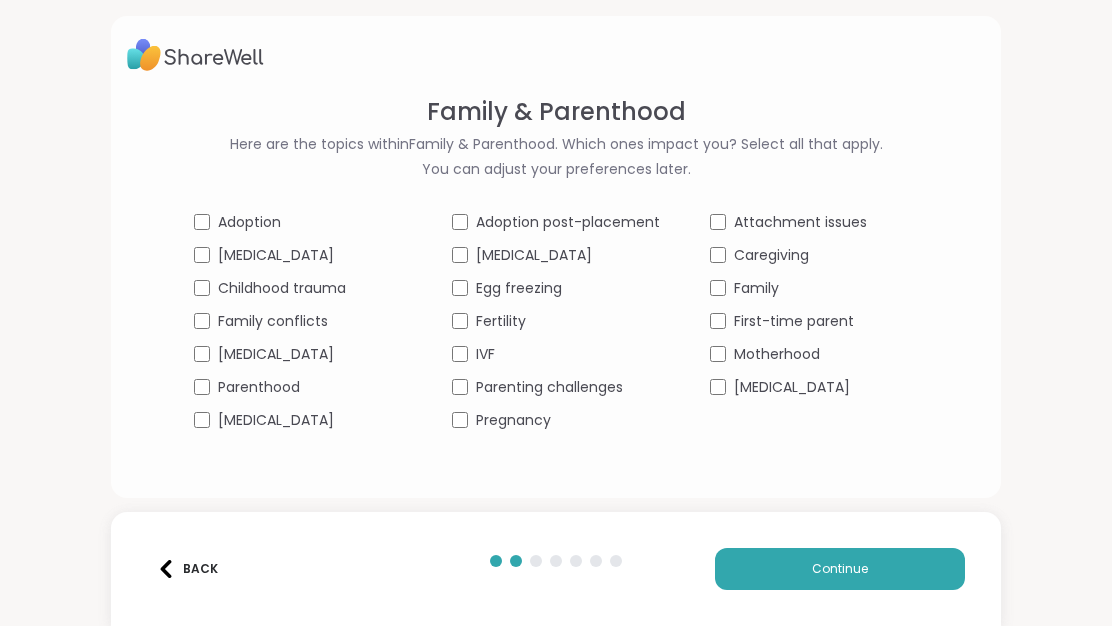 click on "Back" at bounding box center (187, 569) 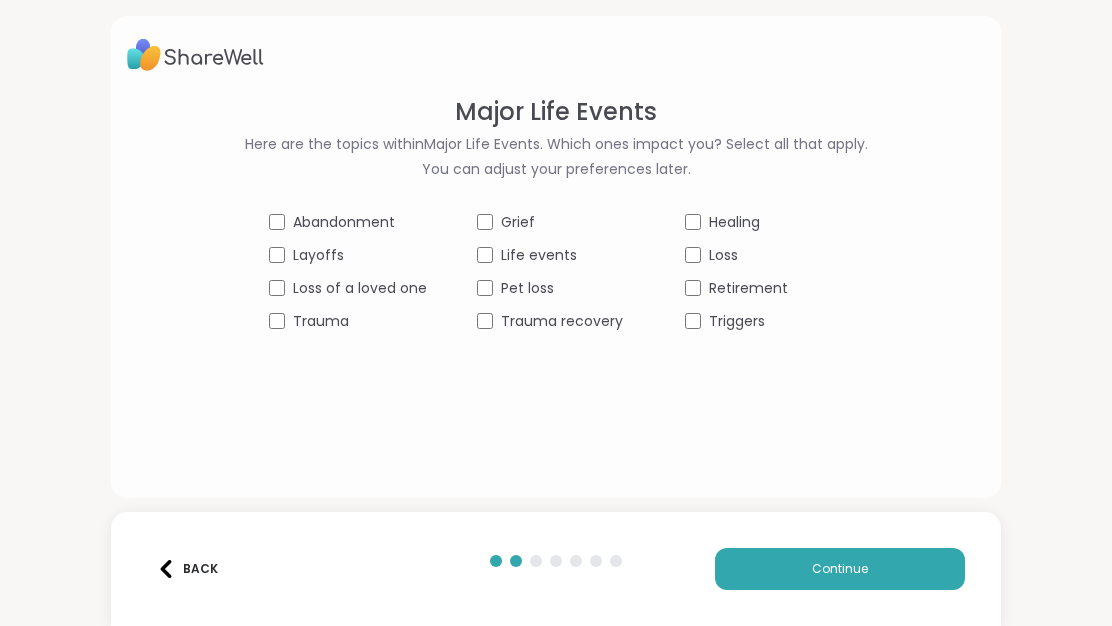 click on "Back" at bounding box center [187, 569] 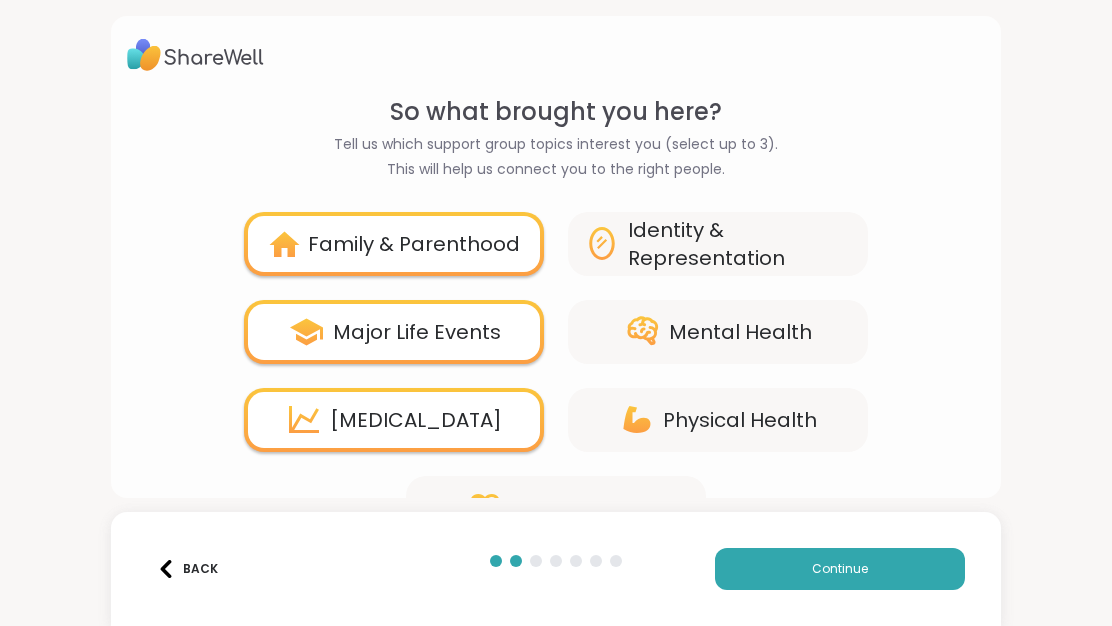 click on "Family & Parenthood" at bounding box center [414, 244] 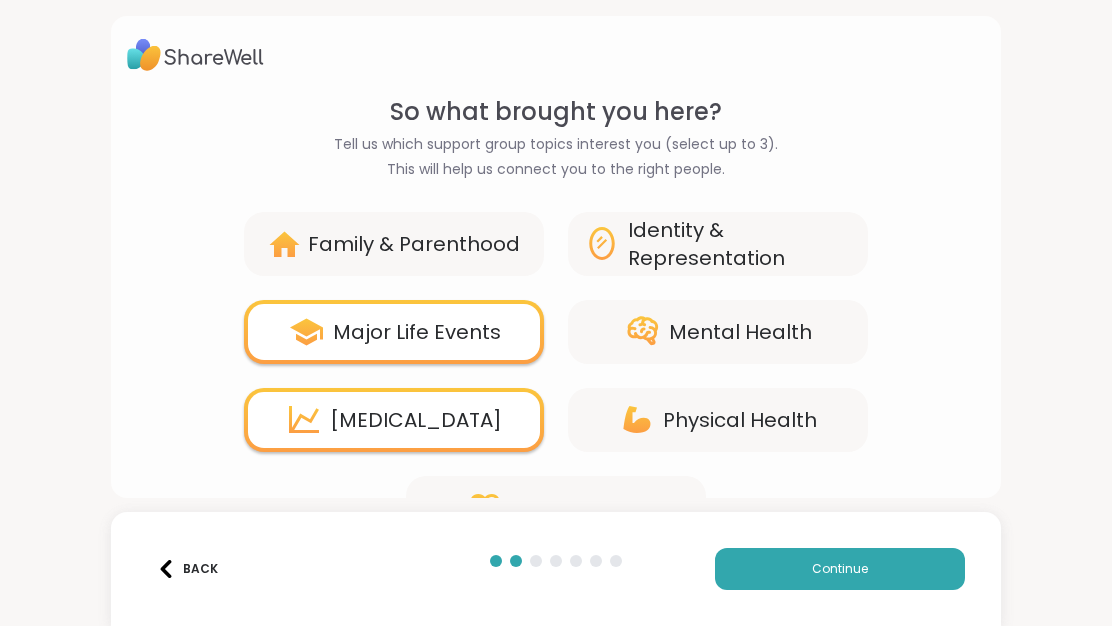 click on "Identity & Representation" at bounding box center [740, 244] 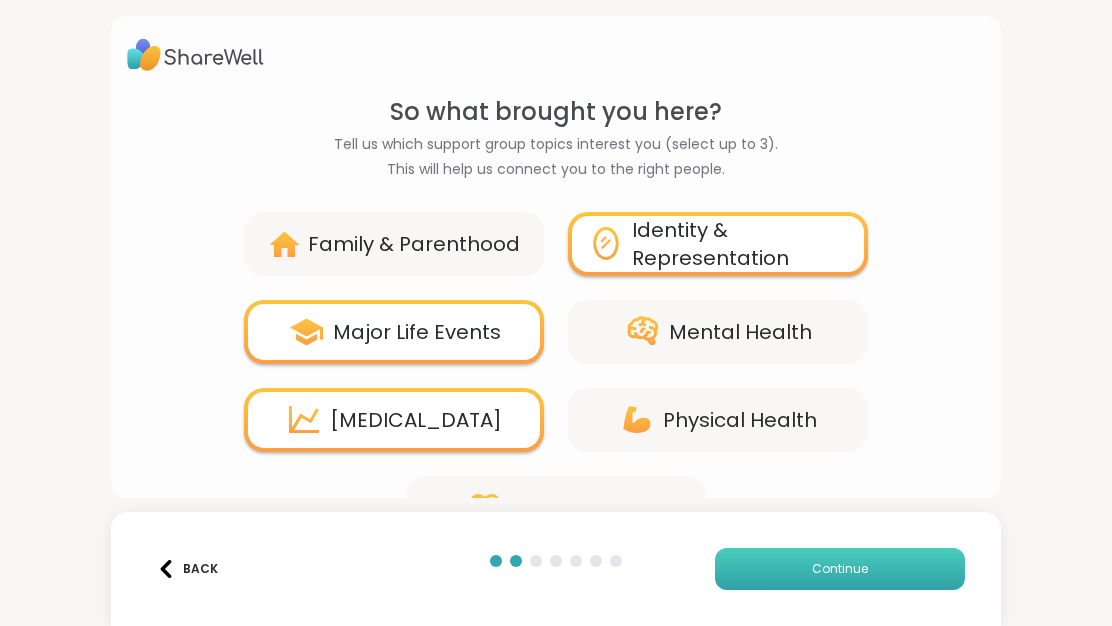 click on "Continue" at bounding box center [840, 569] 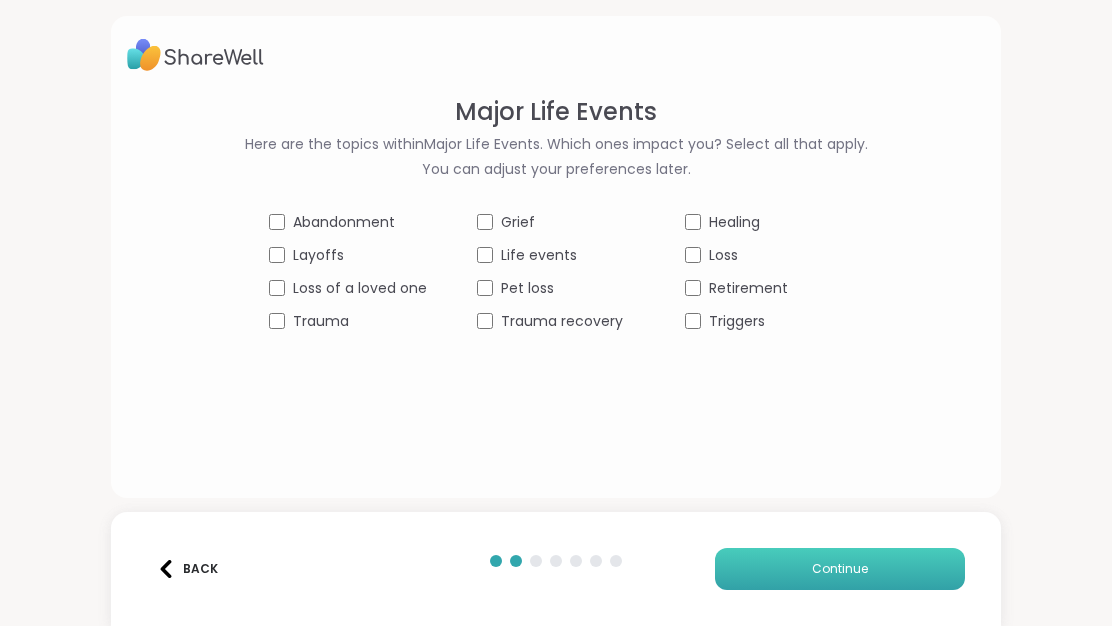 click on "Continue" at bounding box center [840, 569] 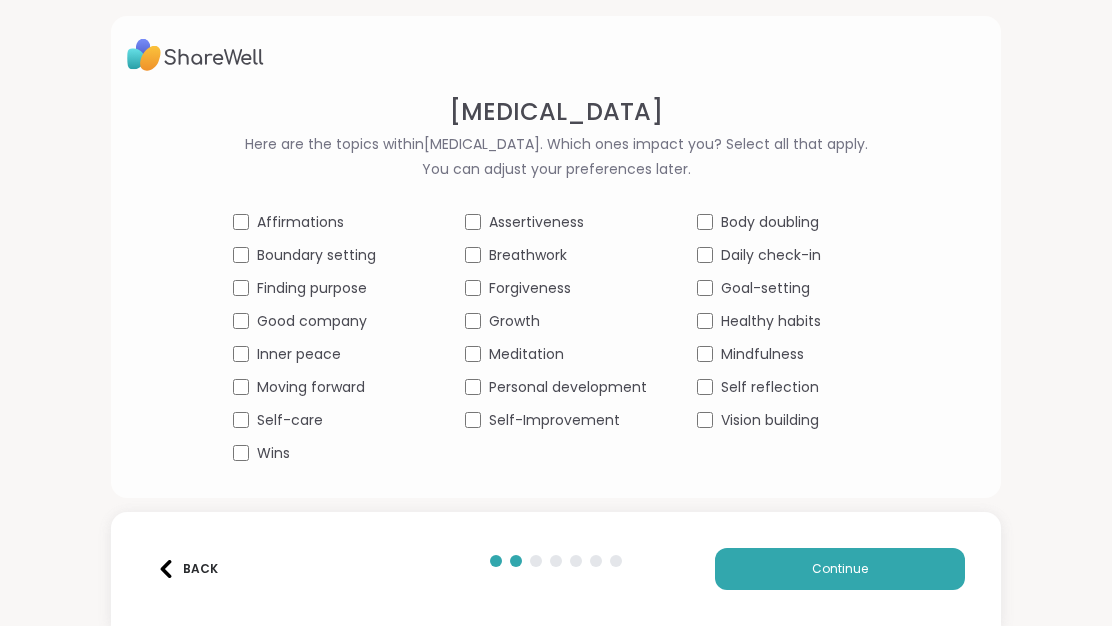 click on "Self-Improvement" at bounding box center [554, 420] 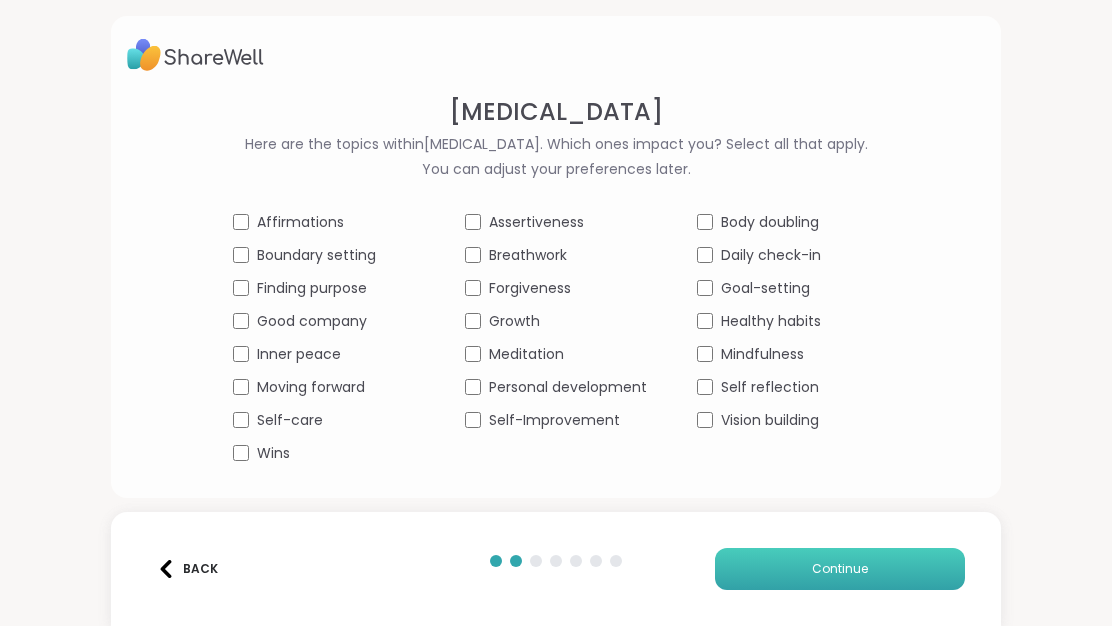 click on "Continue" at bounding box center (840, 569) 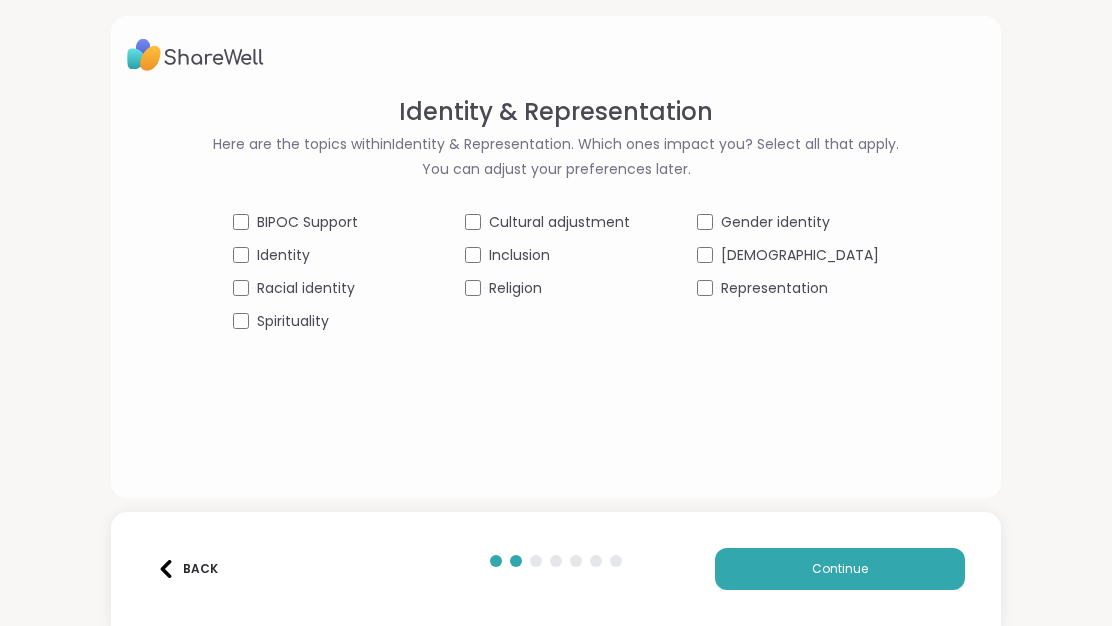click on "Back" at bounding box center [187, 569] 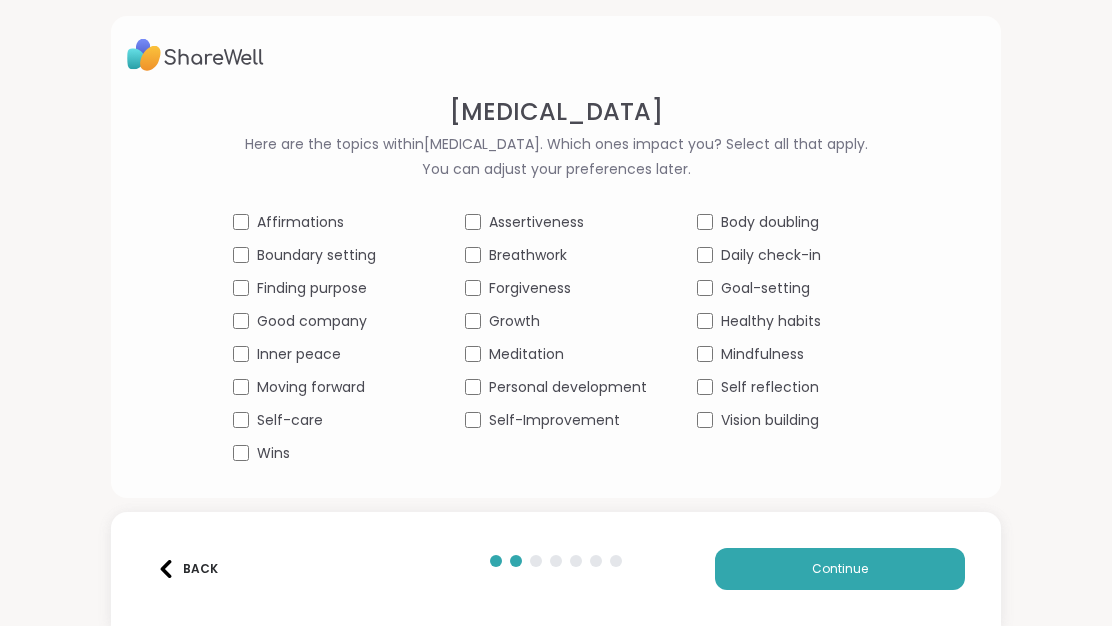 click on "Back" at bounding box center (187, 569) 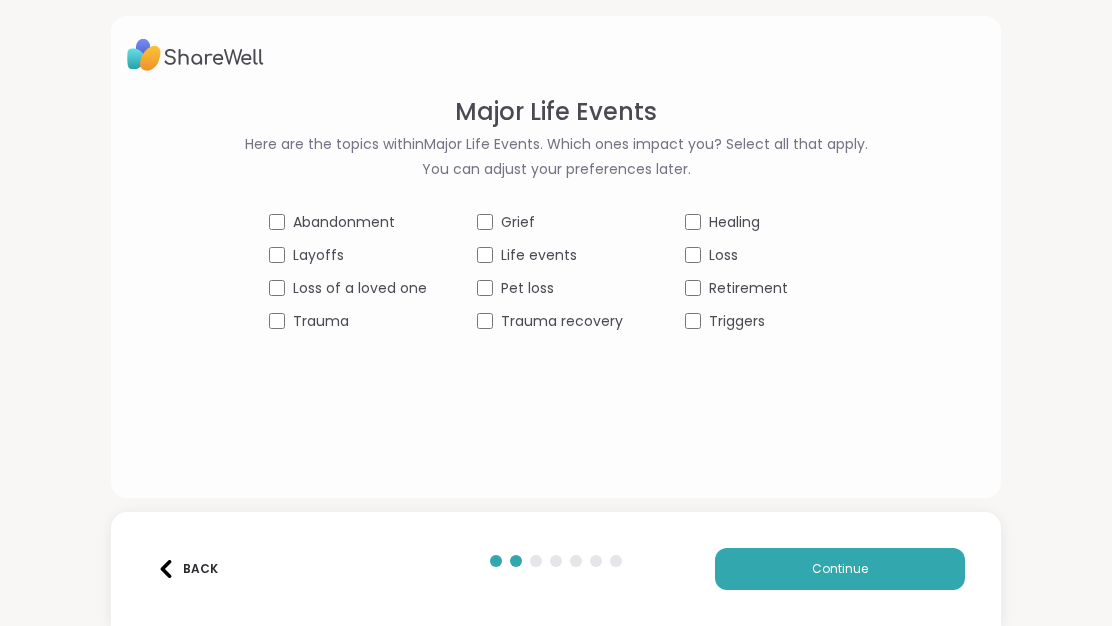 click on "Back" at bounding box center [187, 569] 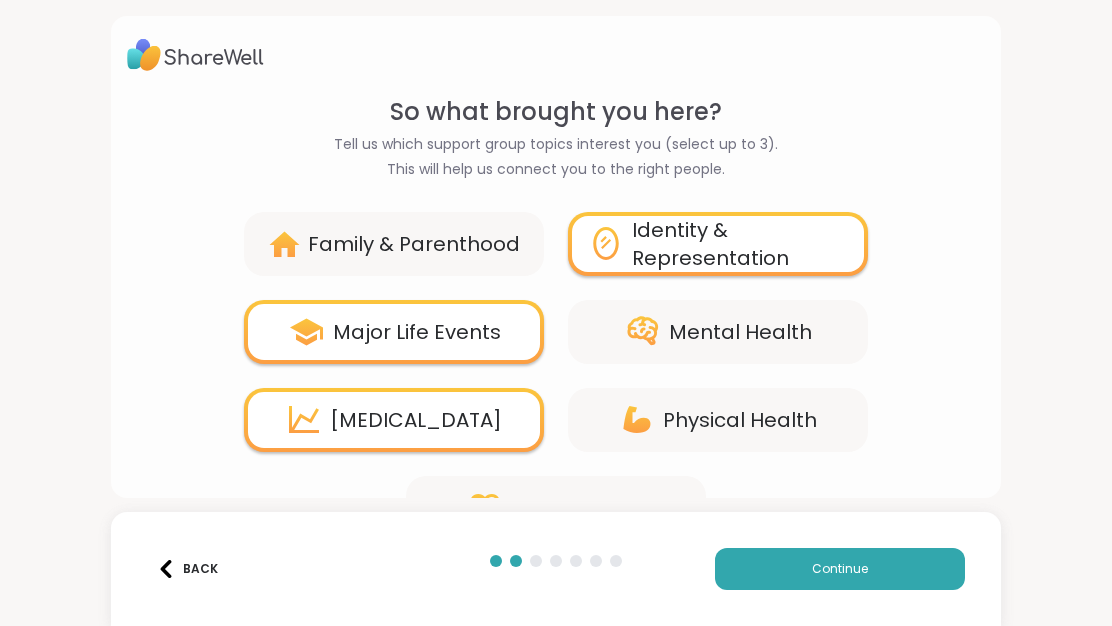 click on "Identity & Representation" at bounding box center (740, 244) 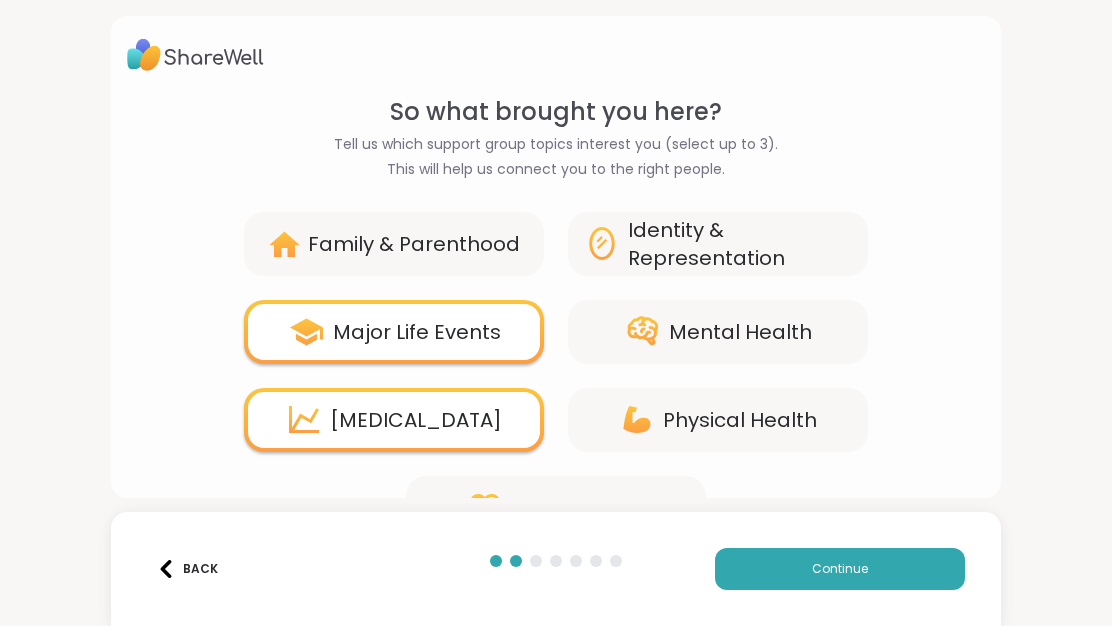 click on "Family & Parenthood" at bounding box center (394, 244) 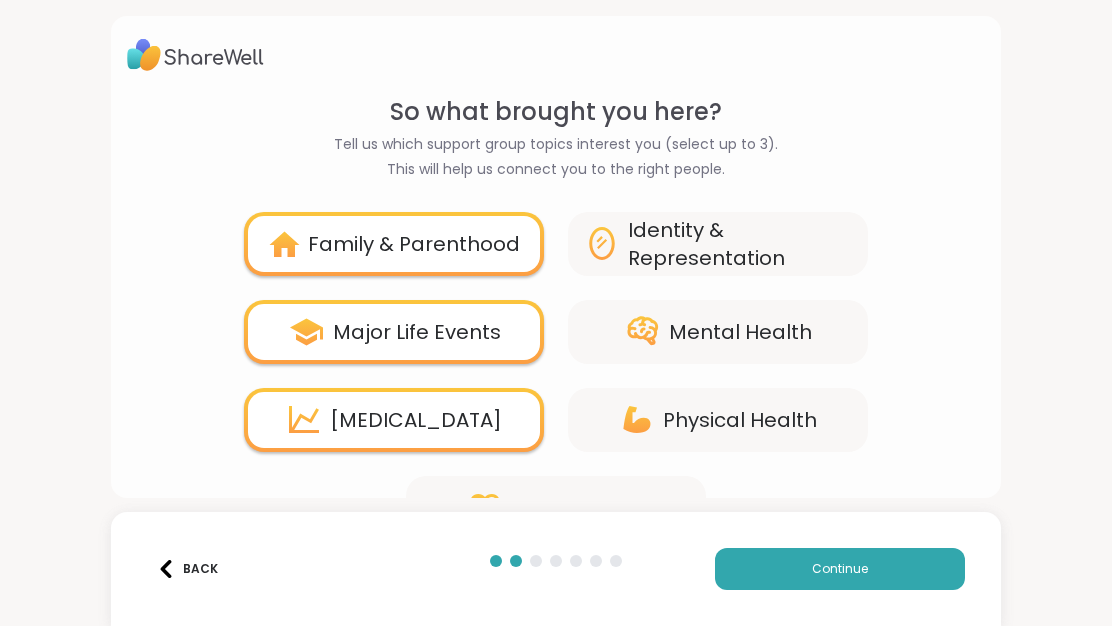scroll, scrollTop: 58, scrollLeft: 0, axis: vertical 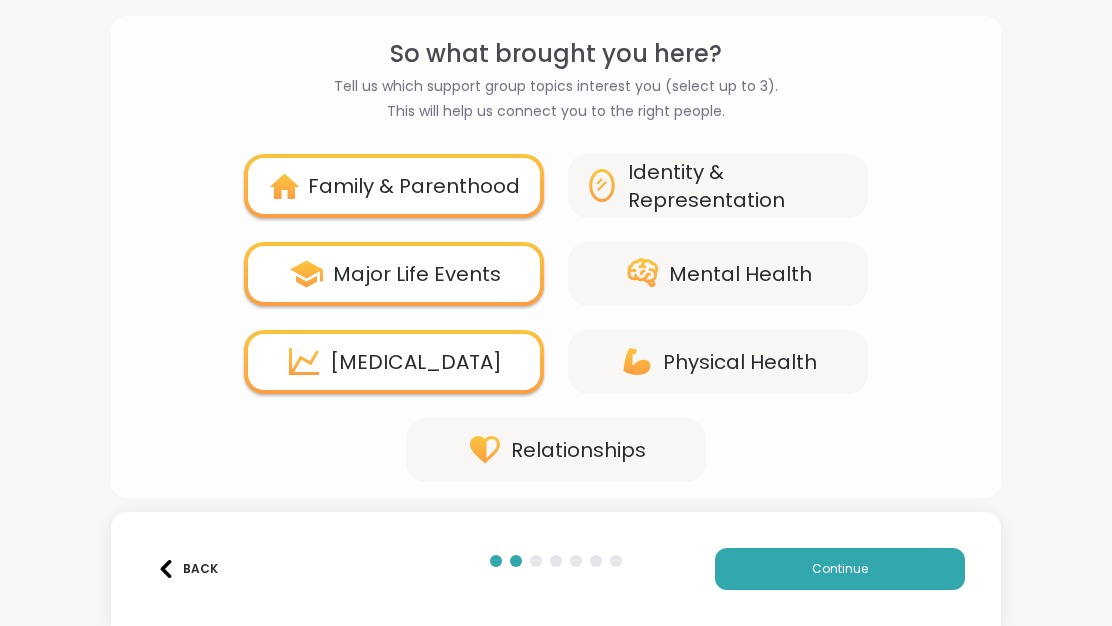 click on "Family & Parenthood" at bounding box center [414, 186] 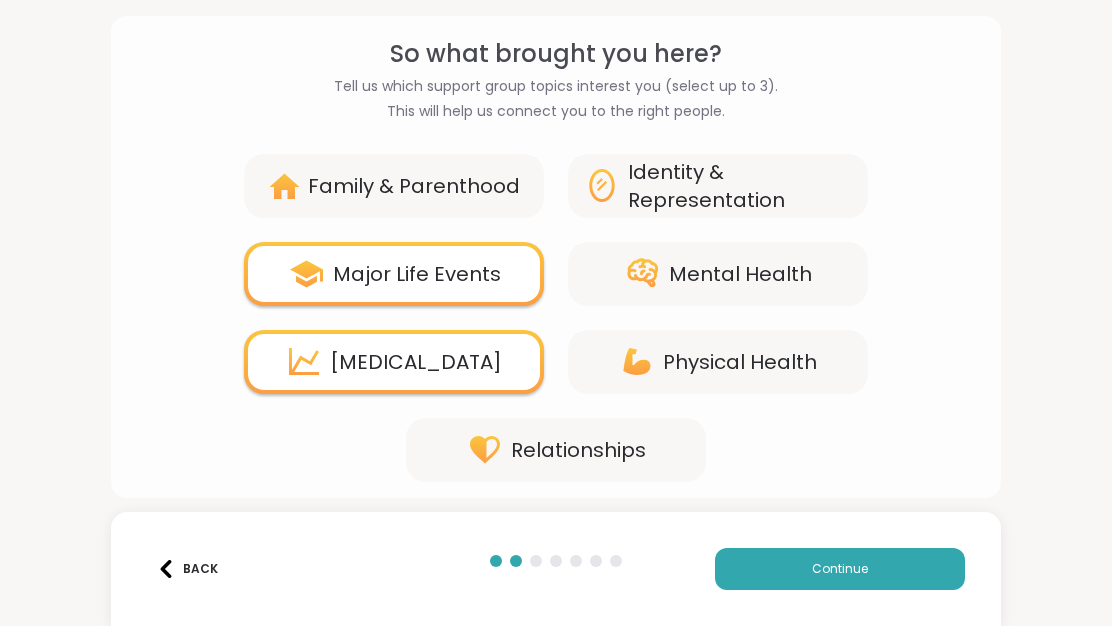 click on "Relationships" at bounding box center (556, 450) 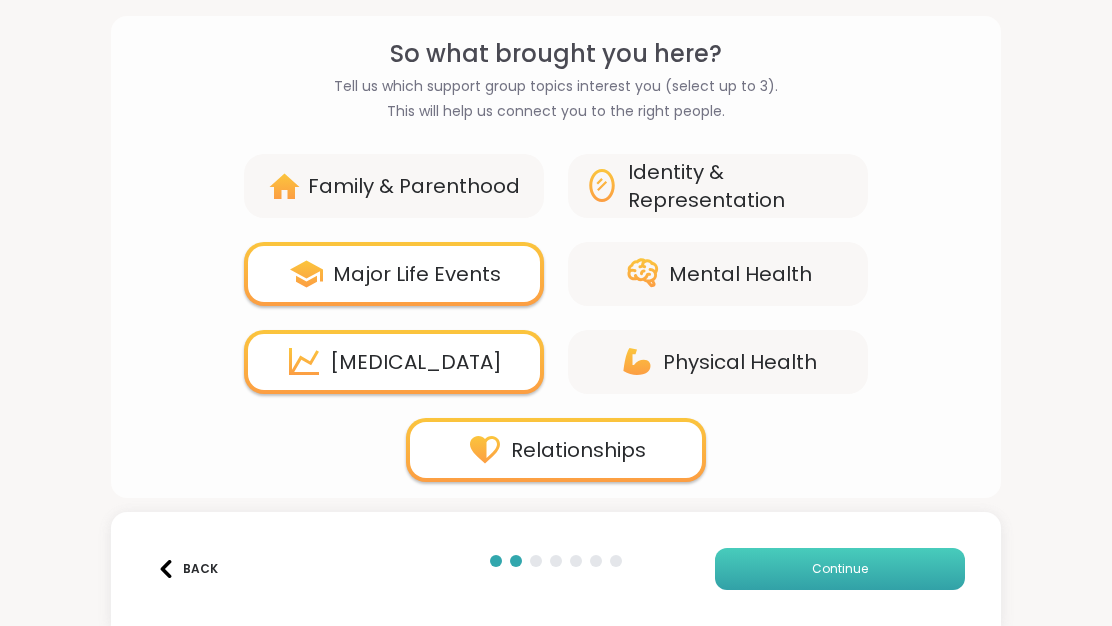 click on "Continue" at bounding box center (840, 569) 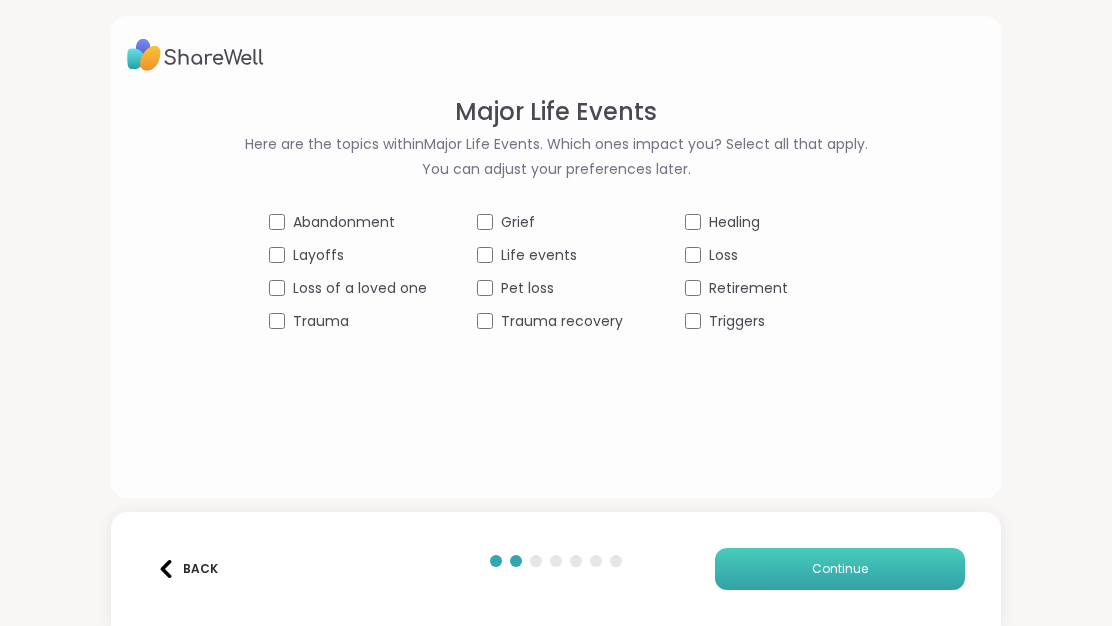 scroll, scrollTop: 0, scrollLeft: 0, axis: both 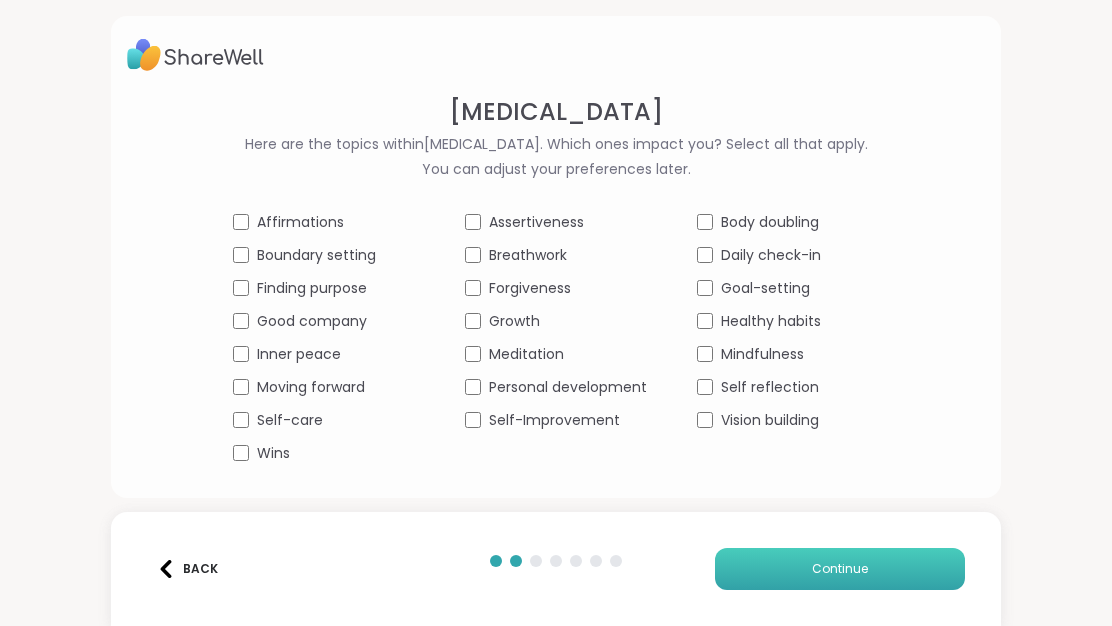 click on "Continue" at bounding box center (840, 569) 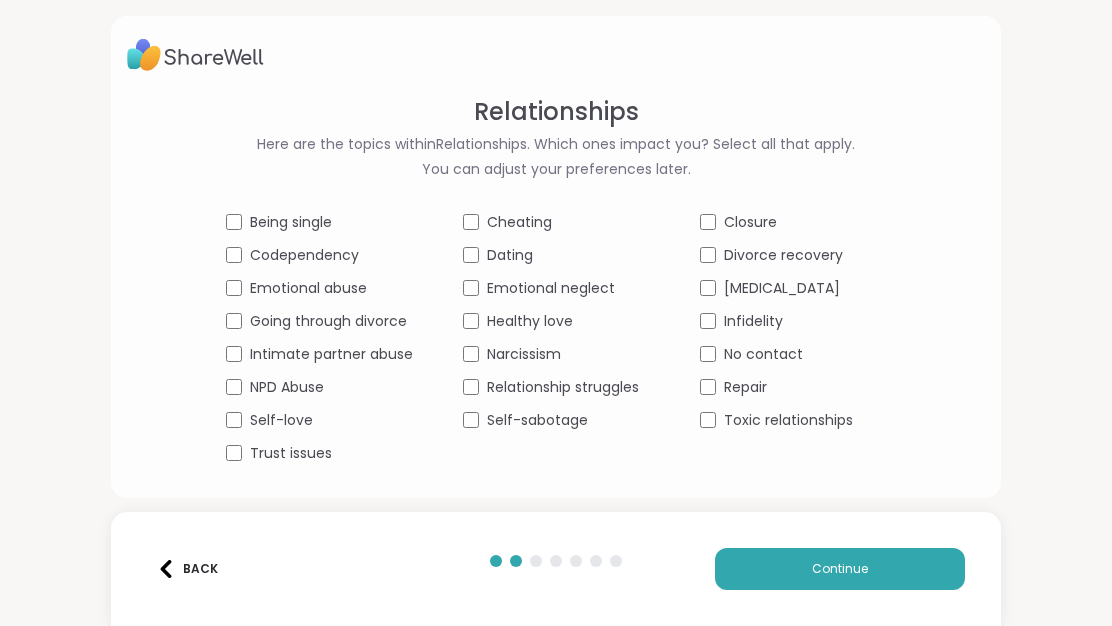 click on "Emotional abuse" at bounding box center (308, 288) 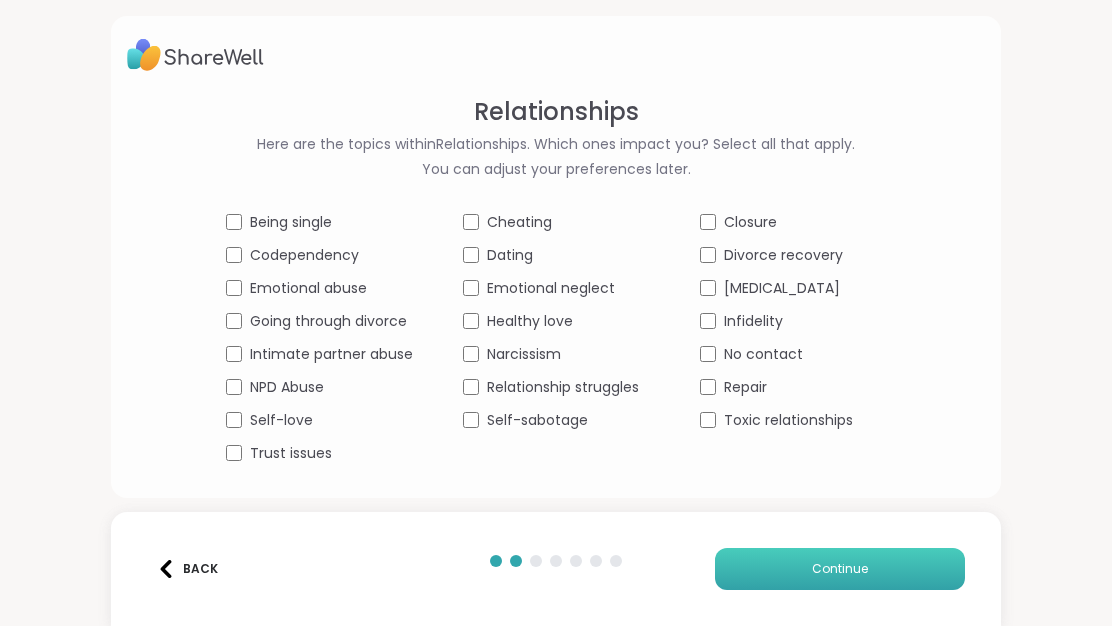 click on "Continue" at bounding box center [840, 569] 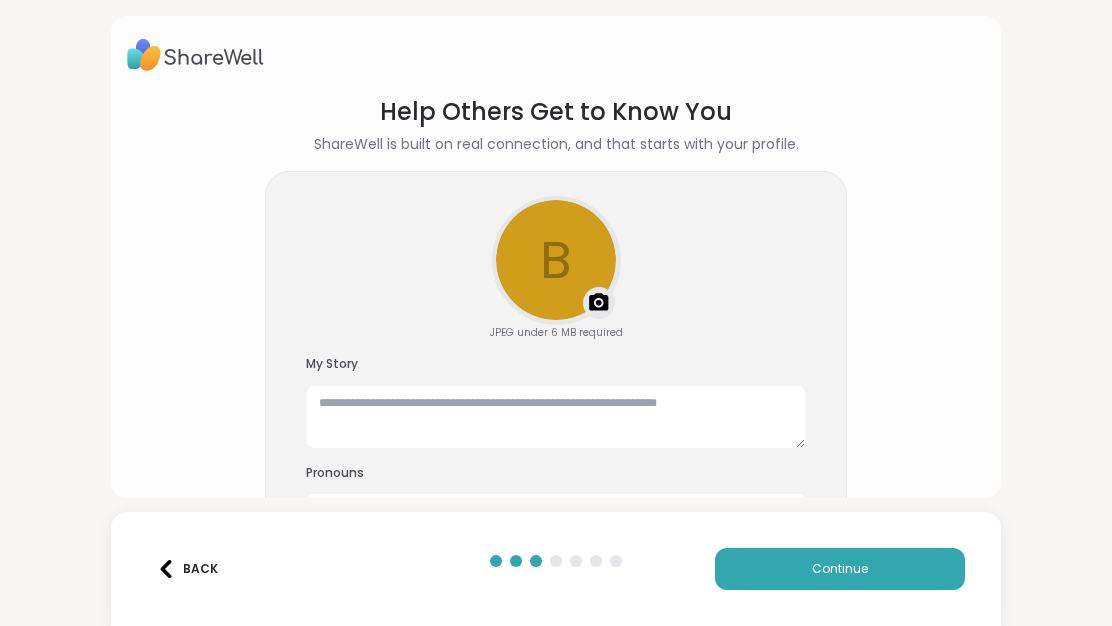 click at bounding box center (599, 303) 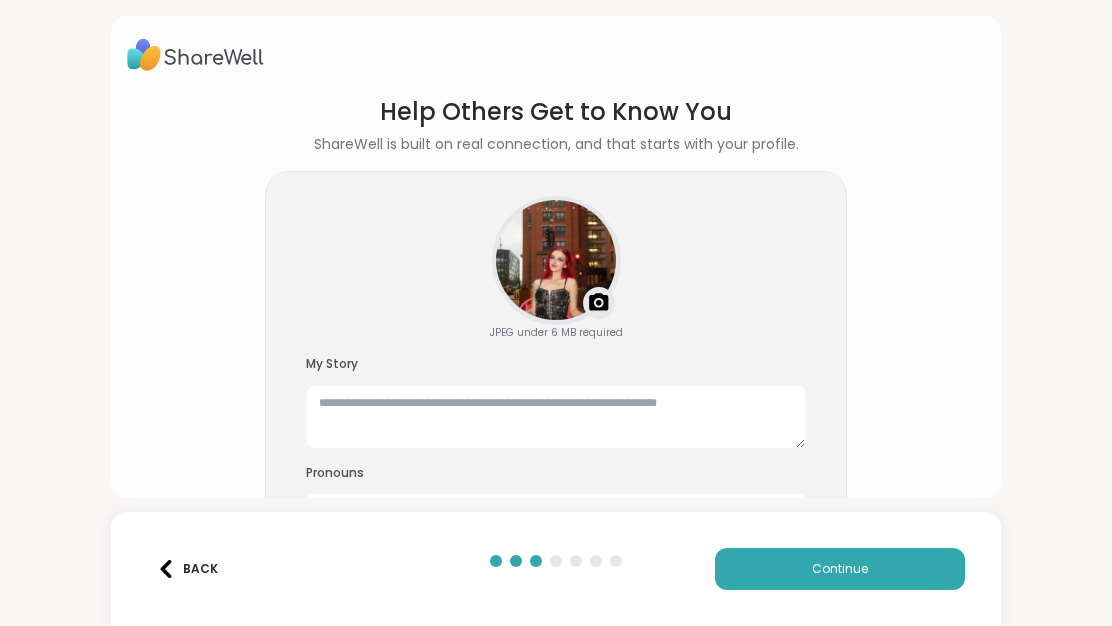 scroll, scrollTop: 97, scrollLeft: 0, axis: vertical 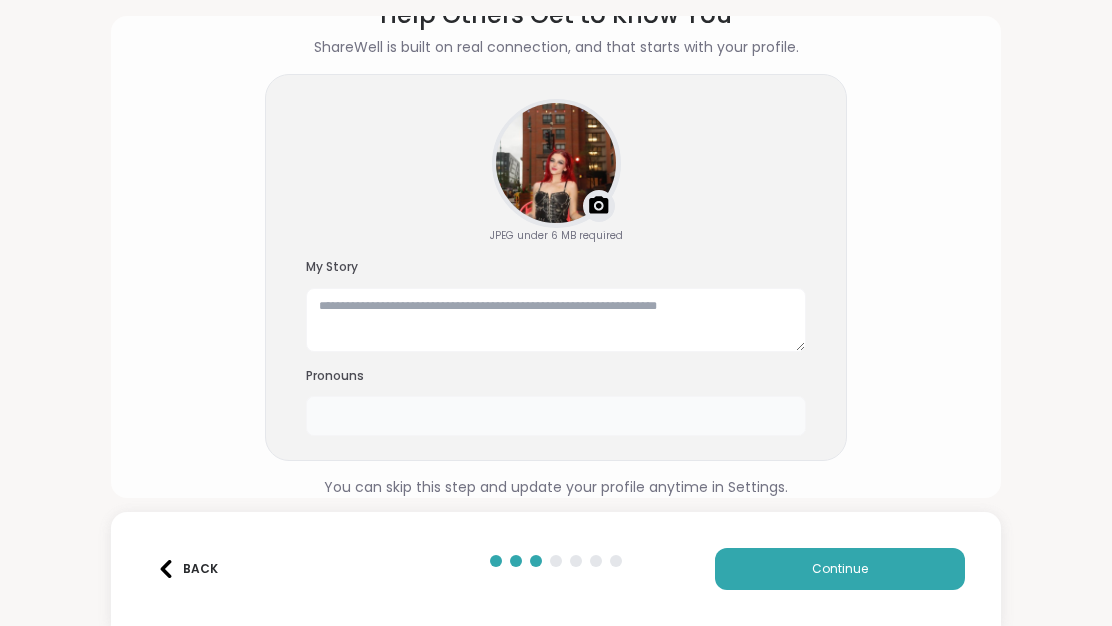 click at bounding box center [556, 416] 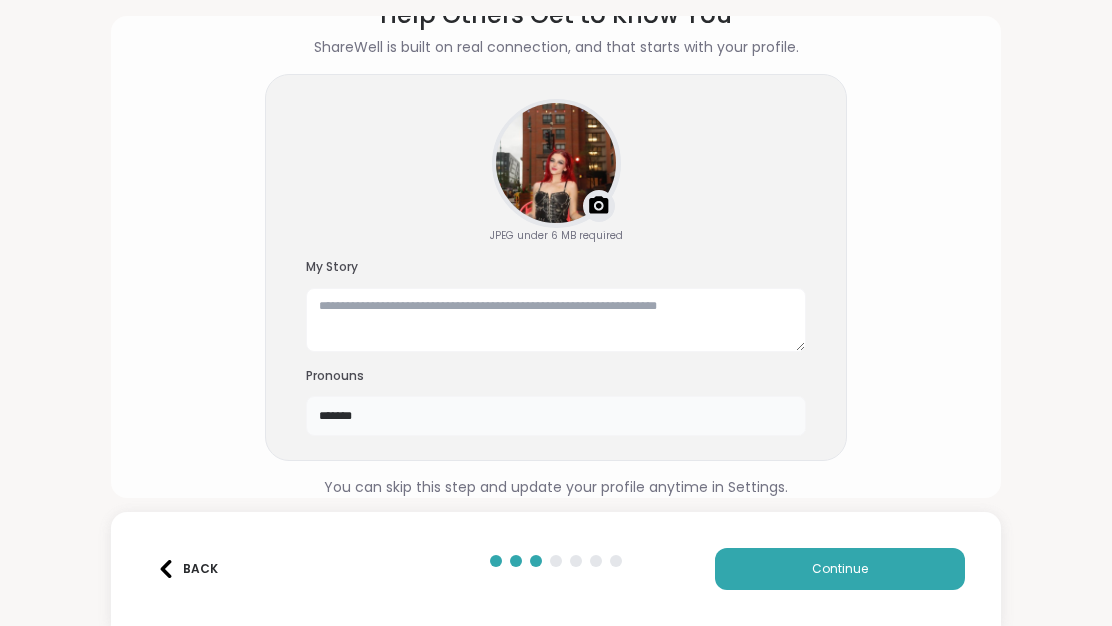 type on "*******" 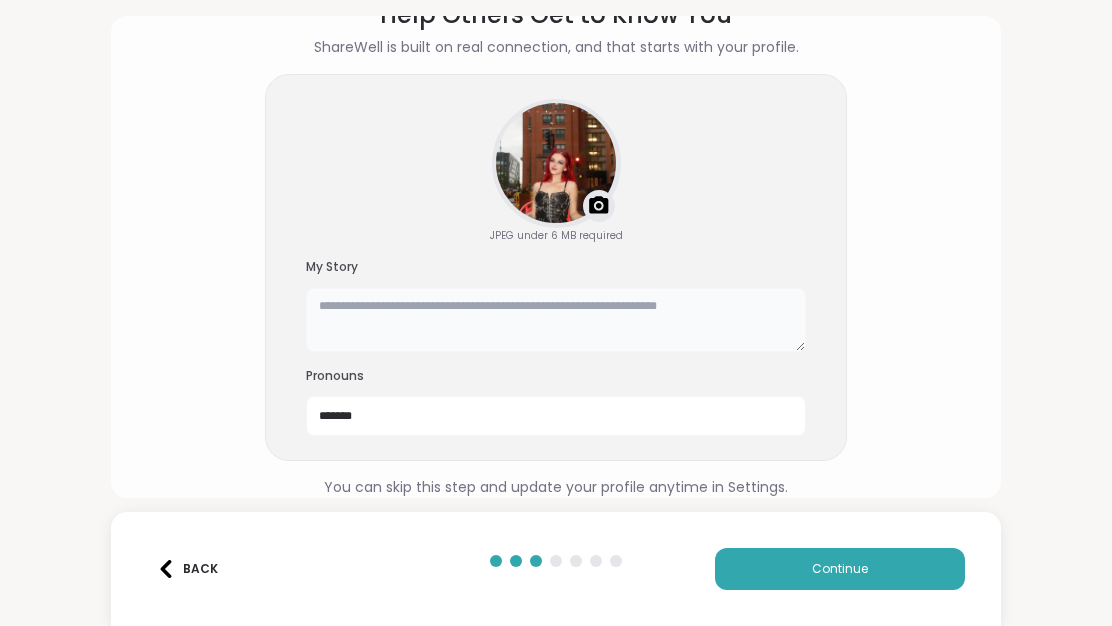 click at bounding box center [556, 320] 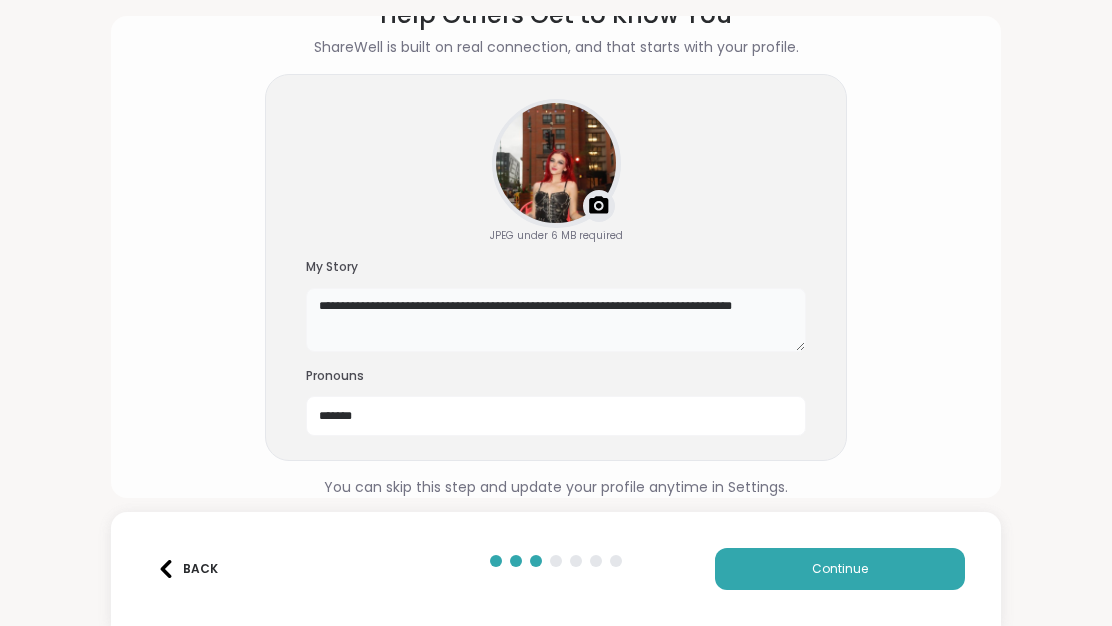 click on "**********" at bounding box center (556, 320) 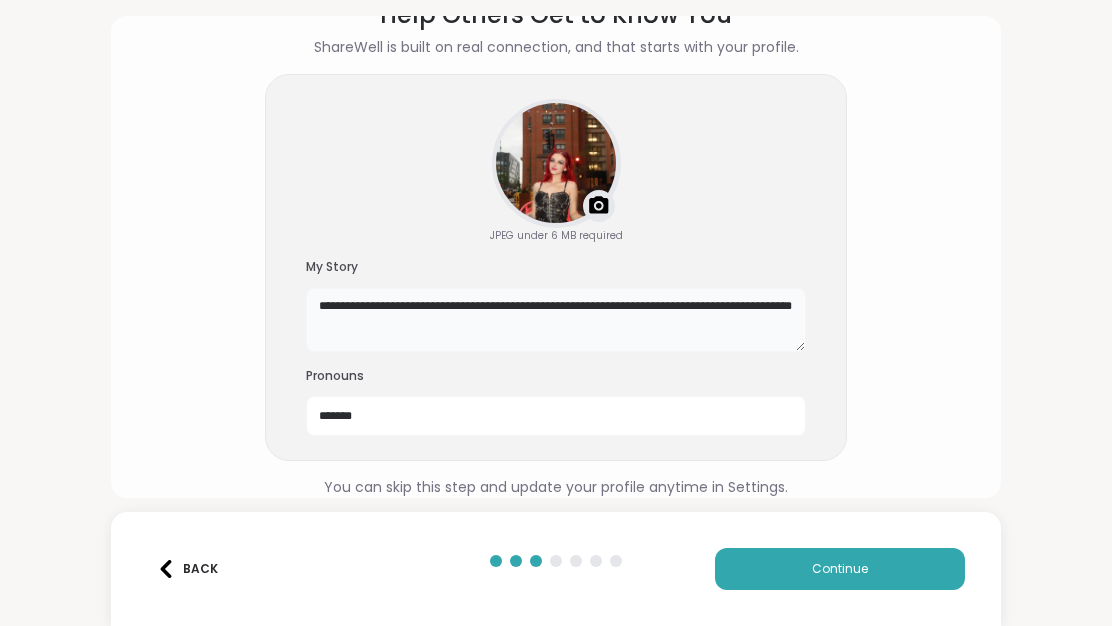click on "**********" at bounding box center (556, 320) 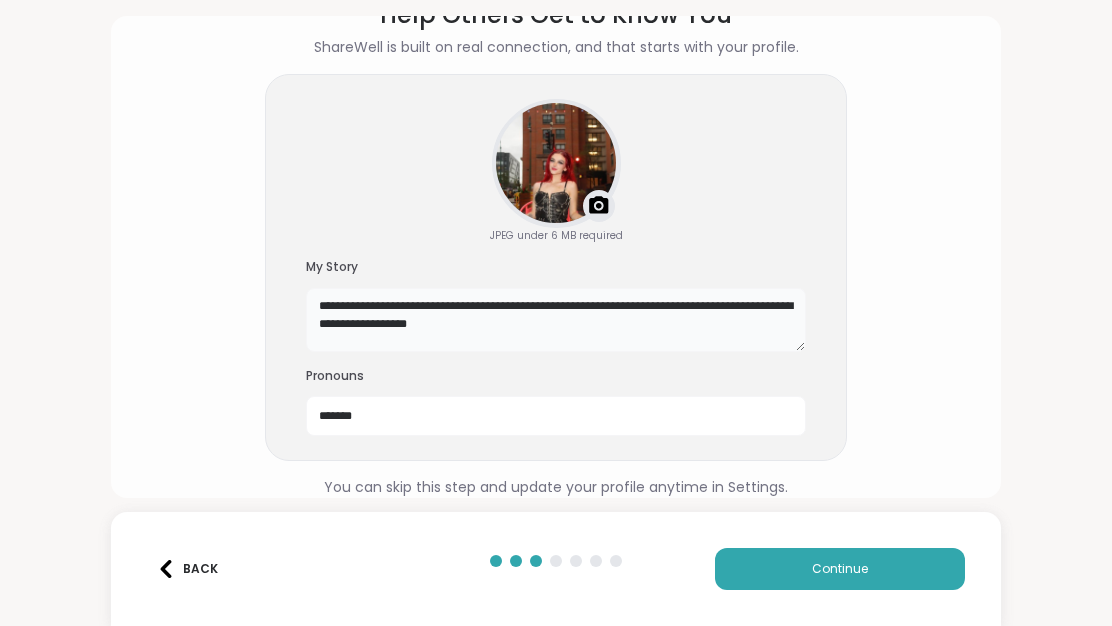 click on "**********" at bounding box center [556, 320] 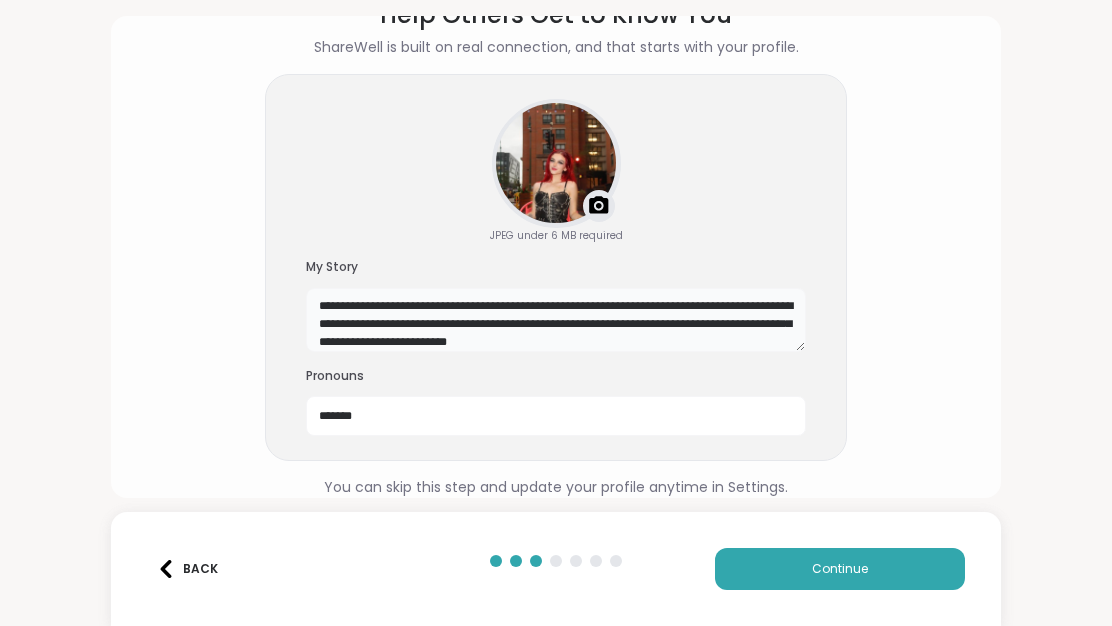 drag, startPoint x: 700, startPoint y: 342, endPoint x: 684, endPoint y: 322, distance: 25.612497 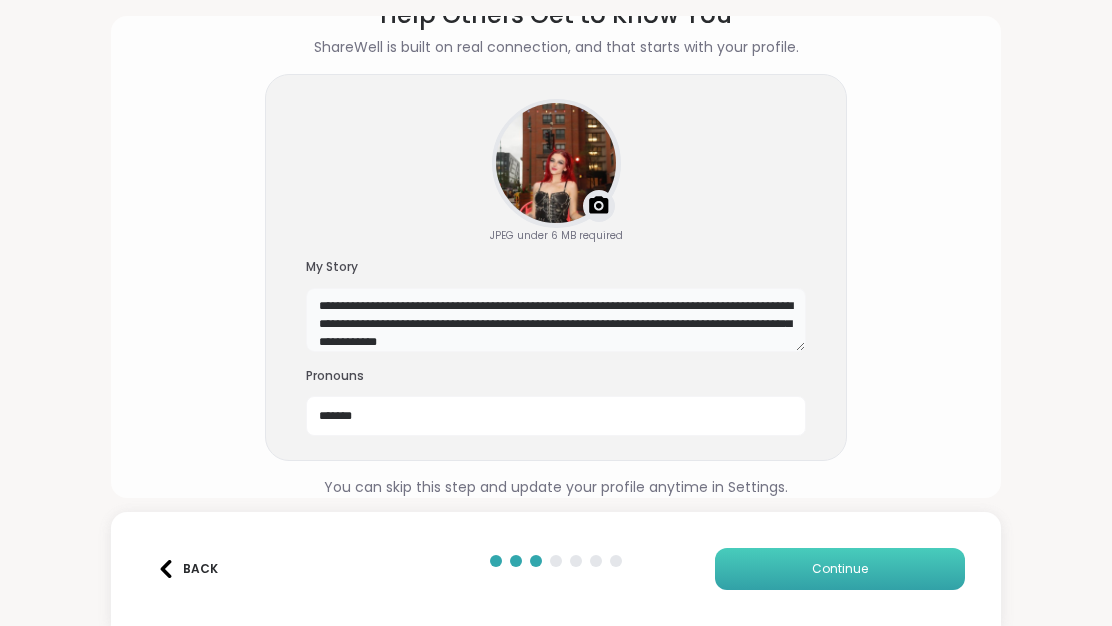 type on "**********" 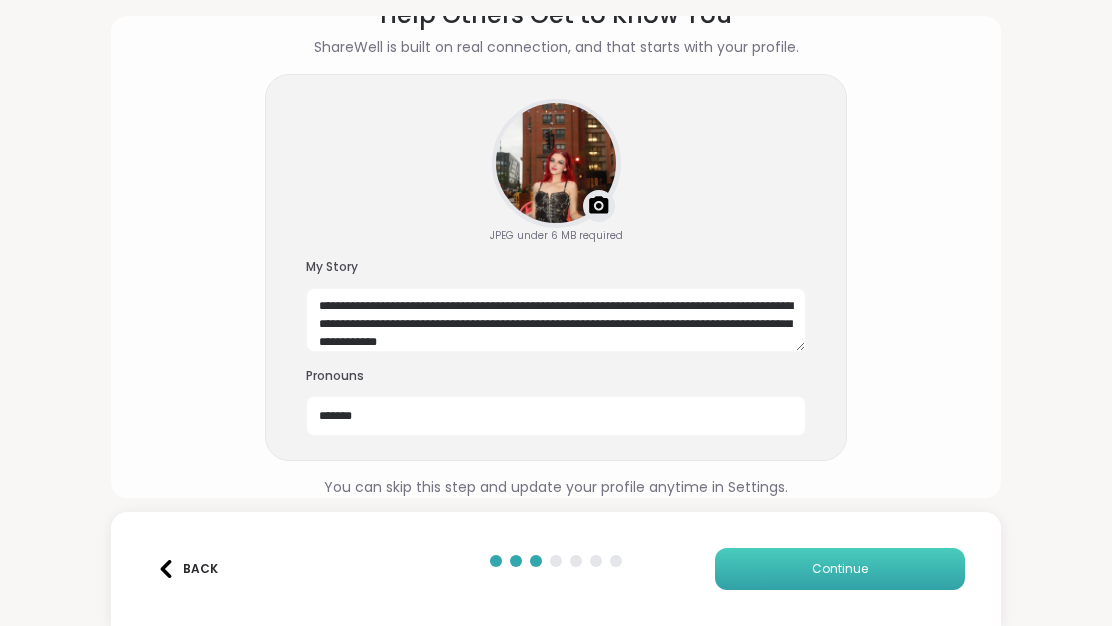click on "Continue" at bounding box center [840, 569] 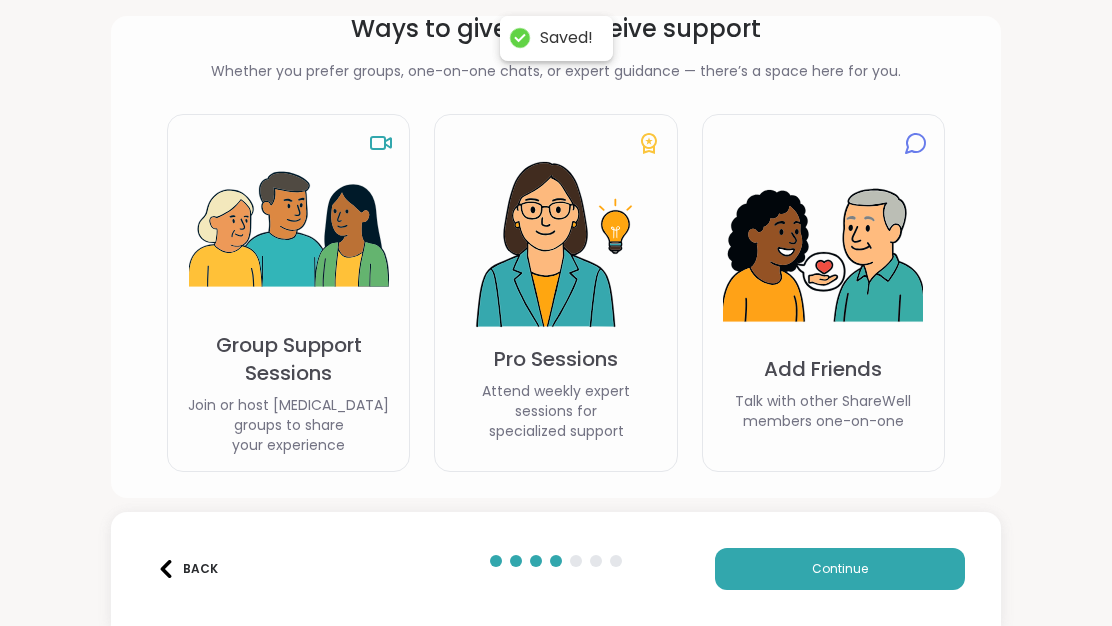 scroll, scrollTop: 159, scrollLeft: 0, axis: vertical 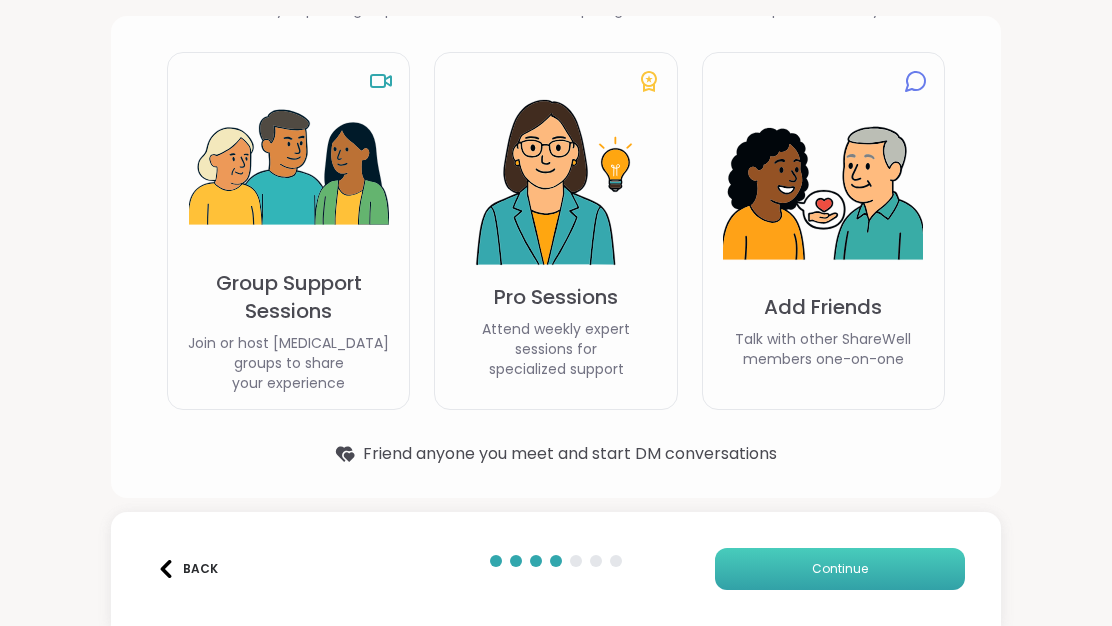 click on "Continue" at bounding box center (840, 569) 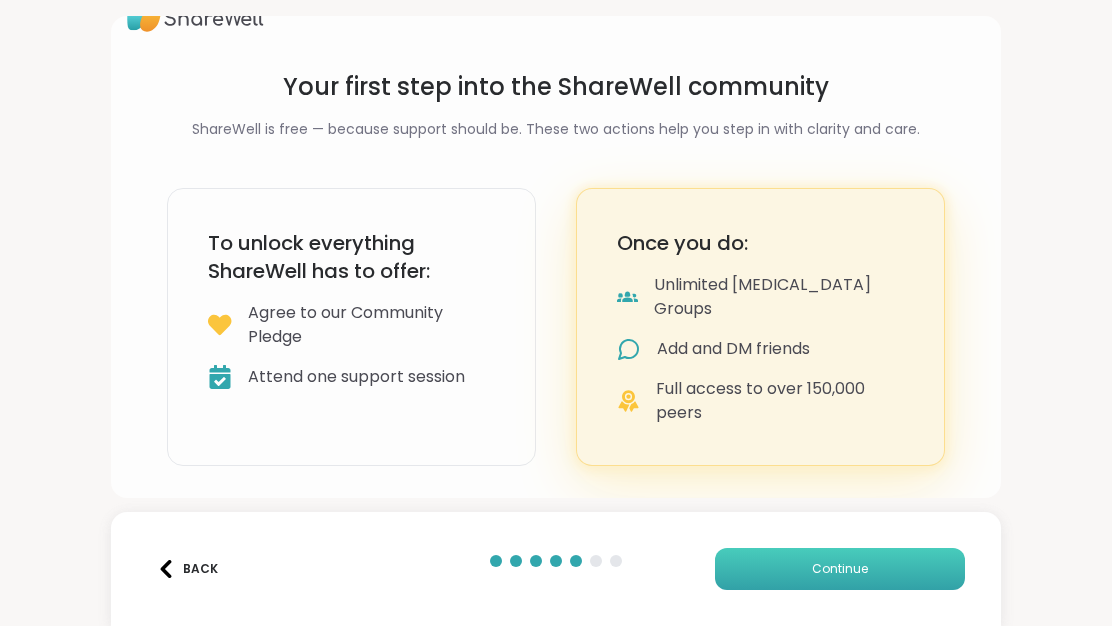 scroll, scrollTop: 15, scrollLeft: 0, axis: vertical 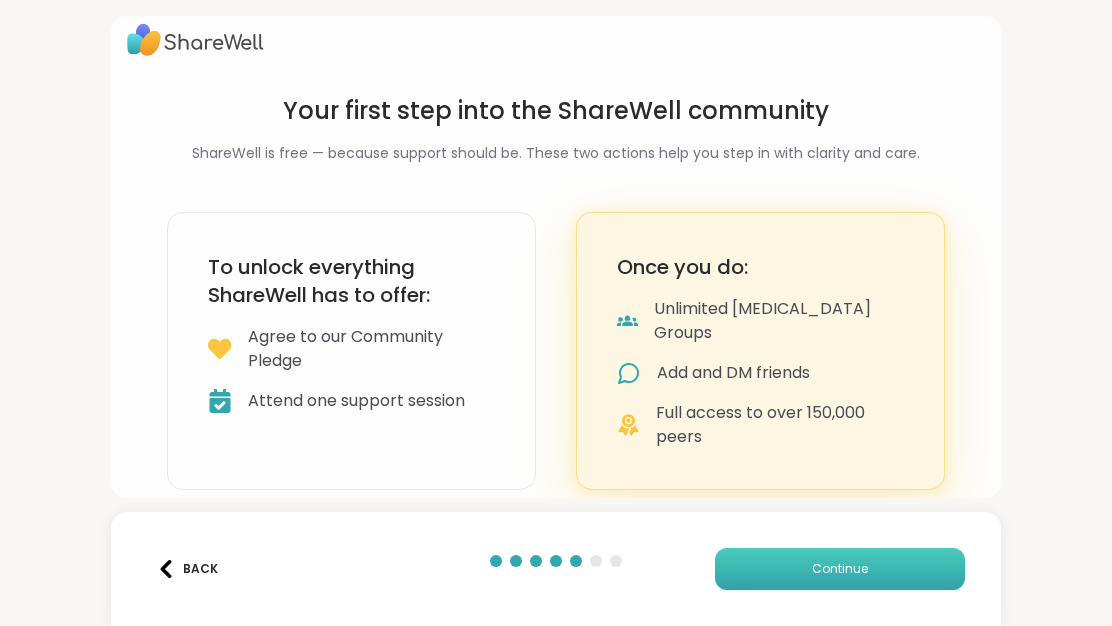 click on "Continue" at bounding box center (840, 569) 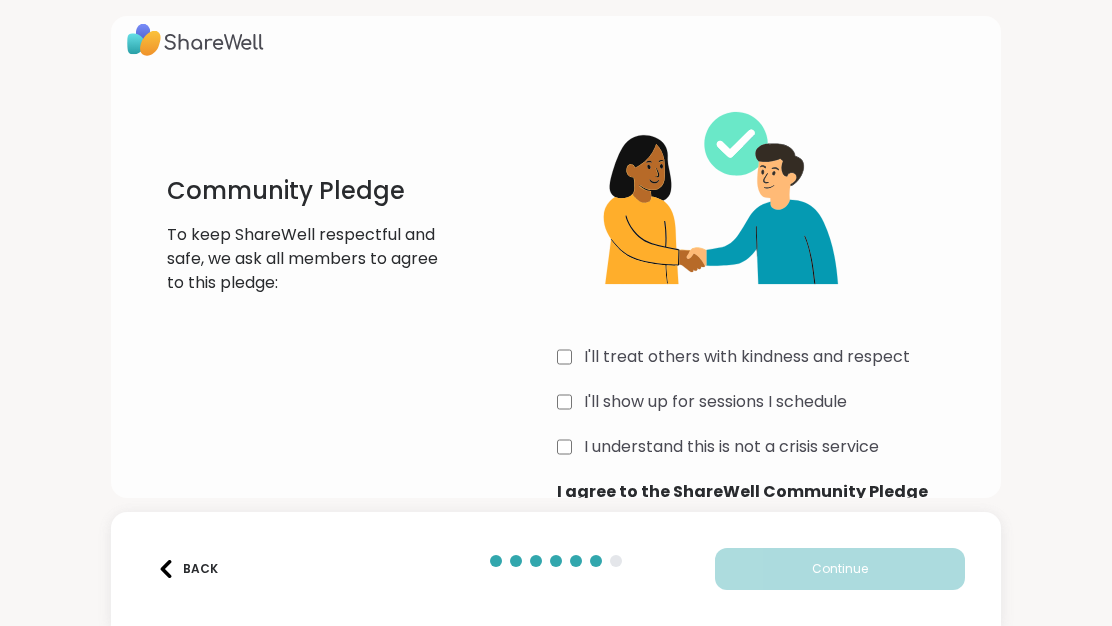 scroll, scrollTop: 37, scrollLeft: 0, axis: vertical 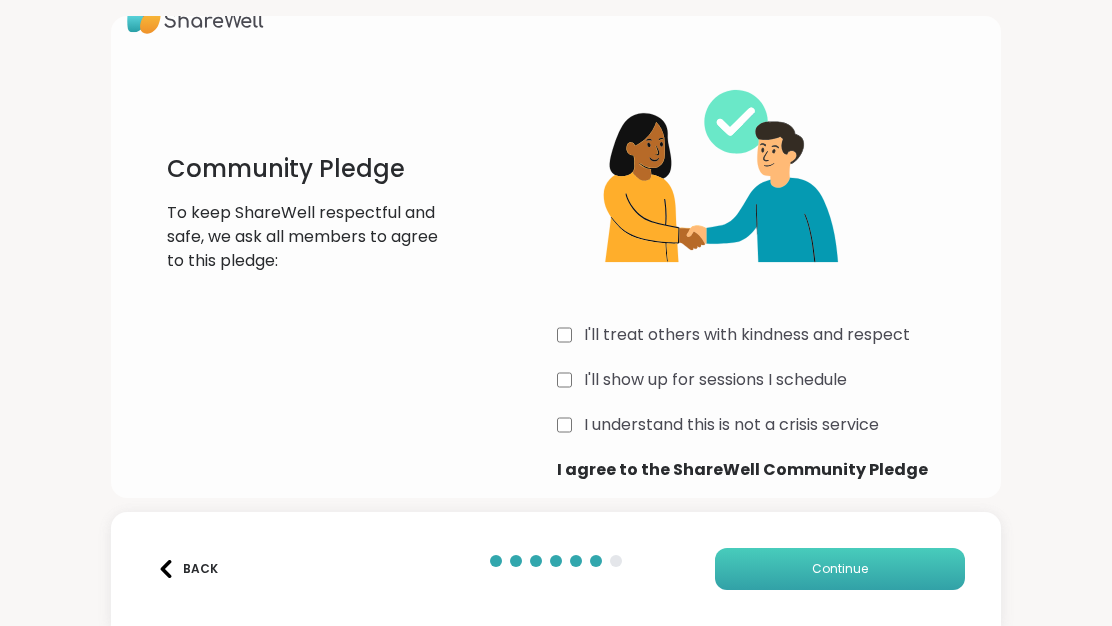 click on "Continue" at bounding box center [840, 569] 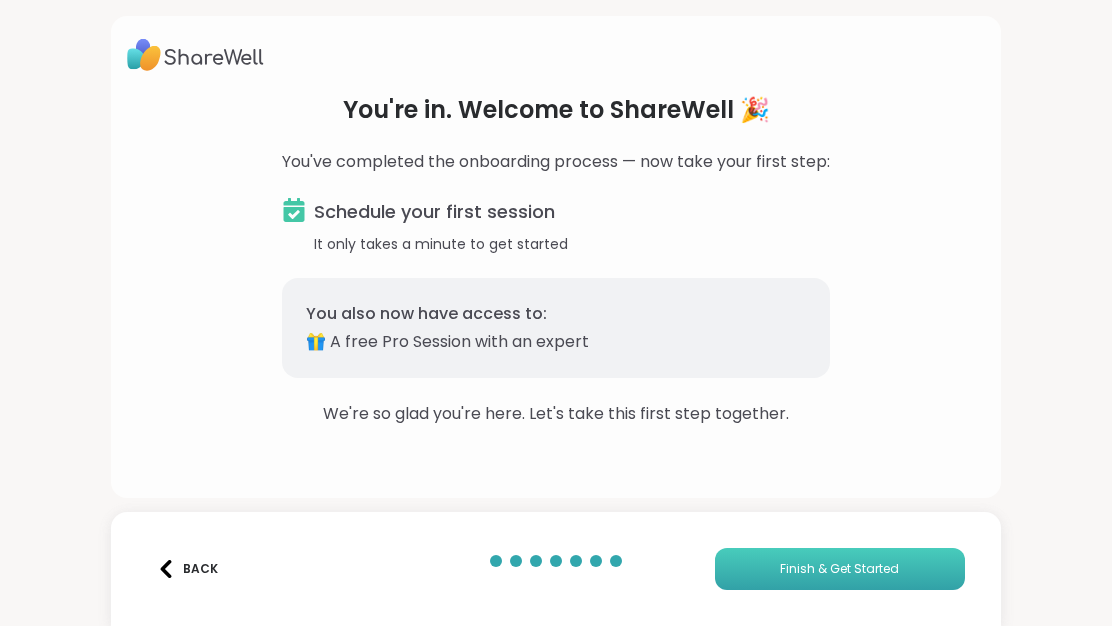 click on "Finish & Get Started" at bounding box center (840, 569) 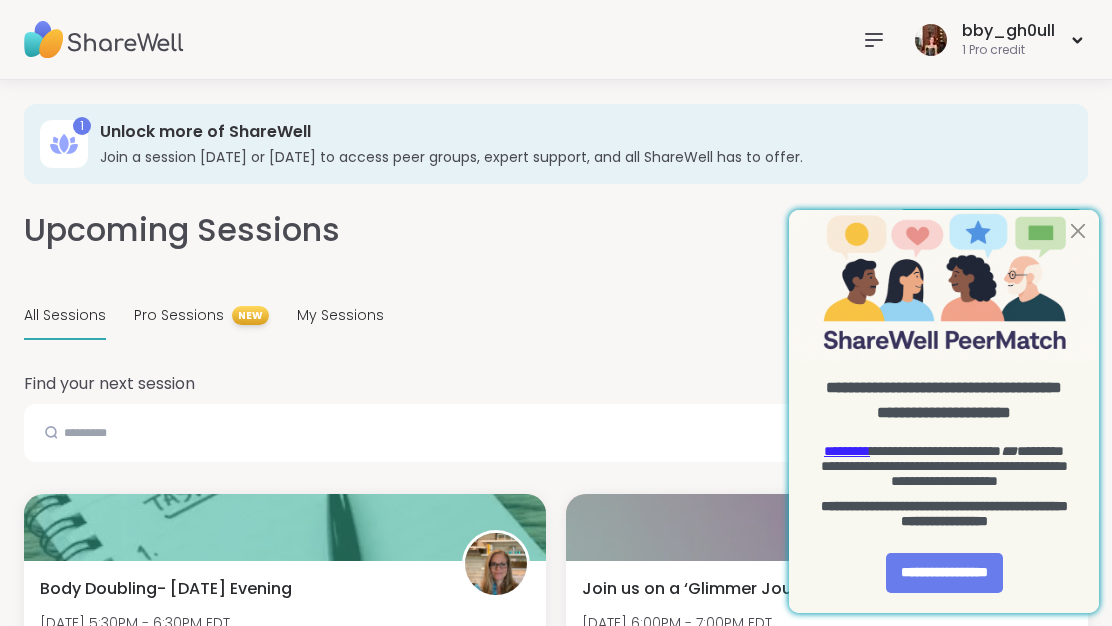 scroll, scrollTop: 0, scrollLeft: 0, axis: both 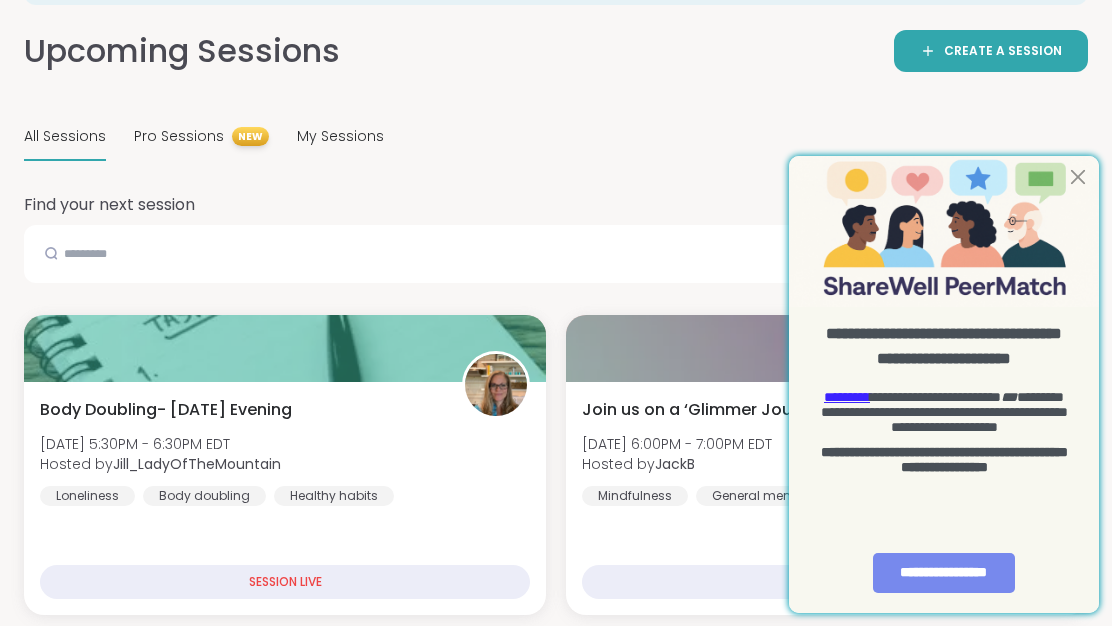 click on "**********" at bounding box center (944, 573) 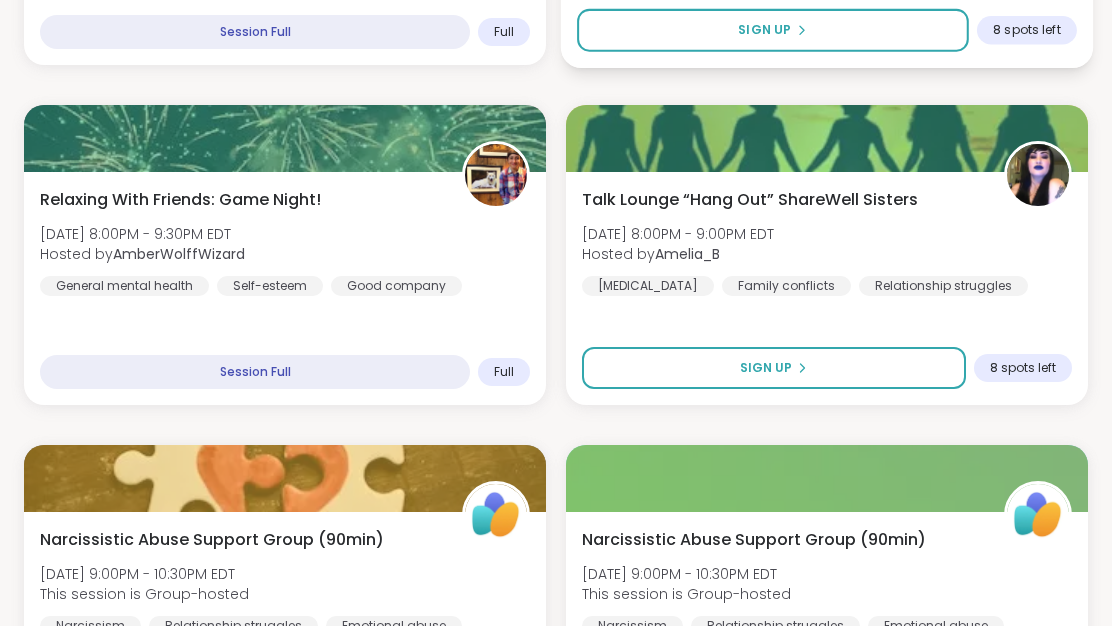 scroll, scrollTop: 1758, scrollLeft: 0, axis: vertical 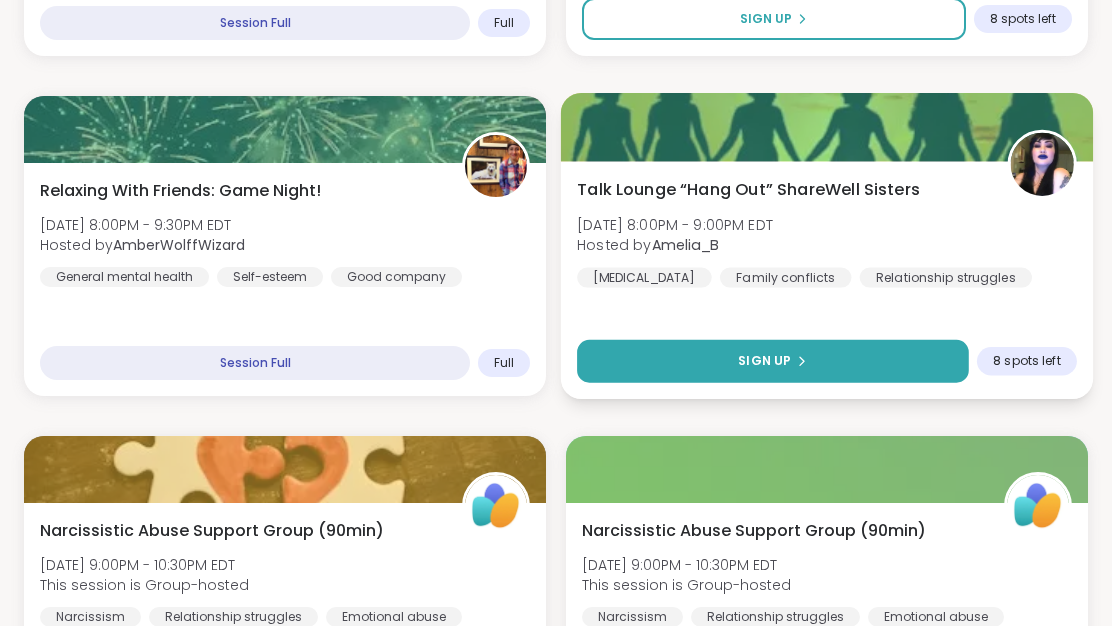 click on "Sign Up" at bounding box center (764, 361) 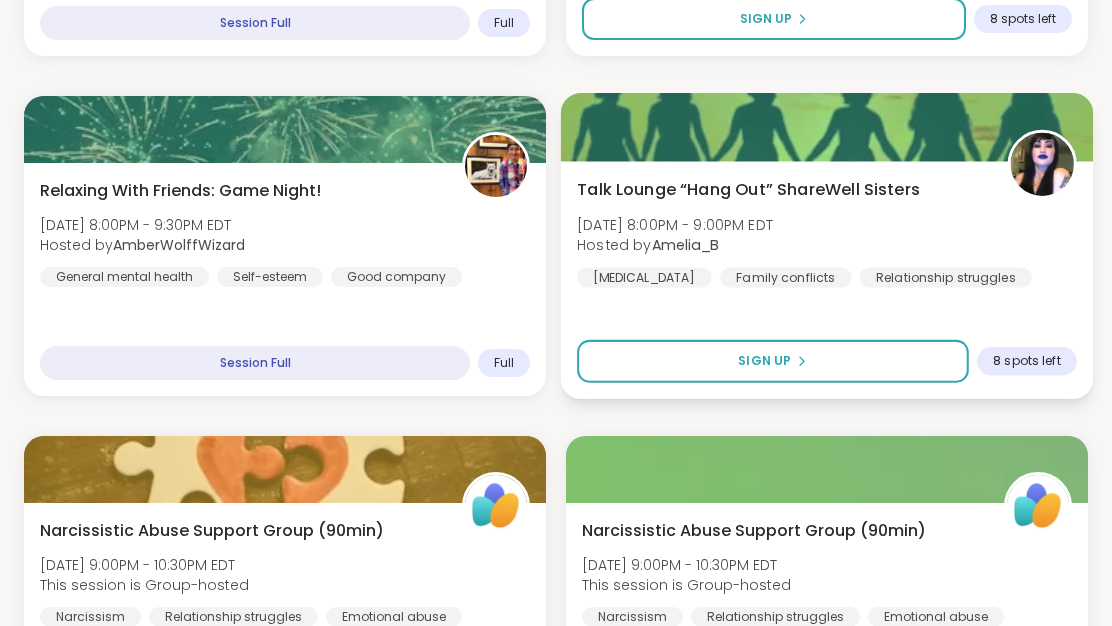click at bounding box center (1042, 164) 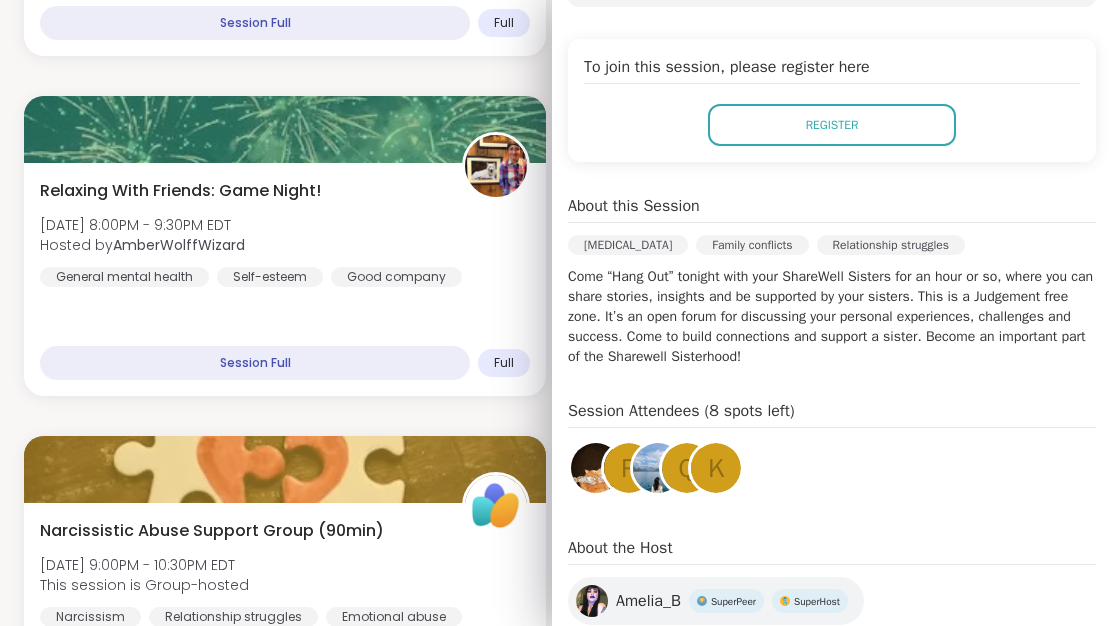 scroll, scrollTop: 474, scrollLeft: 0, axis: vertical 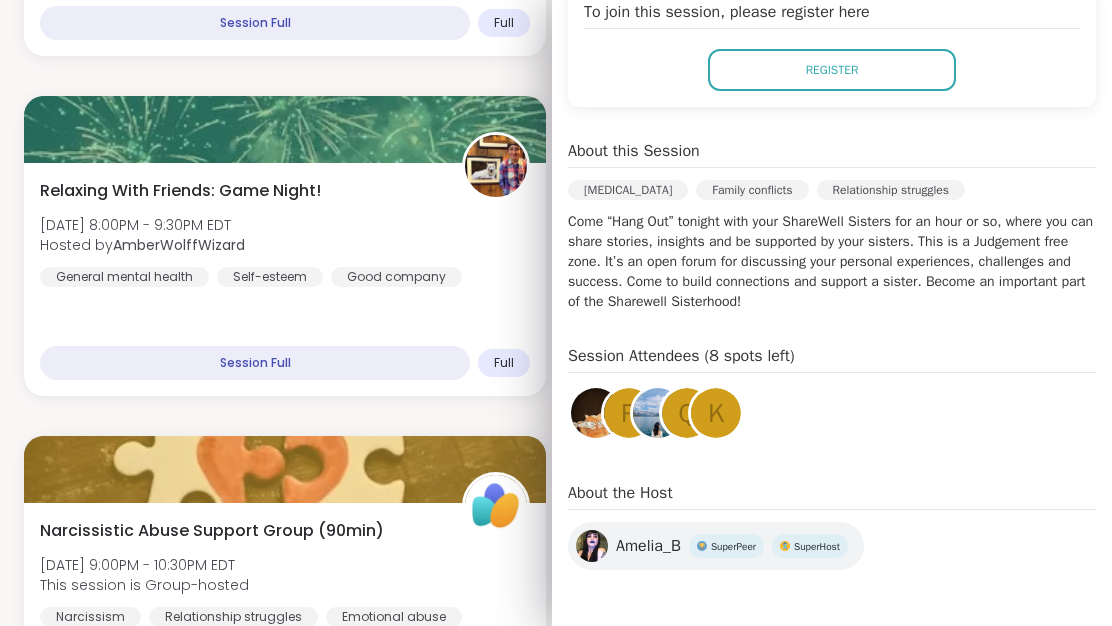 click on "Amelia_B" at bounding box center [648, 546] 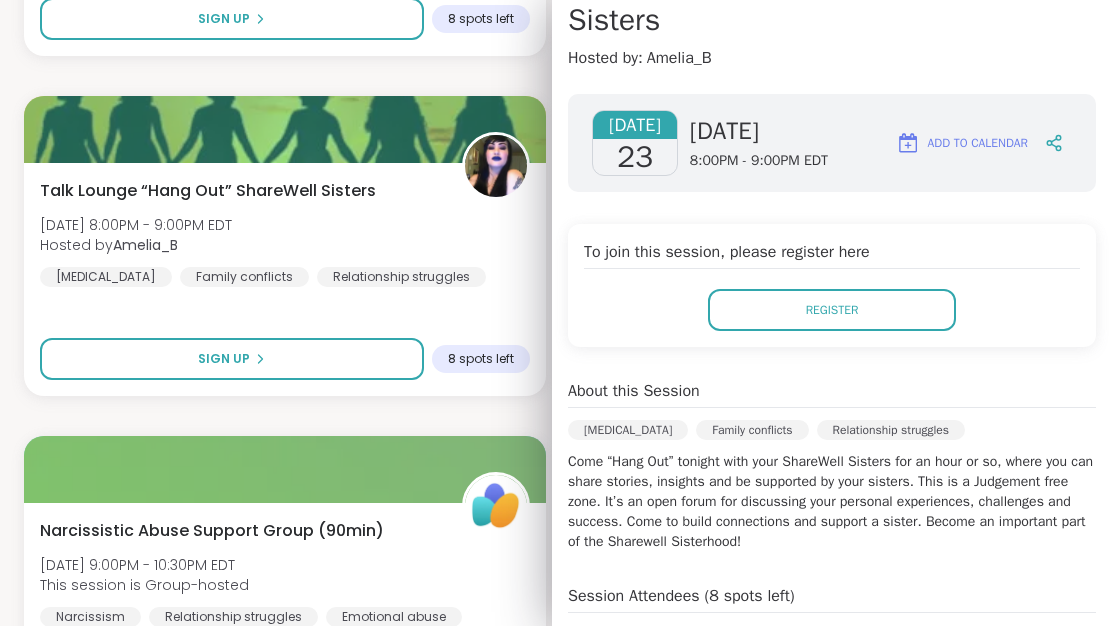 scroll, scrollTop: 0, scrollLeft: 0, axis: both 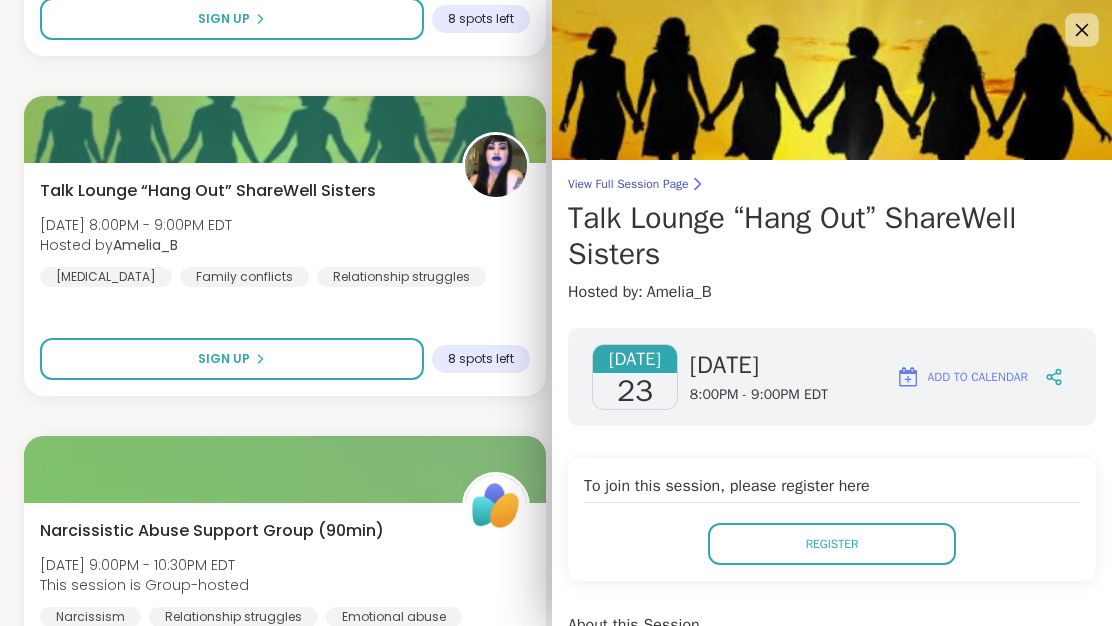 click 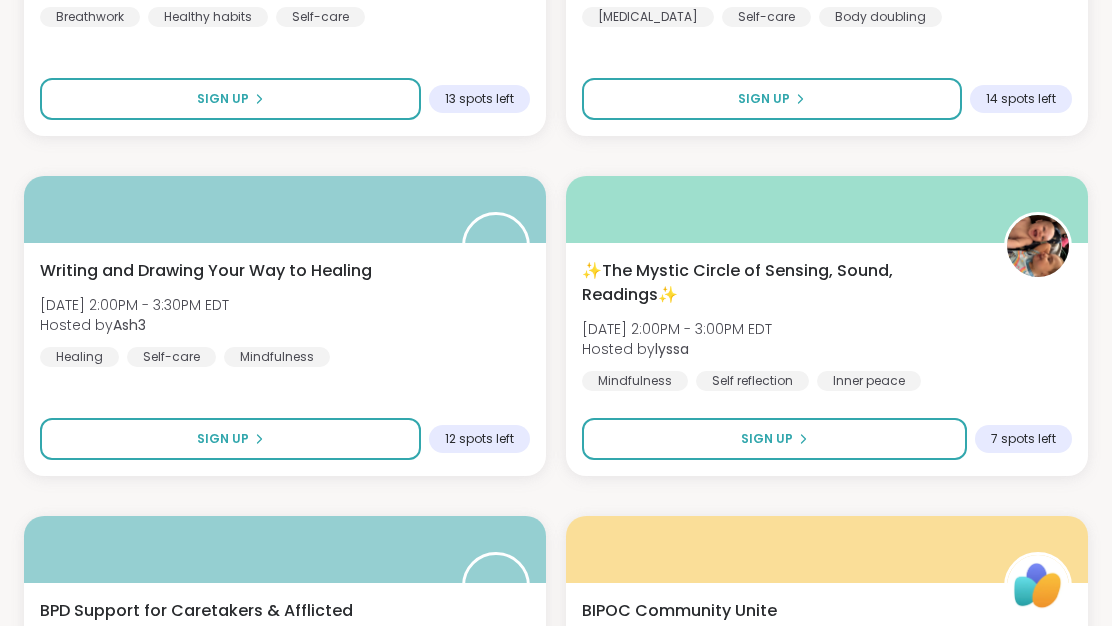 scroll, scrollTop: 6030, scrollLeft: 0, axis: vertical 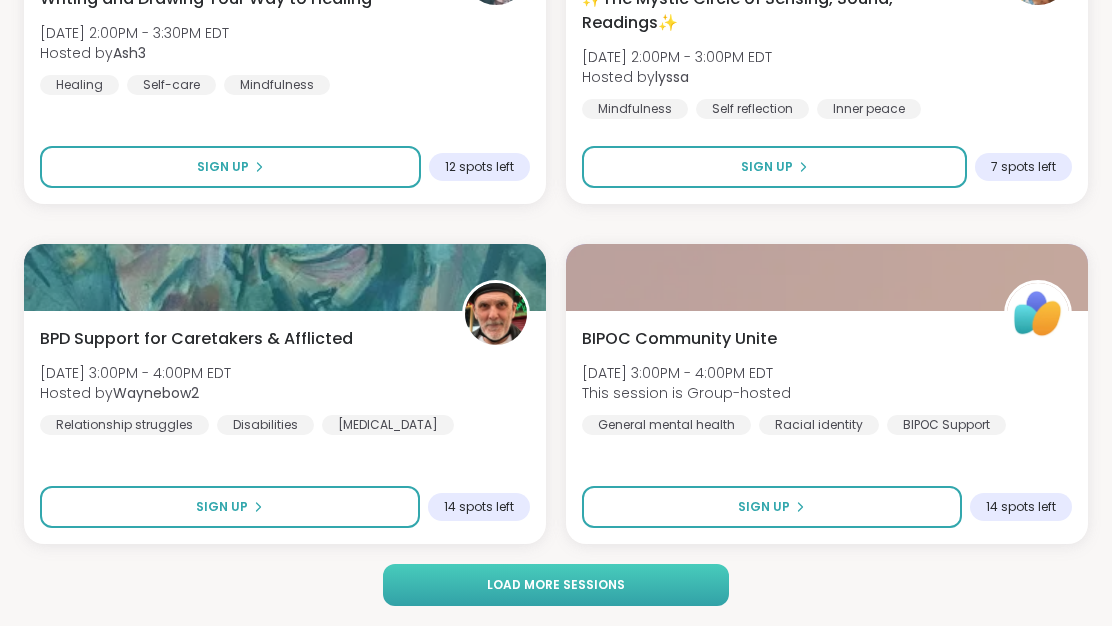 click on "Load more sessions" at bounding box center (556, 585) 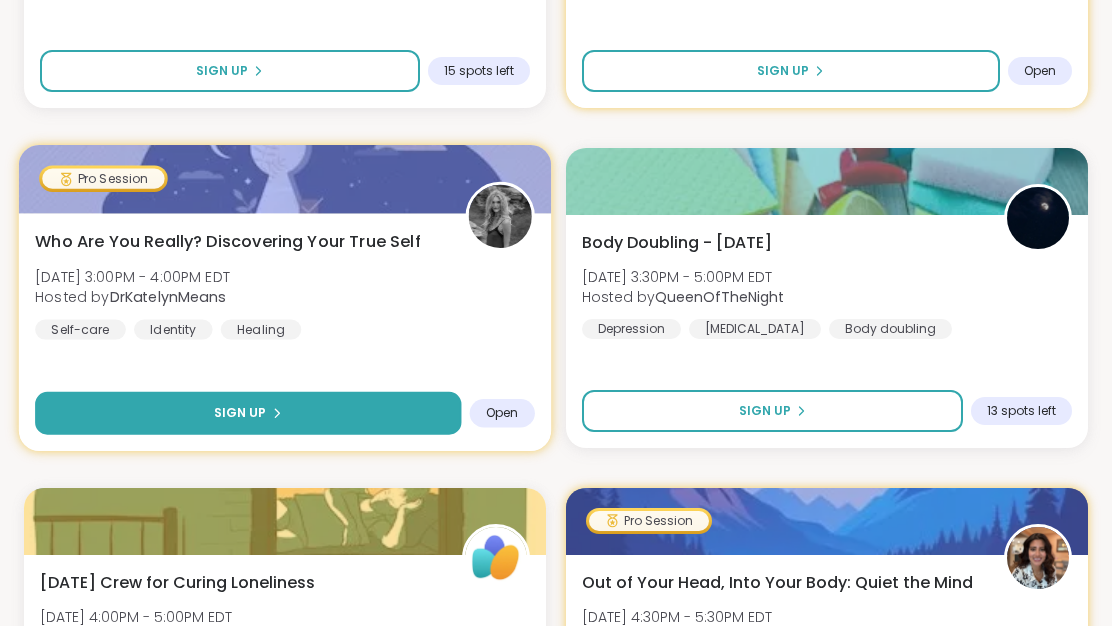 scroll, scrollTop: 11904, scrollLeft: 0, axis: vertical 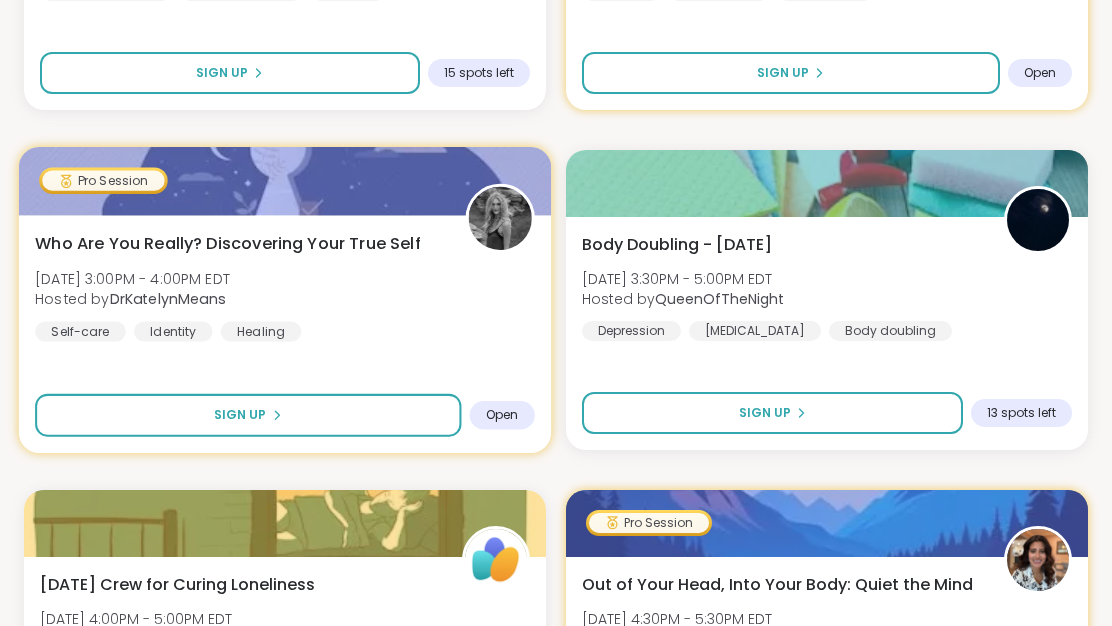 click on "Who Are You Really? Discovering Your True Self [DATE] 3:00PM - 4:00PM EDT Hosted by  DrKatelynMeans Self-care Identity Healing" at bounding box center [285, 286] 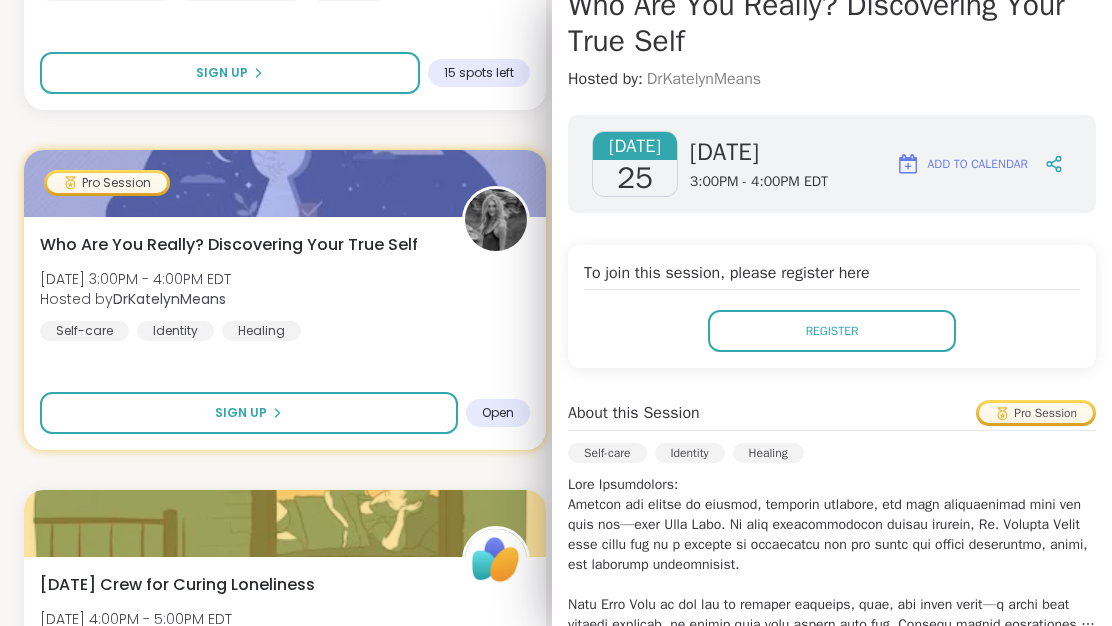 scroll, scrollTop: 164, scrollLeft: 0, axis: vertical 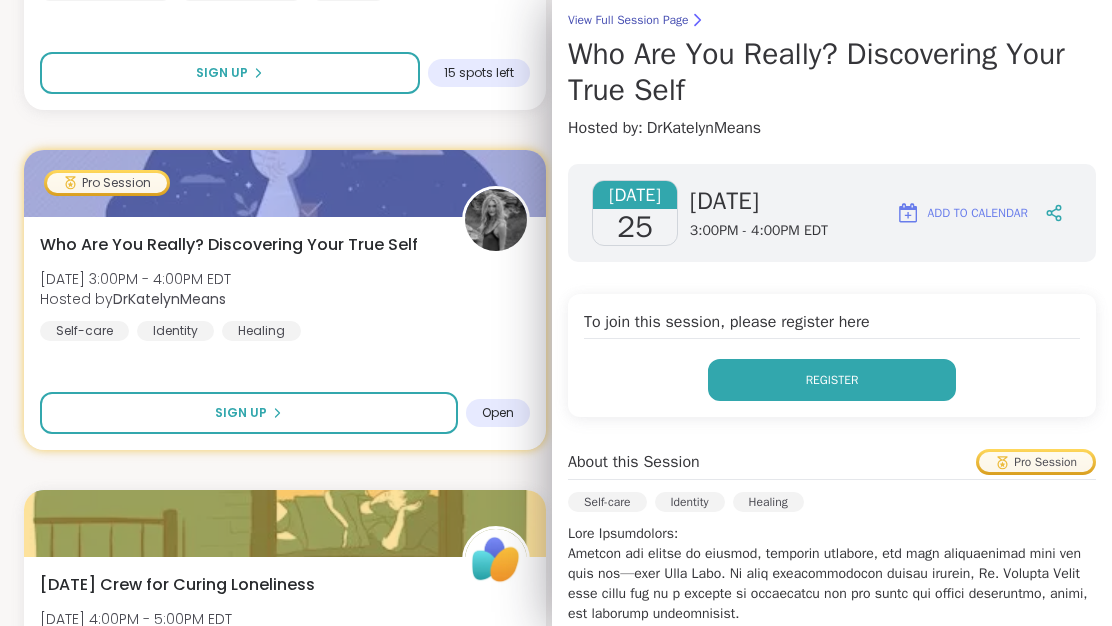 click on "Register" at bounding box center [832, 380] 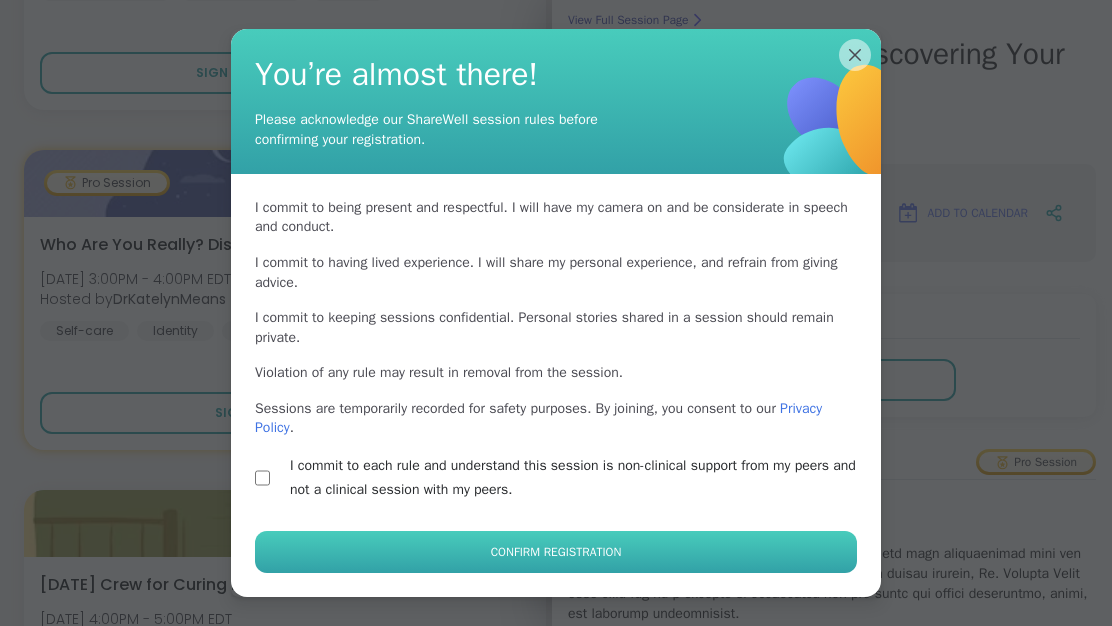 click on "Confirm Registration" at bounding box center (556, 552) 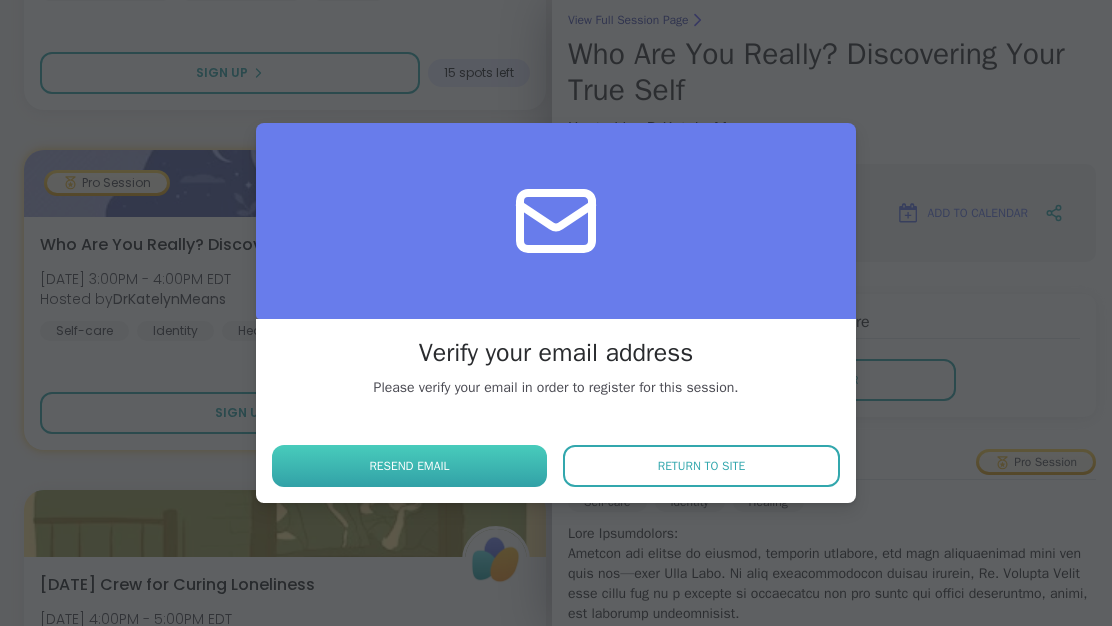 click on "Resend email" at bounding box center (409, 466) 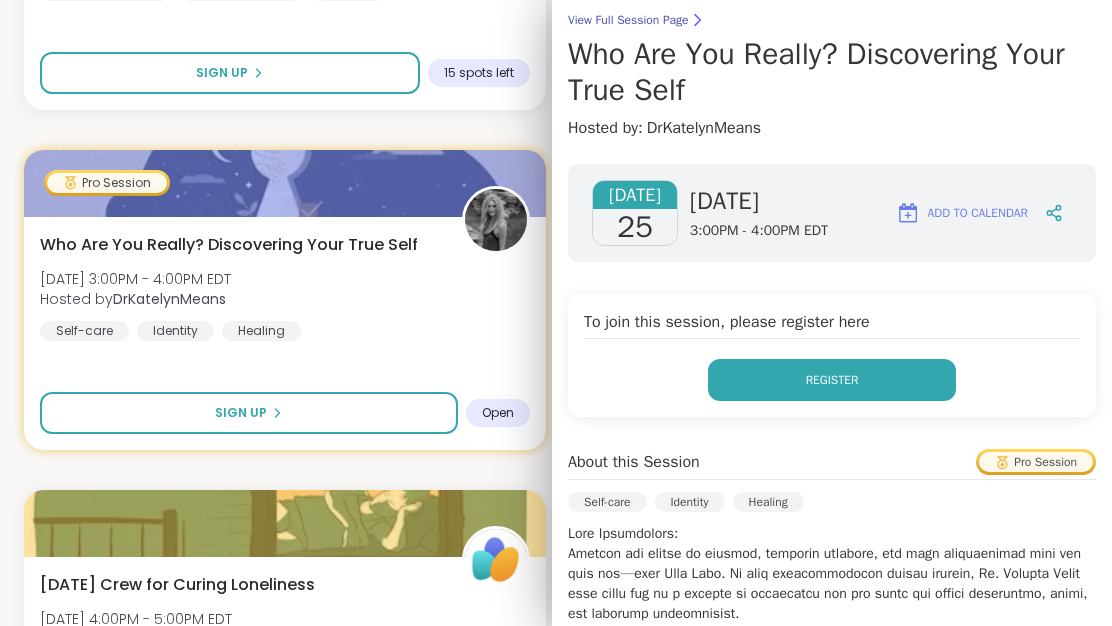 click on "Register" at bounding box center [832, 380] 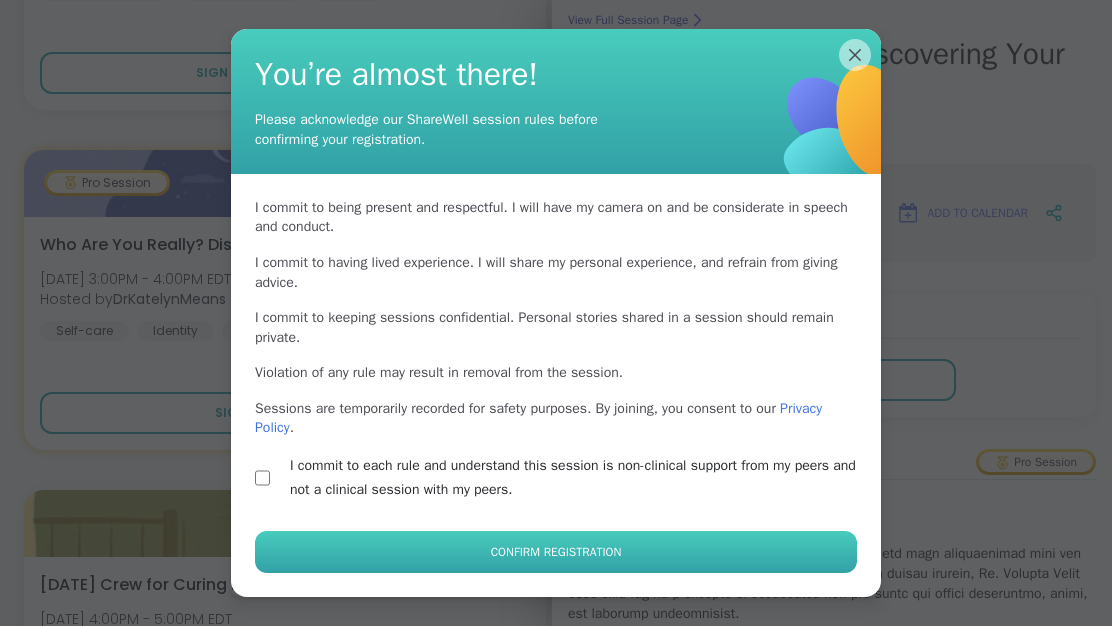 click on "Confirm Registration" at bounding box center (556, 552) 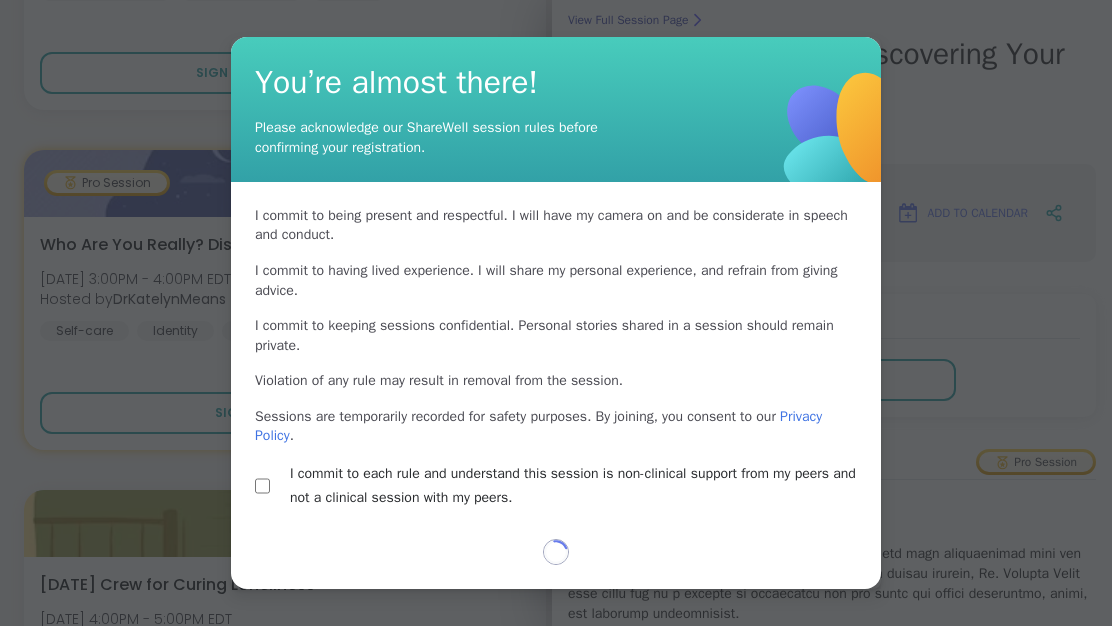 select on "**" 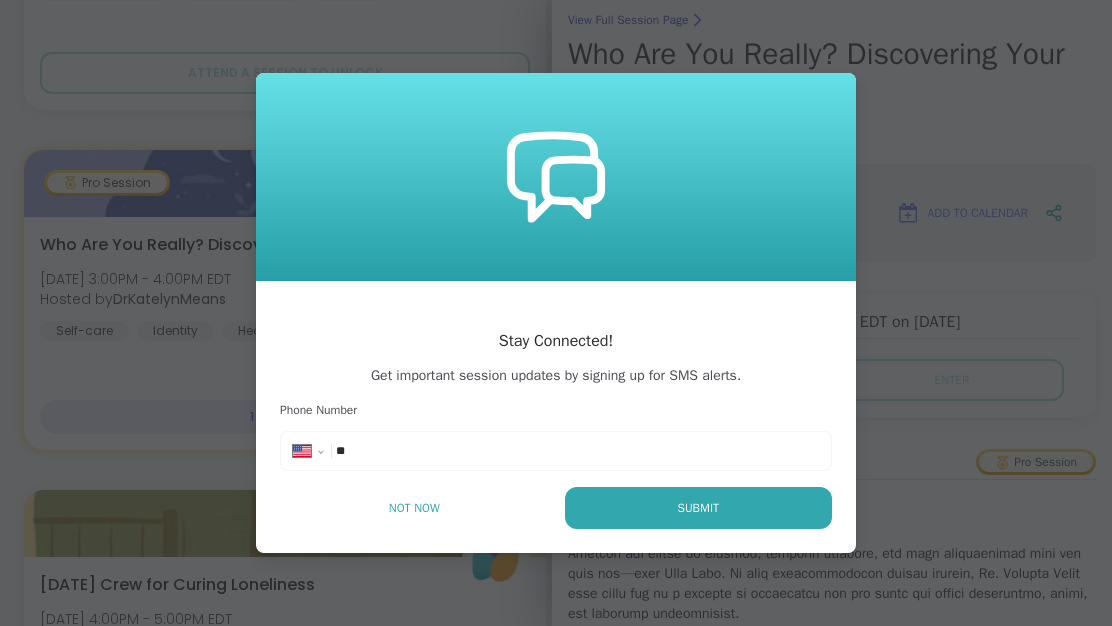 click on "**********" at bounding box center (556, 451) 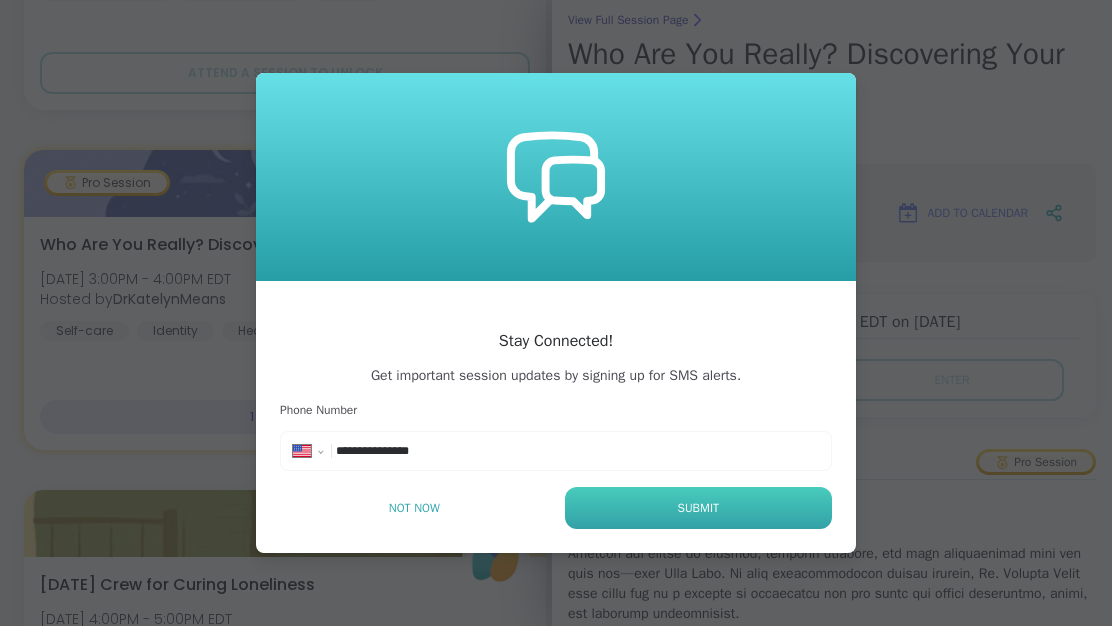 type on "**********" 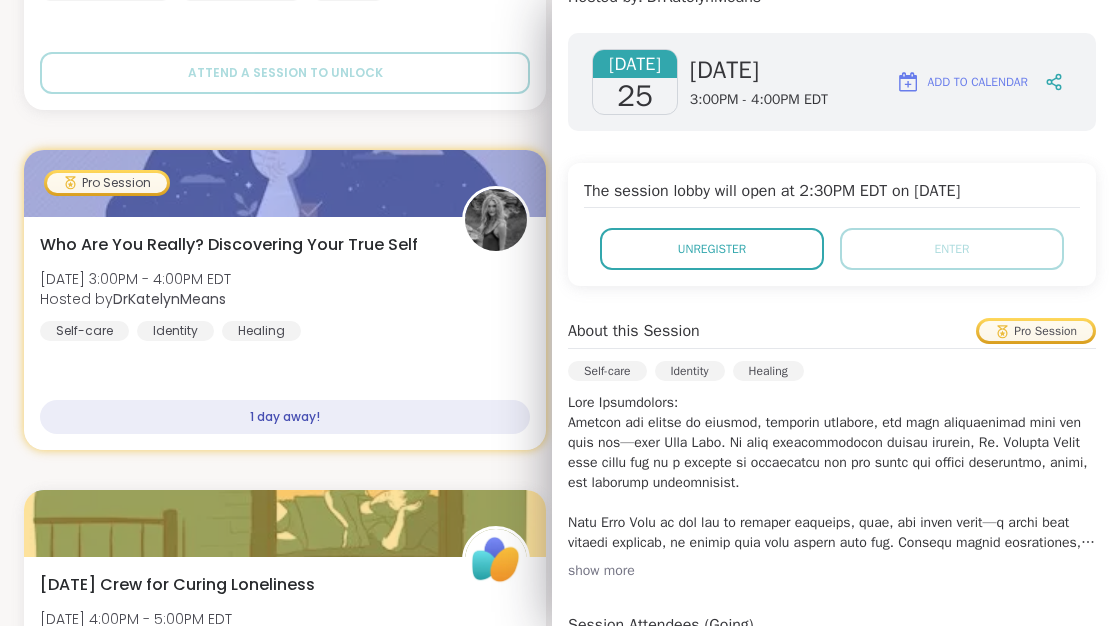 scroll, scrollTop: 321, scrollLeft: 0, axis: vertical 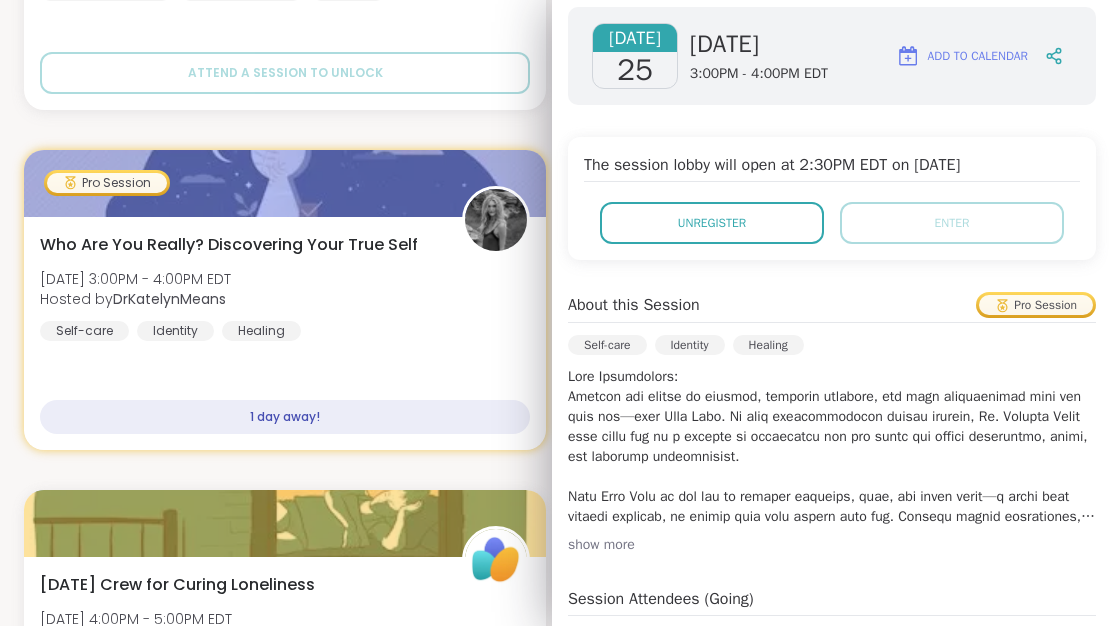 click on "0 Unlock more of ShareWell Join a session [DATE] or [DATE] to access peer groups, expert support, and all ShareWell has to offer. Upcoming Sessions CREATE A SESSION All Sessions Pro Sessions NEW My Sessions 1 Find your next session Search  Filter   Join us on a ‘Glimmer Journey' [DATE] 6:00PM - 7:00PM EDT Hosted by  JackB Mindfulness General mental health Triggers SESSION LIVE happy hour pop up and chill [DATE] 6:30PM - 8:00PM EDT Hosted by  AlexNYCtoChi [MEDICAL_DATA] Self-care [MEDICAL_DATA] SESSION LIVE Pro Session Positive Psychology for Everyday Happiness [DATE] 7:00PM - 8:00PM EDT Hosted by  draymee General mental health Growth [MEDICAL_DATA] Upgrade to register now New Host! 🎉 [DEMOGRAPHIC_DATA] [MEDICAL_DATA] and Safe Space [DATE] 7:00PM - 8:00PM EDT Hosted by  MaddieBean3 Loneliness [DEMOGRAPHIC_DATA] Gender identity Attend a session to unlock BODY KEEPS THE SCORE: TECHNICS BEYOND TRAUMA [DATE] 7:30PM - 9:00PM EDT Hosted by  Tammy21 Attachment issues Trauma Hosted by" at bounding box center [556, -5486] 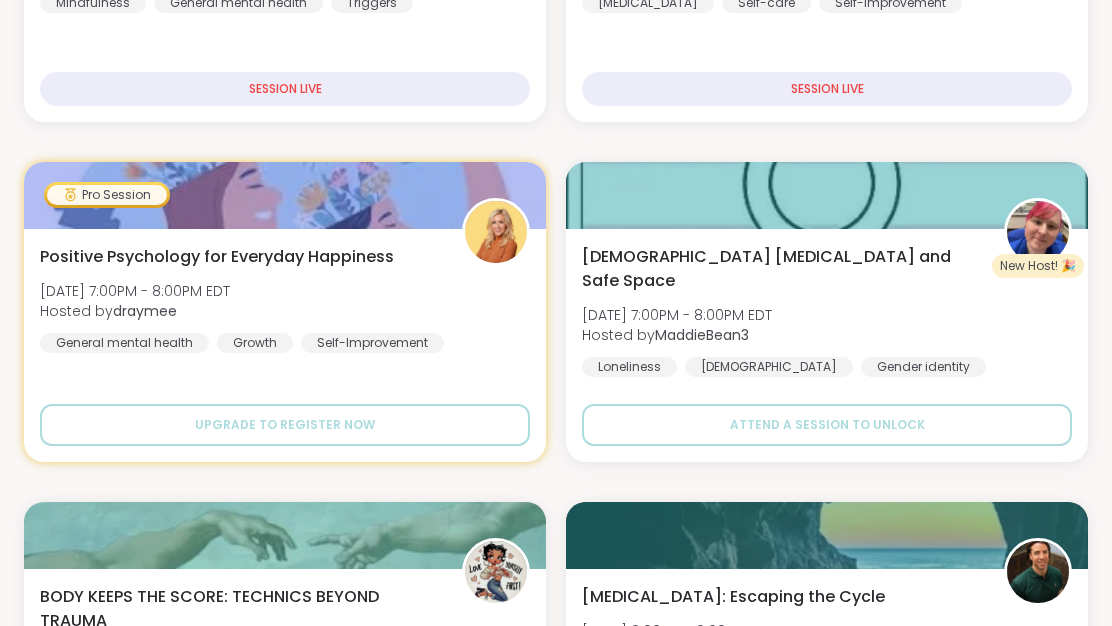 scroll, scrollTop: 0, scrollLeft: 0, axis: both 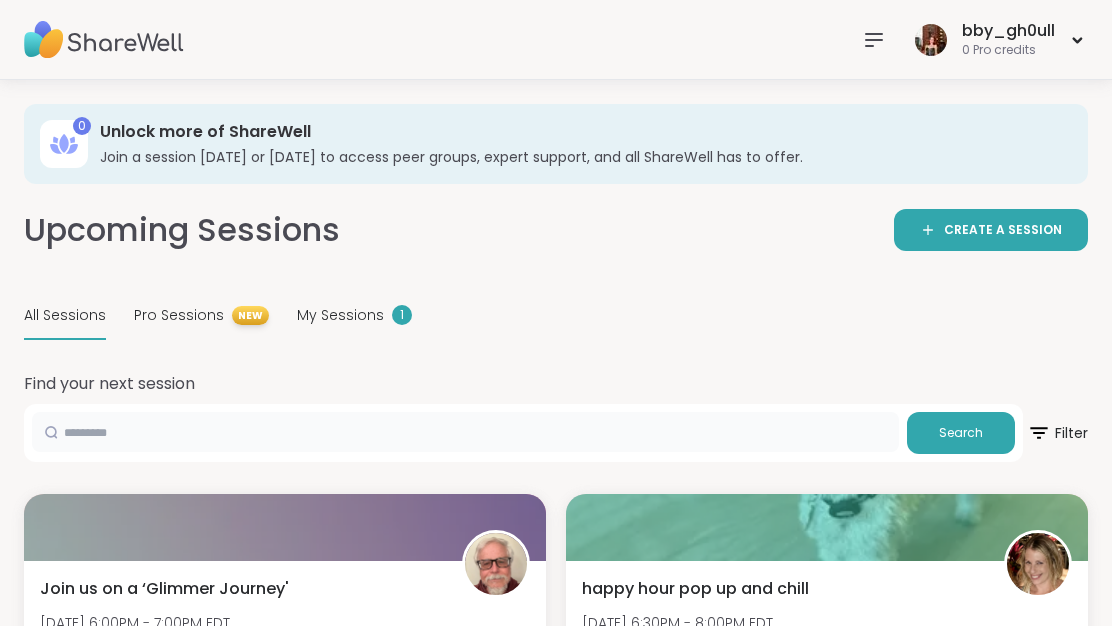 click at bounding box center (465, 432) 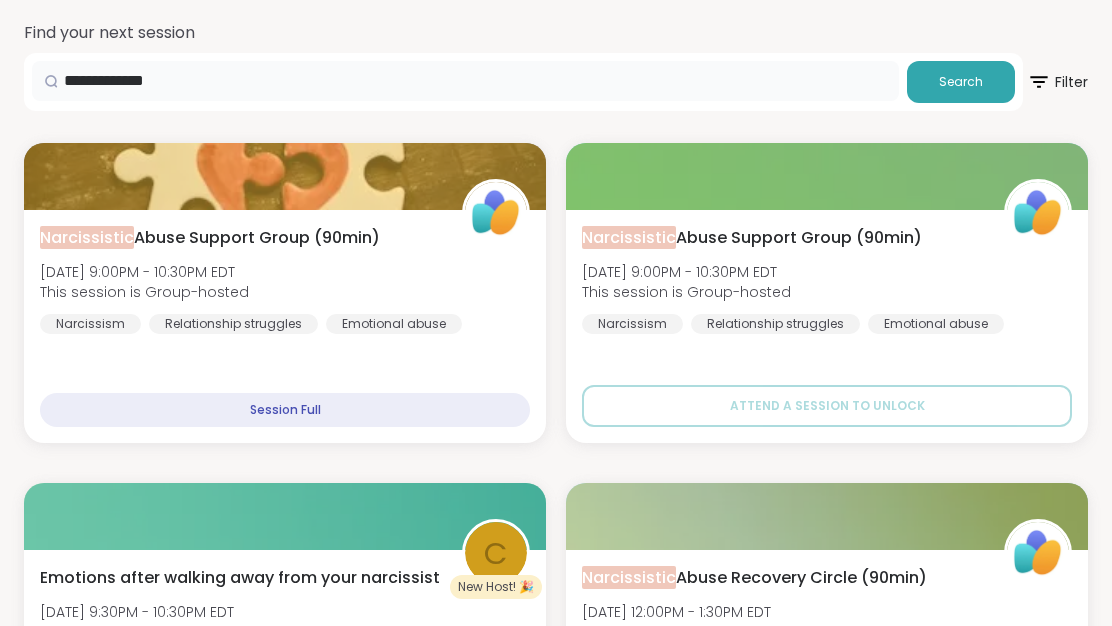 scroll, scrollTop: 0, scrollLeft: 0, axis: both 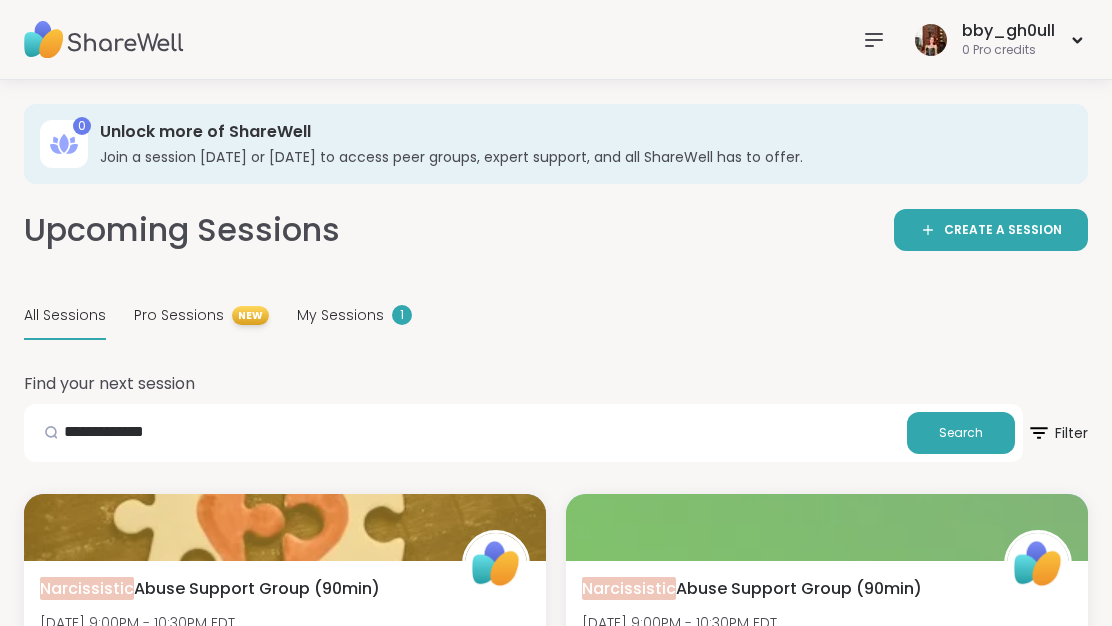 drag, startPoint x: 233, startPoint y: 454, endPoint x: 53, endPoint y: 429, distance: 181.72781 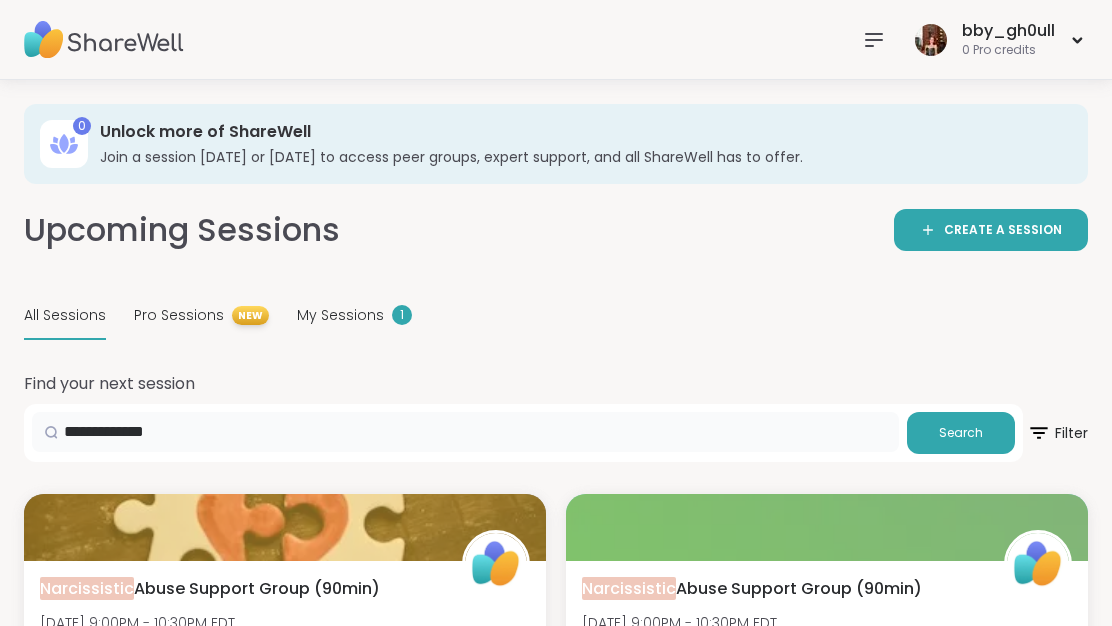 click on "**********" at bounding box center [465, 432] 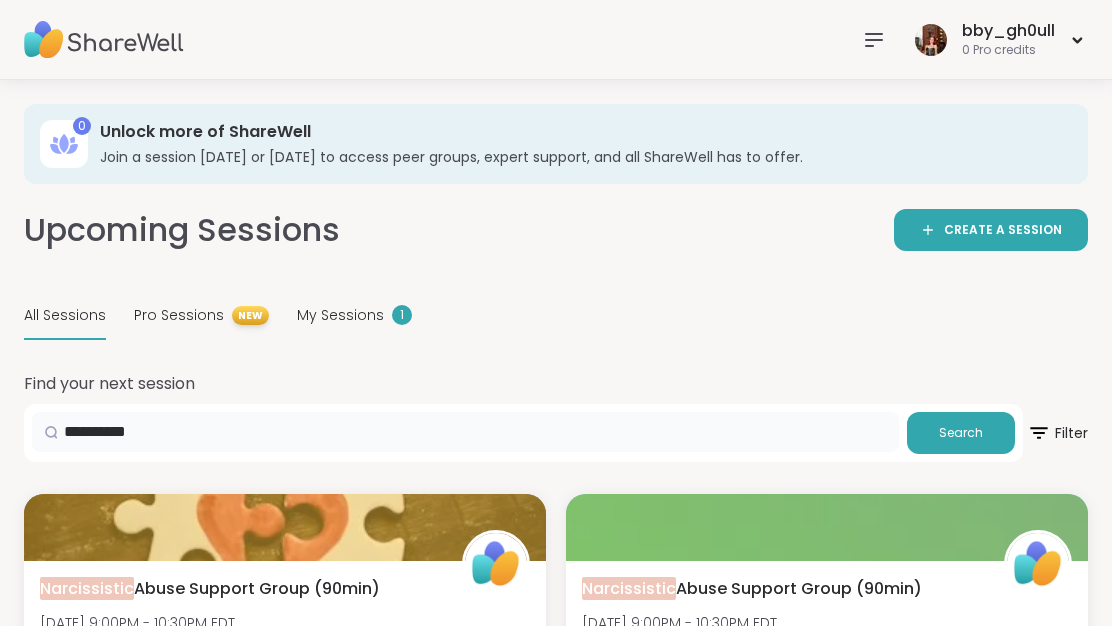 type on "**********" 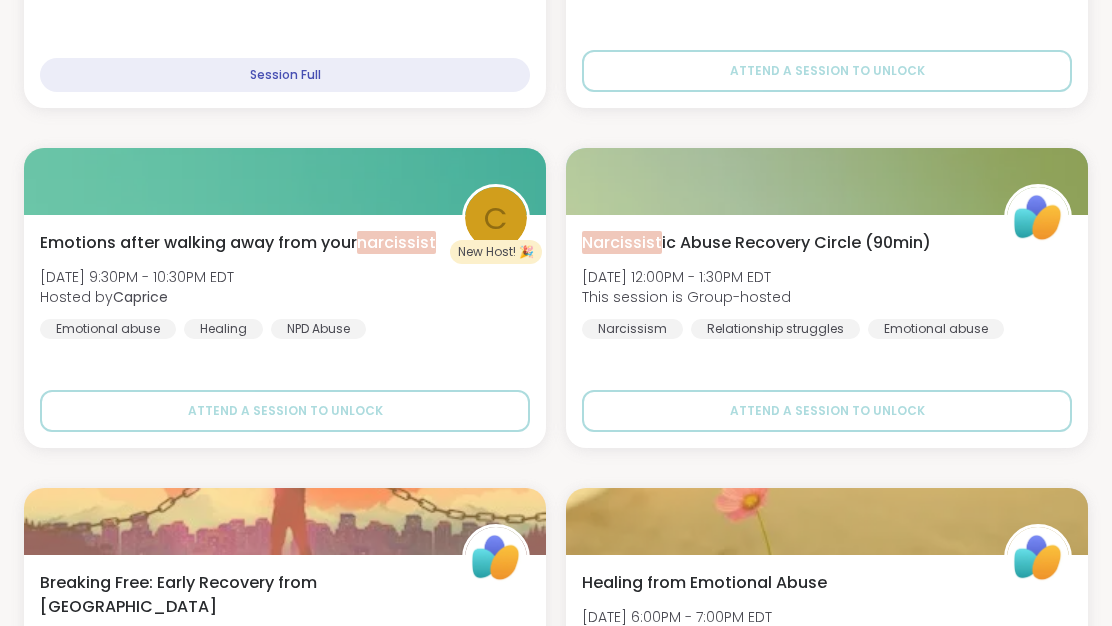 scroll, scrollTop: 0, scrollLeft: 0, axis: both 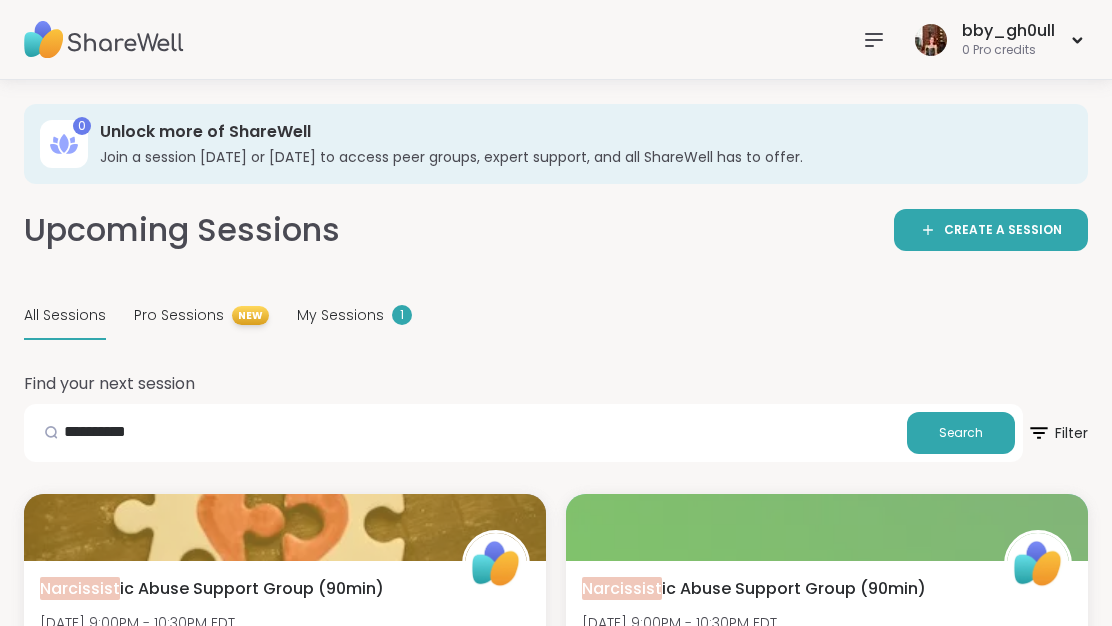 click on "All Sessions" at bounding box center [65, 315] 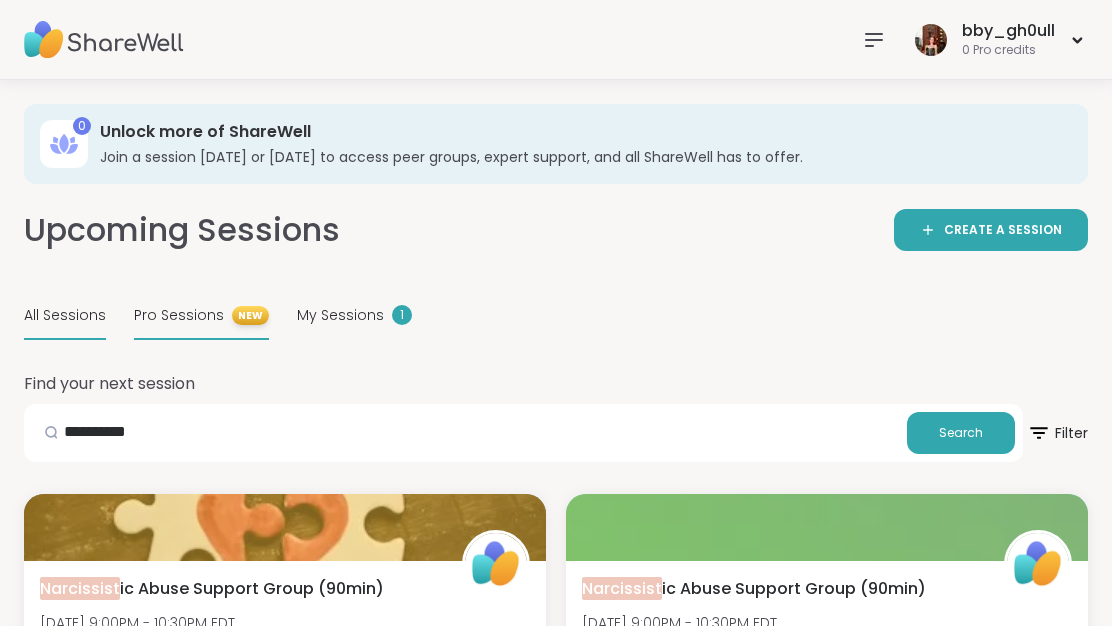 click on "Pro Sessions NEW" at bounding box center [201, 316] 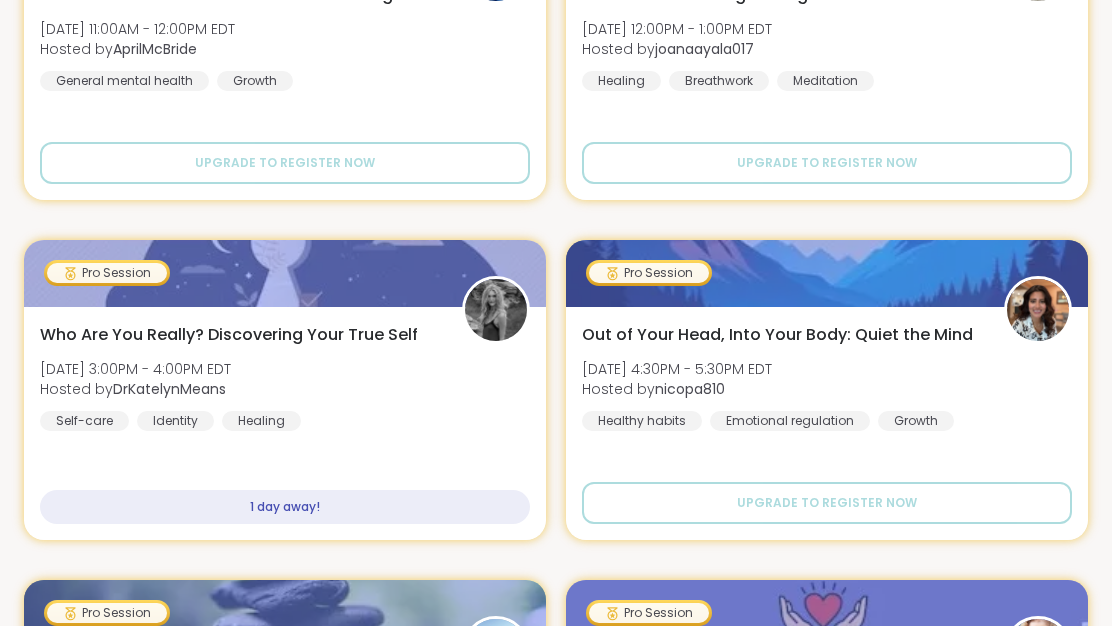 scroll, scrollTop: 0, scrollLeft: 0, axis: both 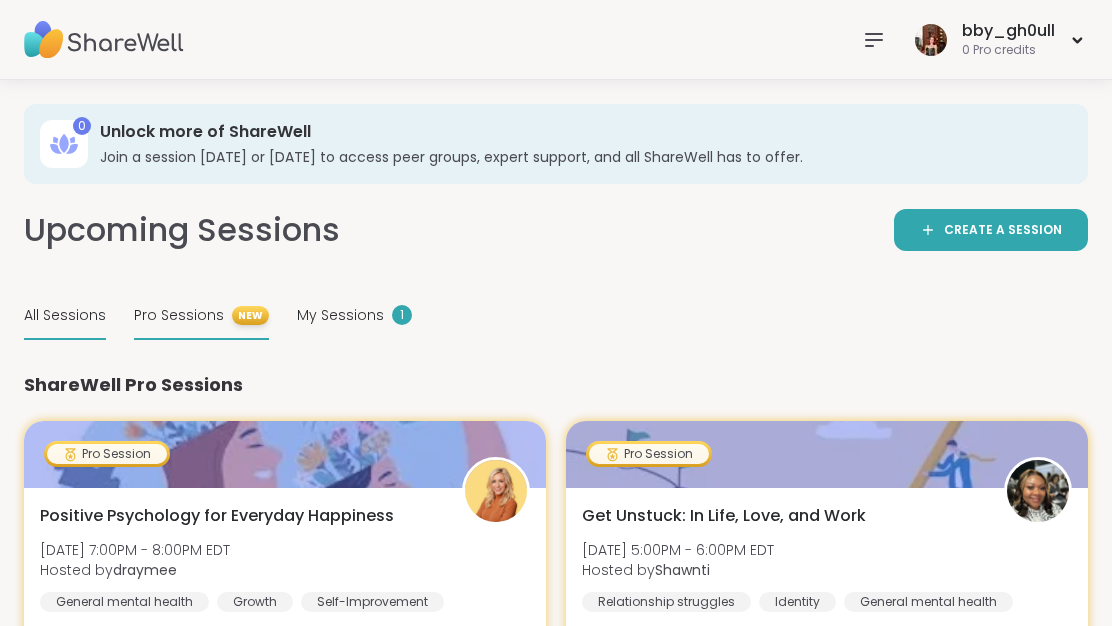 click on "All Sessions" at bounding box center [65, 315] 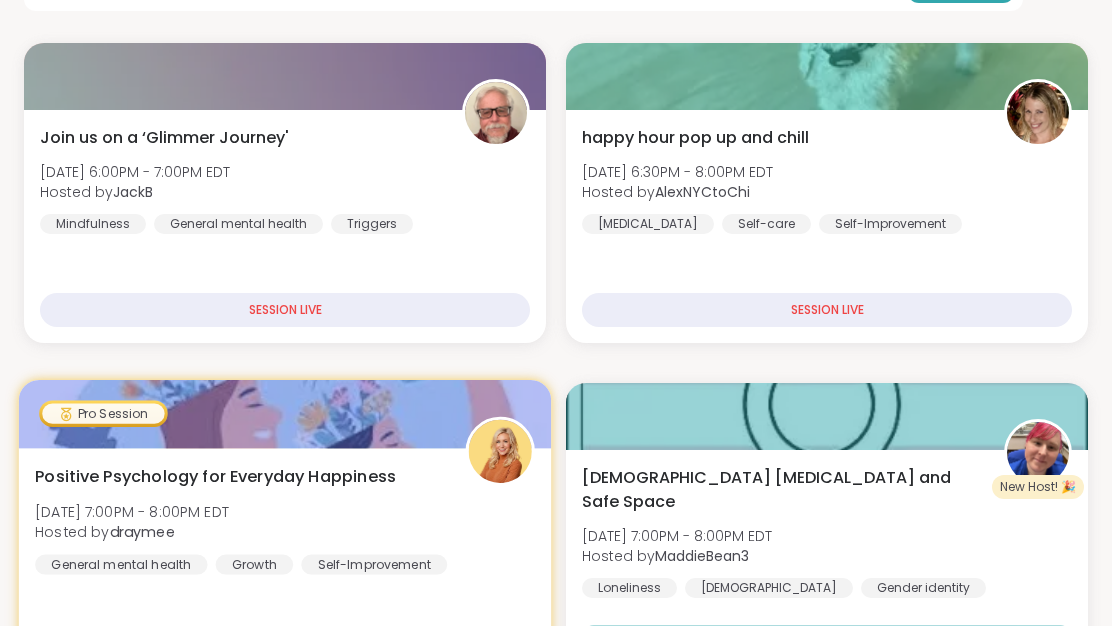 scroll, scrollTop: 410, scrollLeft: 0, axis: vertical 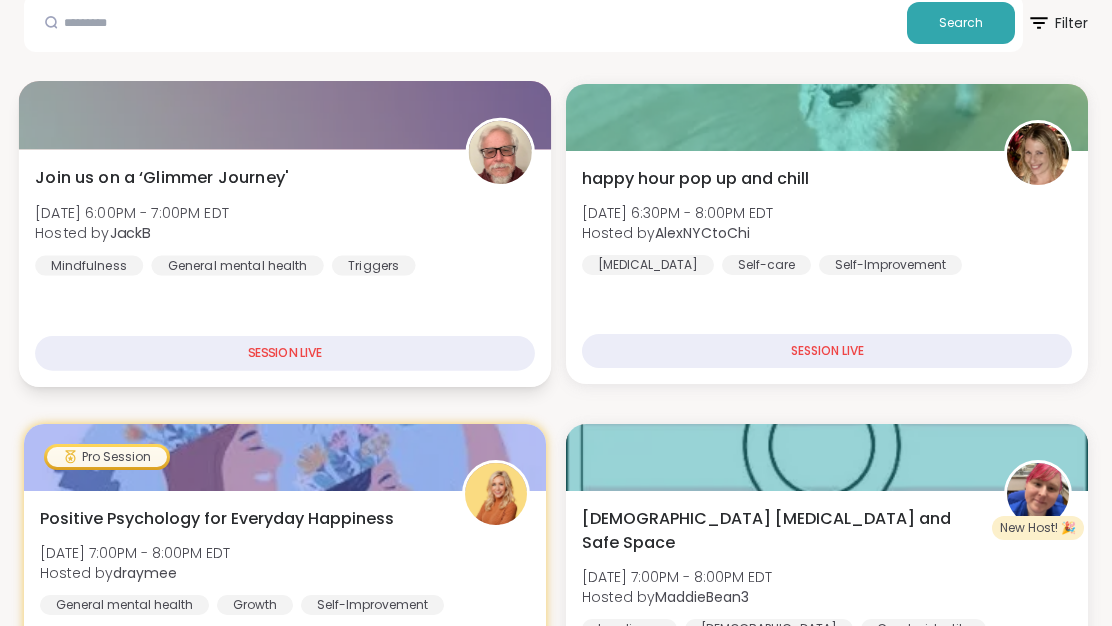 click on "Join us on a ‘Glimmer Journey' [DATE] 6:00PM - 7:00PM EDT Hosted by  JackB Mindfulness General mental health Triggers" at bounding box center [285, 220] 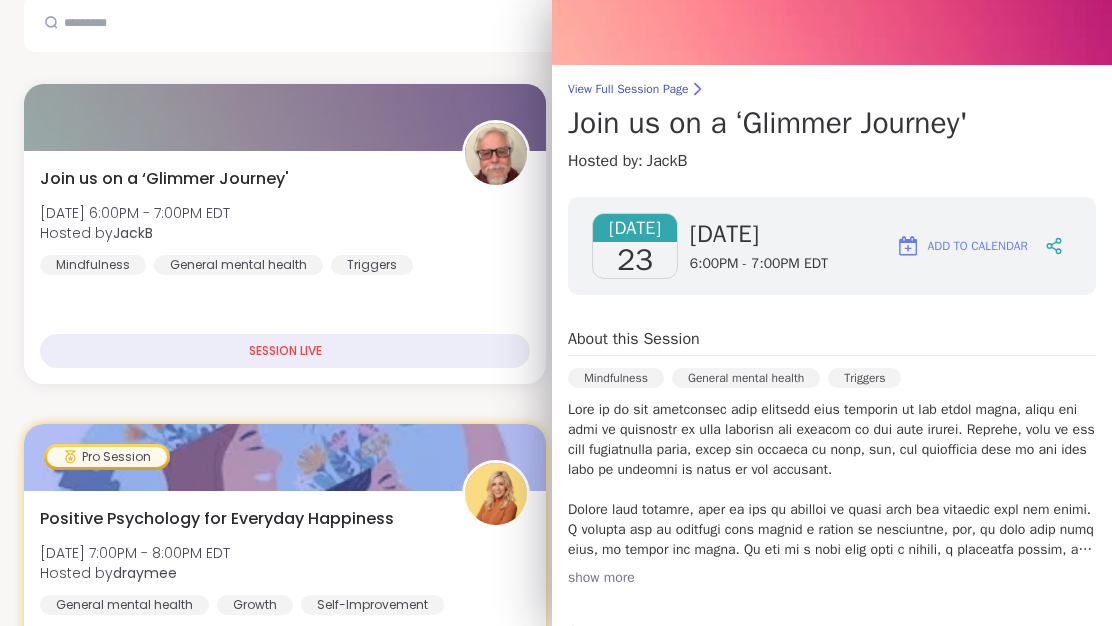 scroll, scrollTop: 471, scrollLeft: 0, axis: vertical 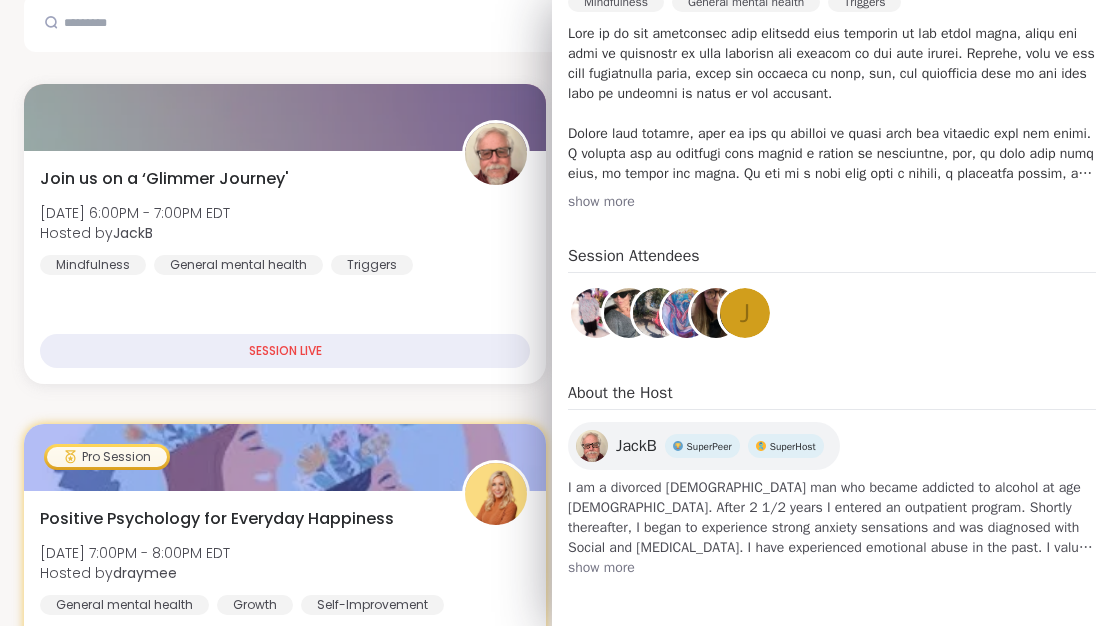 click on "show more" at bounding box center (832, 568) 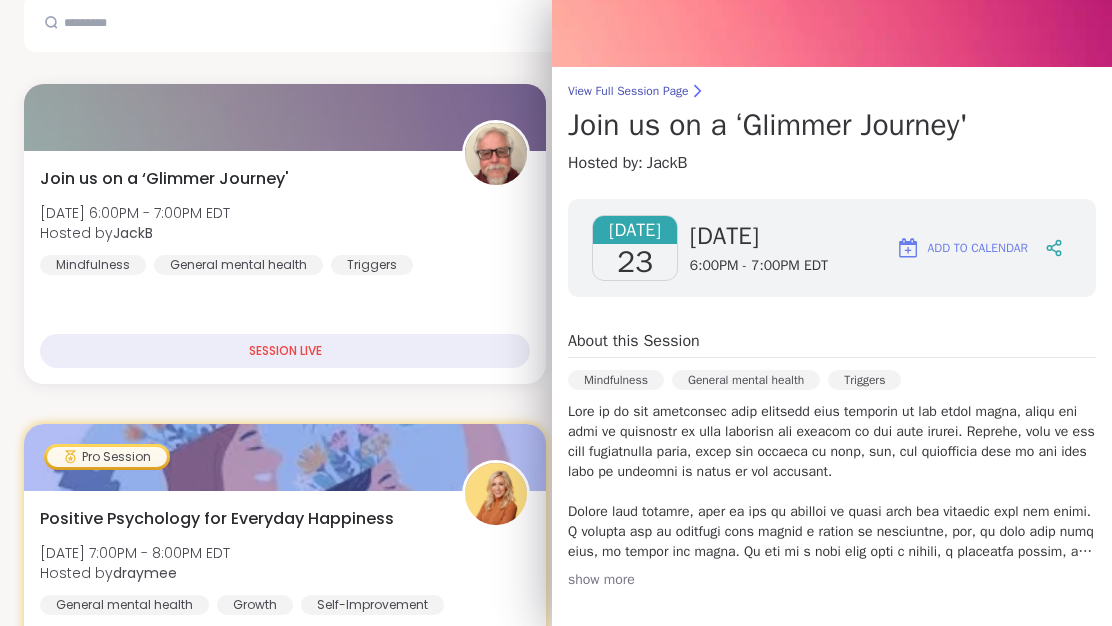 scroll, scrollTop: 0, scrollLeft: 0, axis: both 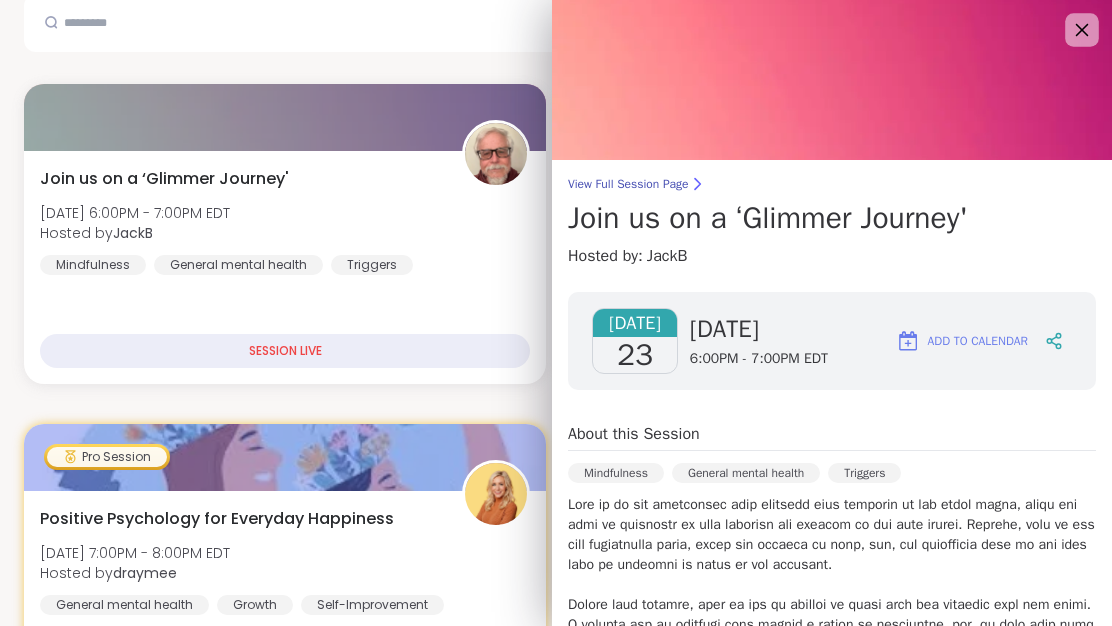 click 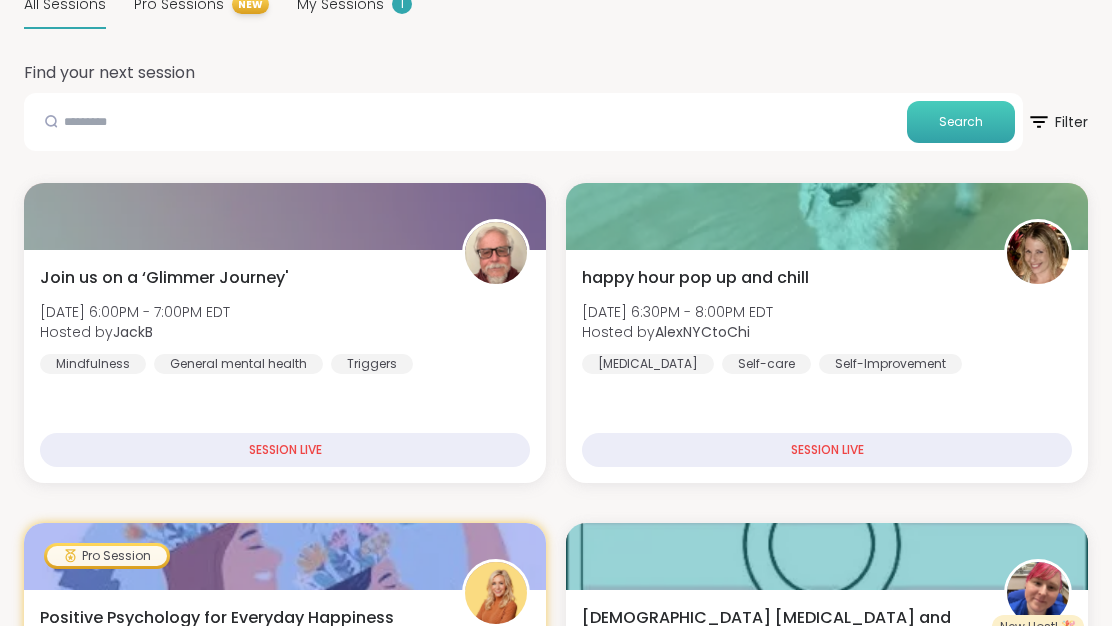 scroll, scrollTop: 292, scrollLeft: 0, axis: vertical 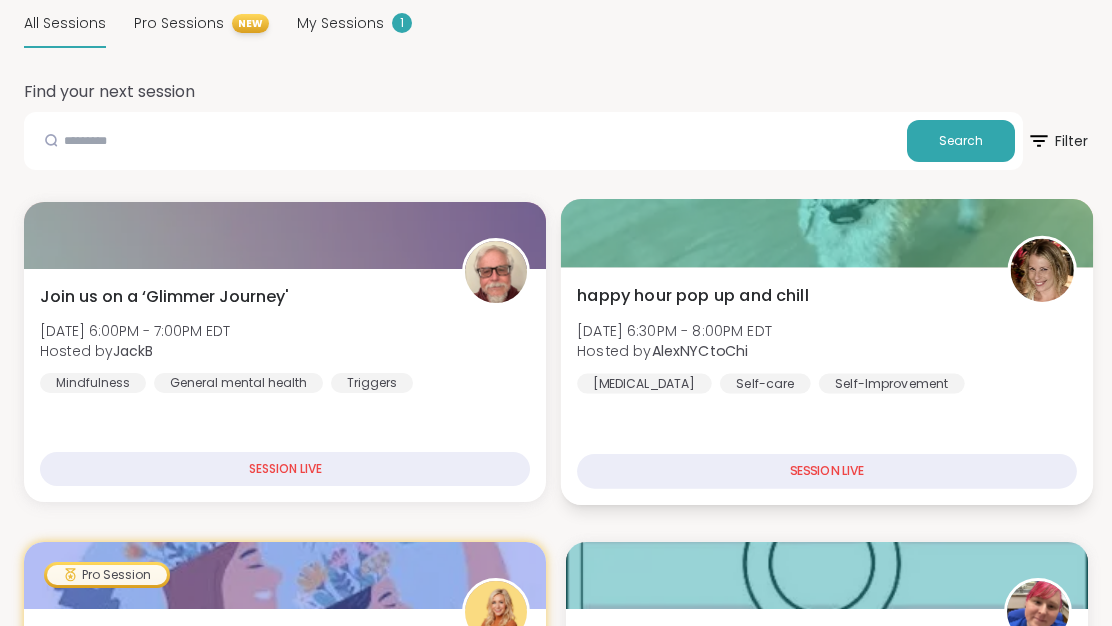 click at bounding box center (1042, 270) 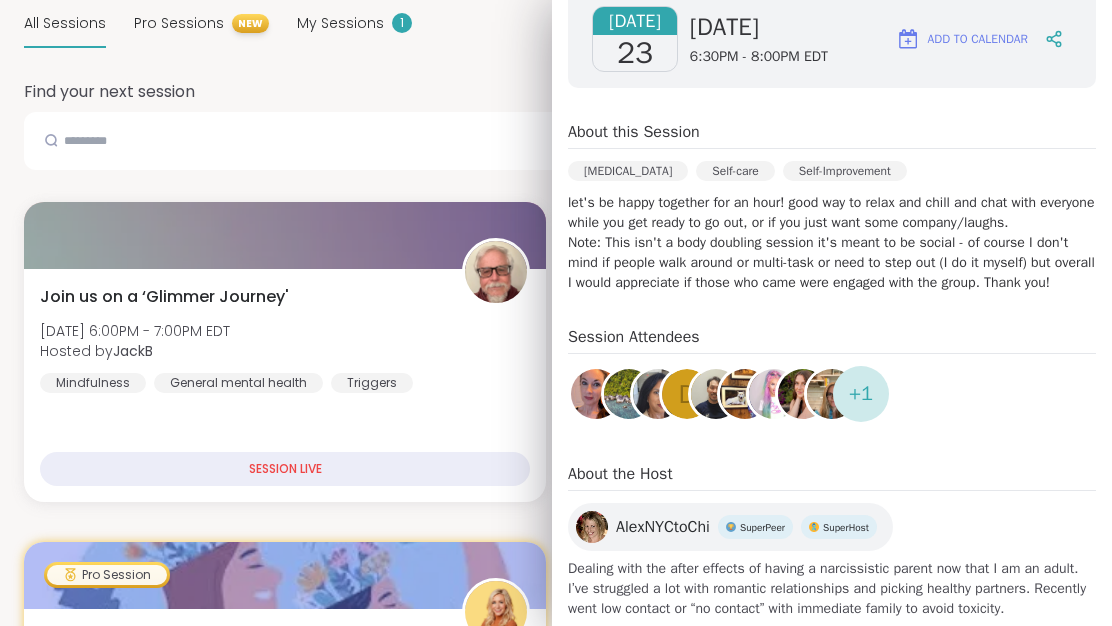 scroll, scrollTop: 0, scrollLeft: 0, axis: both 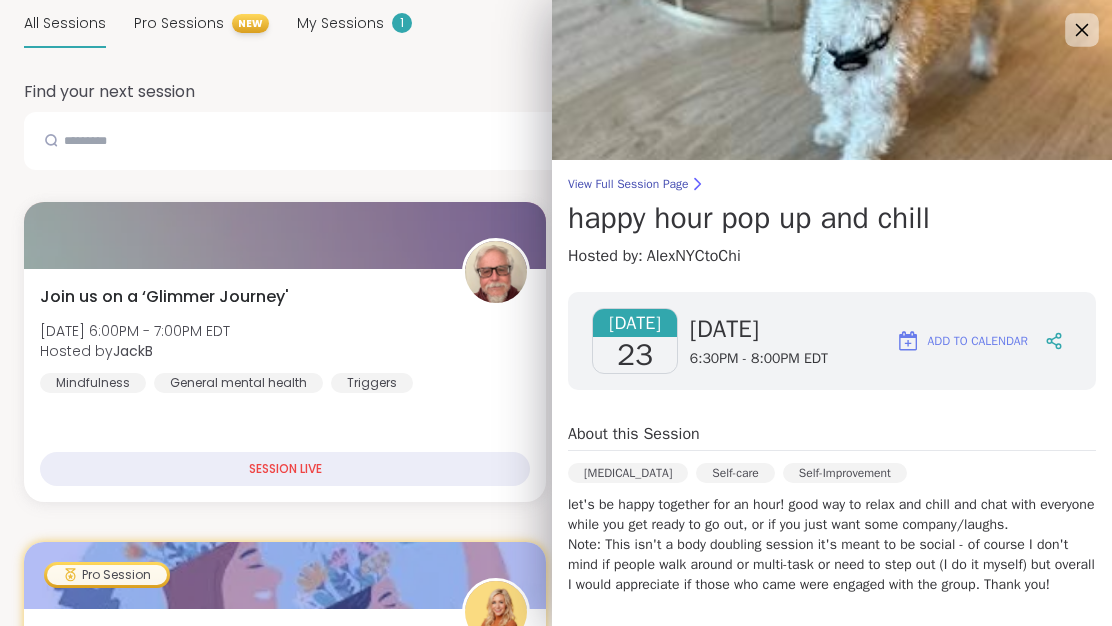 click 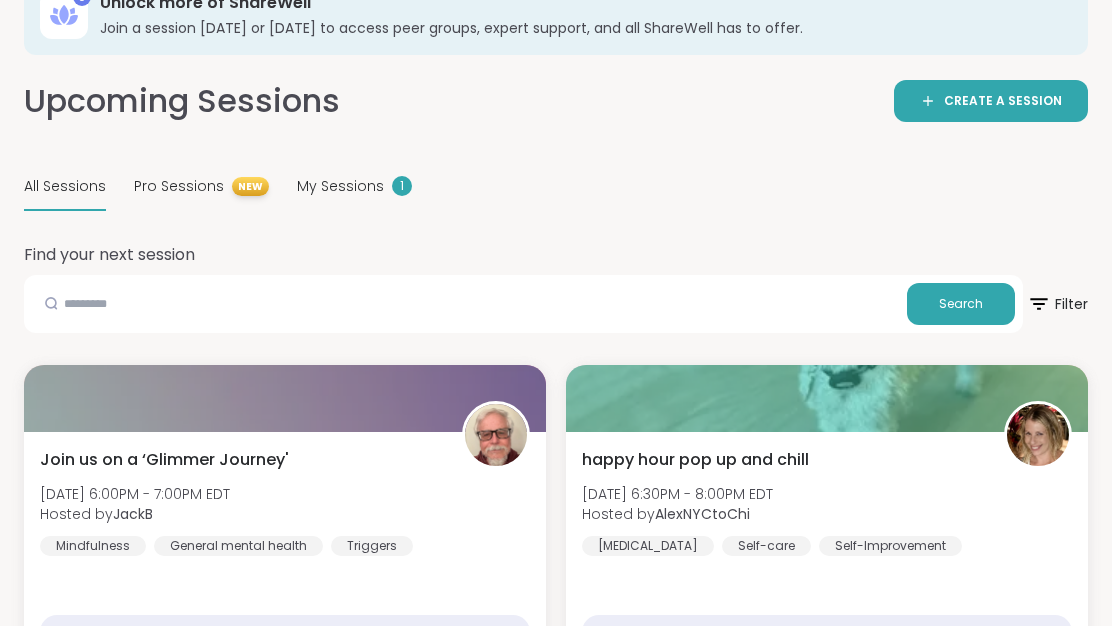 scroll, scrollTop: 0, scrollLeft: 0, axis: both 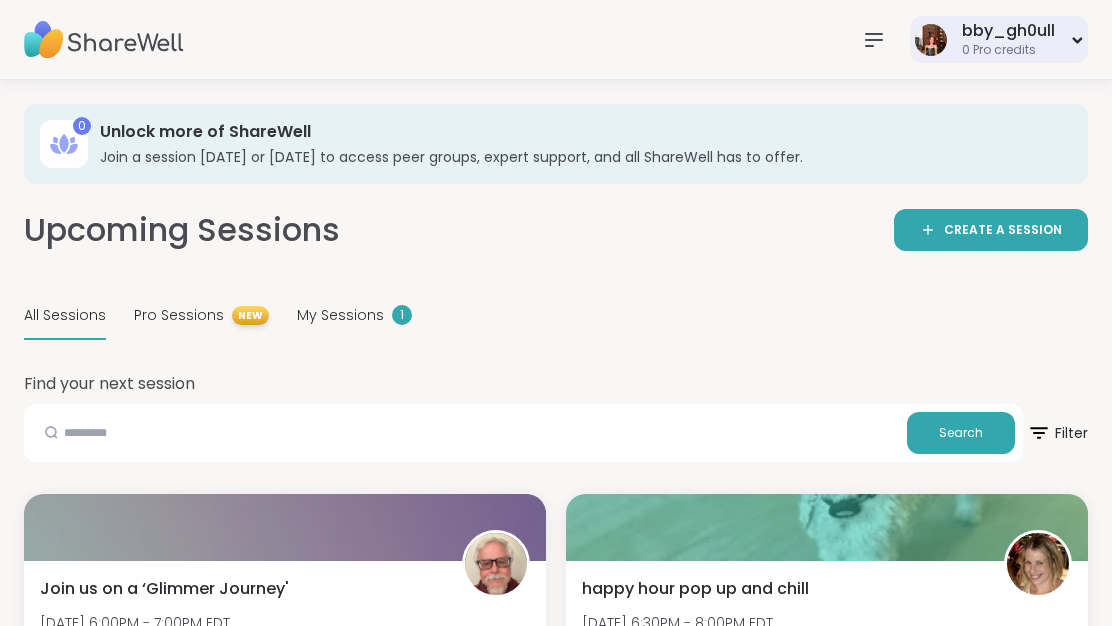 click on "0 Pro credits" at bounding box center (1008, 50) 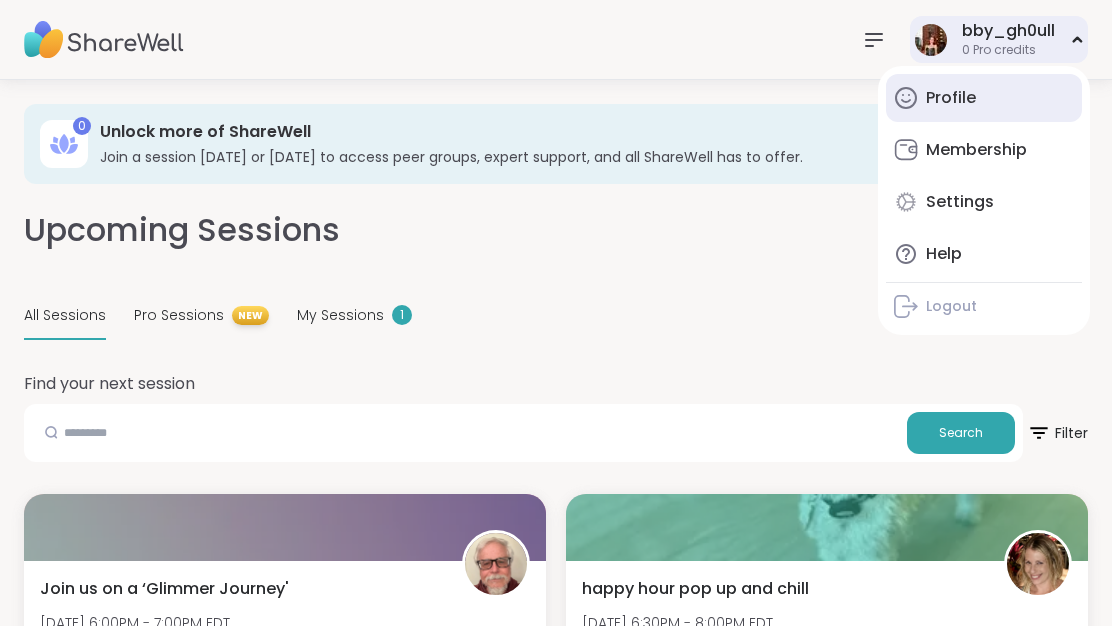 click on "Profile" at bounding box center (984, 98) 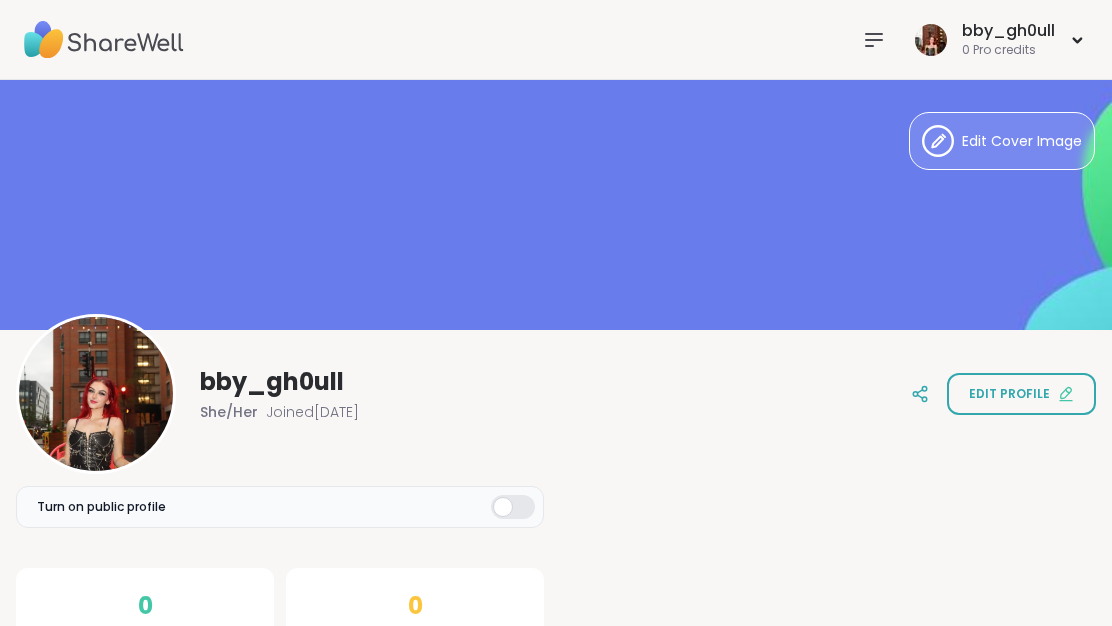 scroll, scrollTop: 0, scrollLeft: 0, axis: both 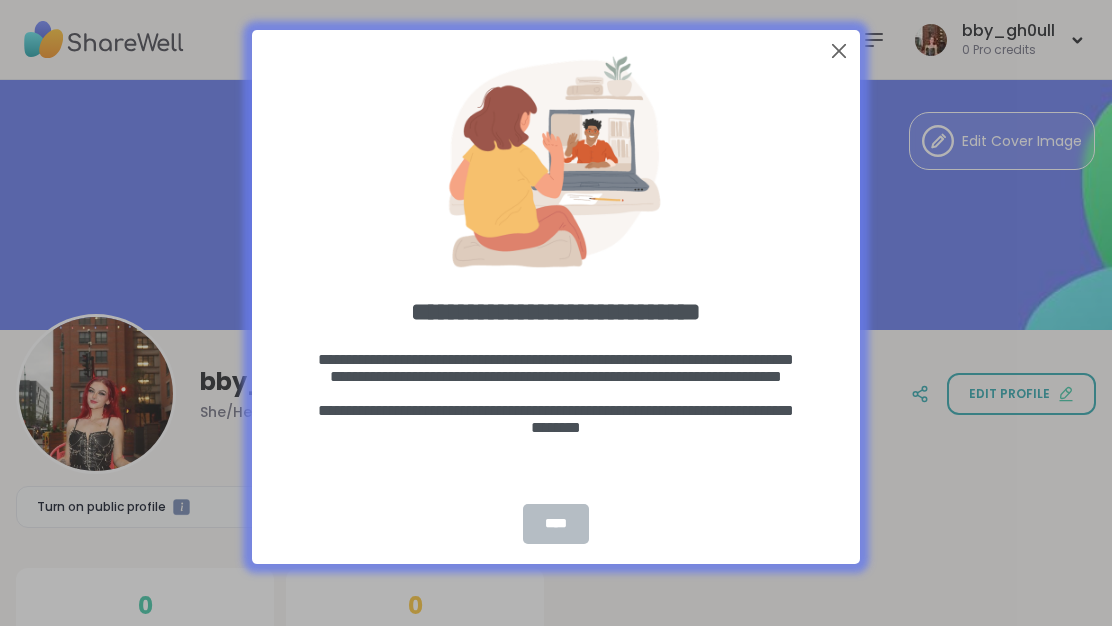 click on "****" at bounding box center [556, 524] 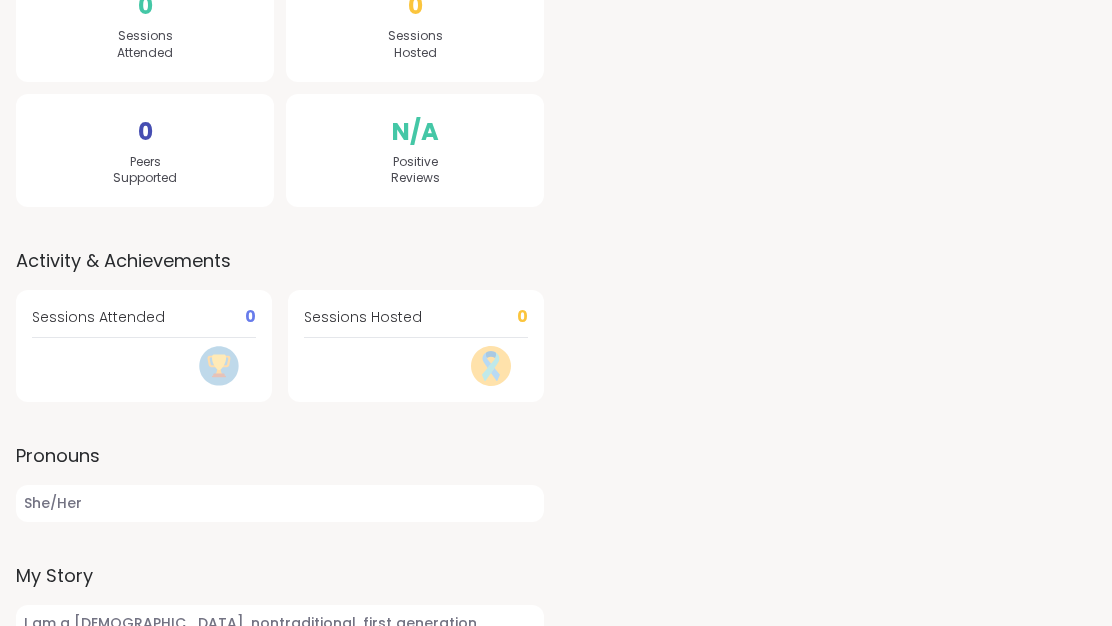 scroll, scrollTop: 677, scrollLeft: 0, axis: vertical 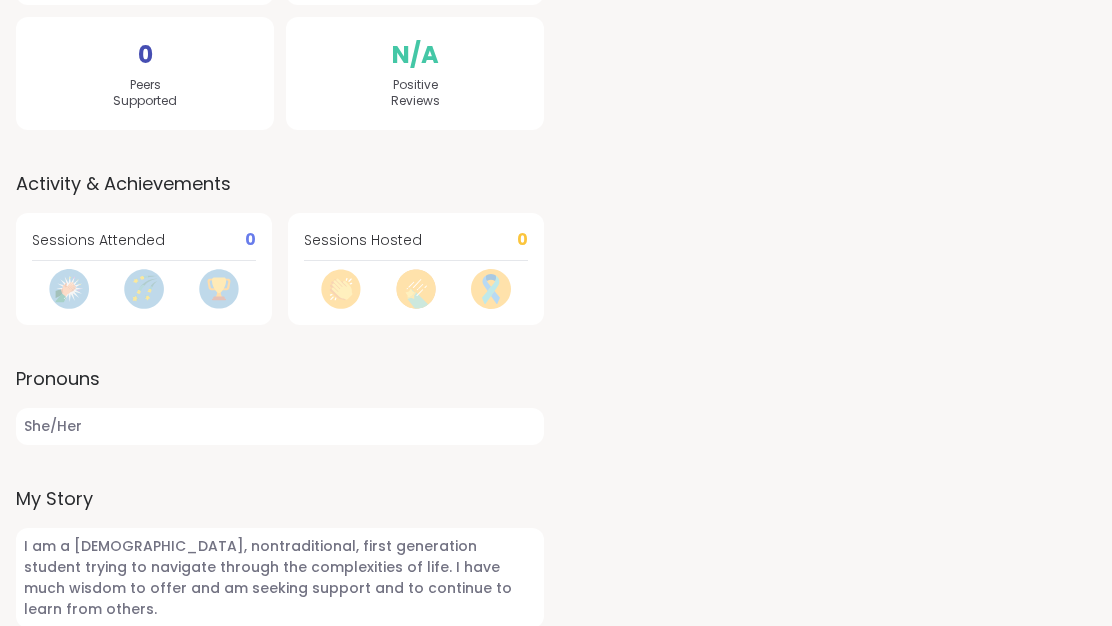 click on "I am a [DEMOGRAPHIC_DATA], nontraditional, first generation student trying to navigate through the complexities of life. I have much wisdom to offer and am seeking support and to continue to learn from others." at bounding box center (280, 578) 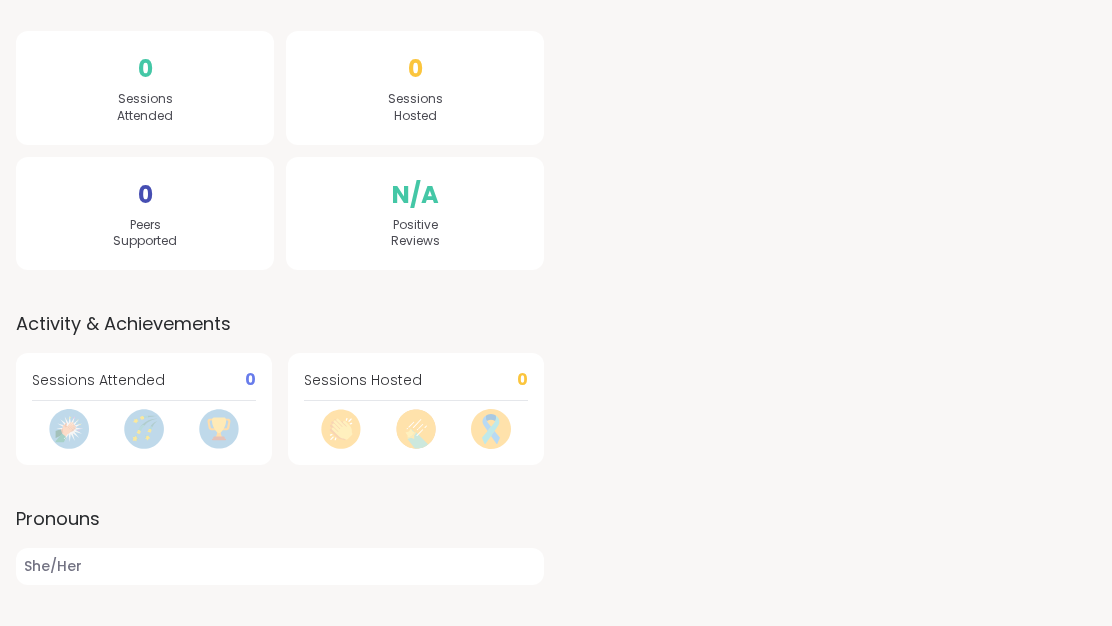 scroll, scrollTop: 0, scrollLeft: 0, axis: both 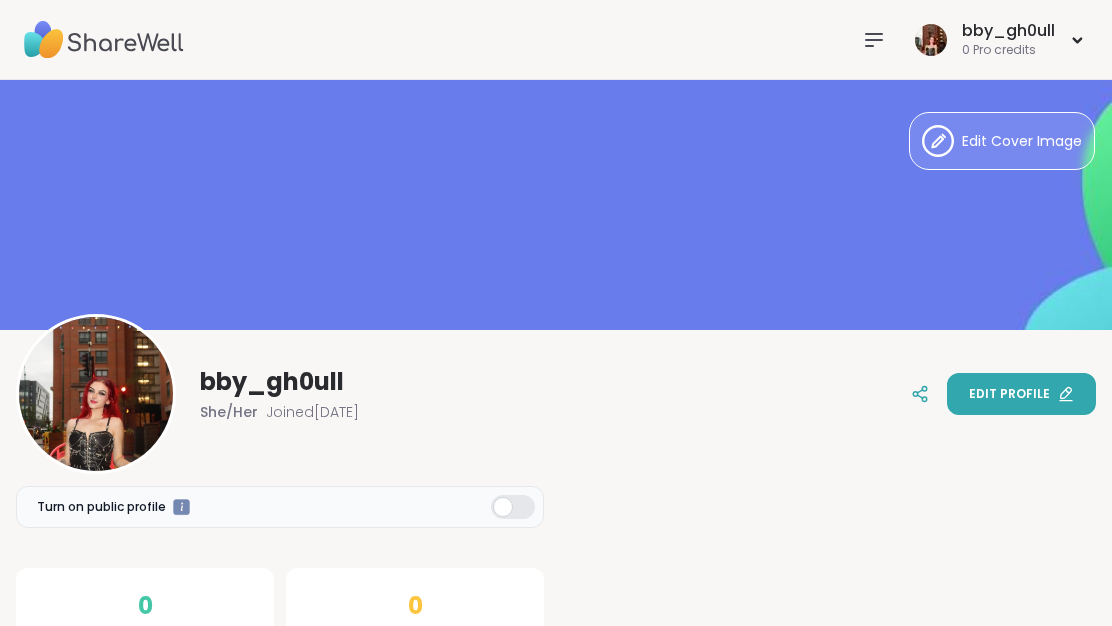 click on "Edit profile" at bounding box center [1009, 394] 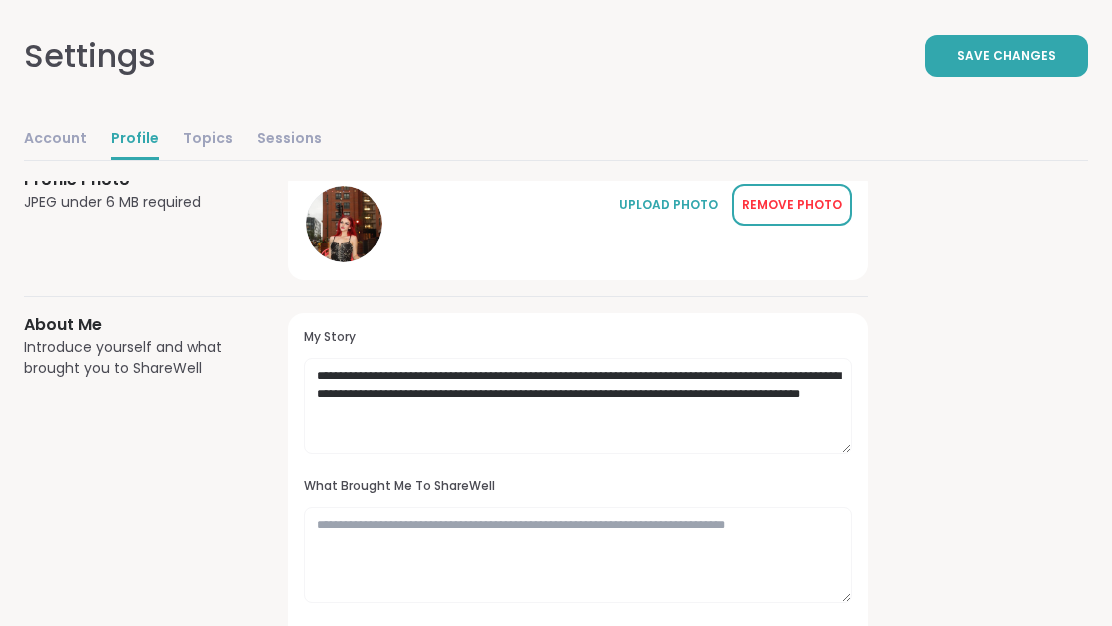 scroll, scrollTop: 124, scrollLeft: 0, axis: vertical 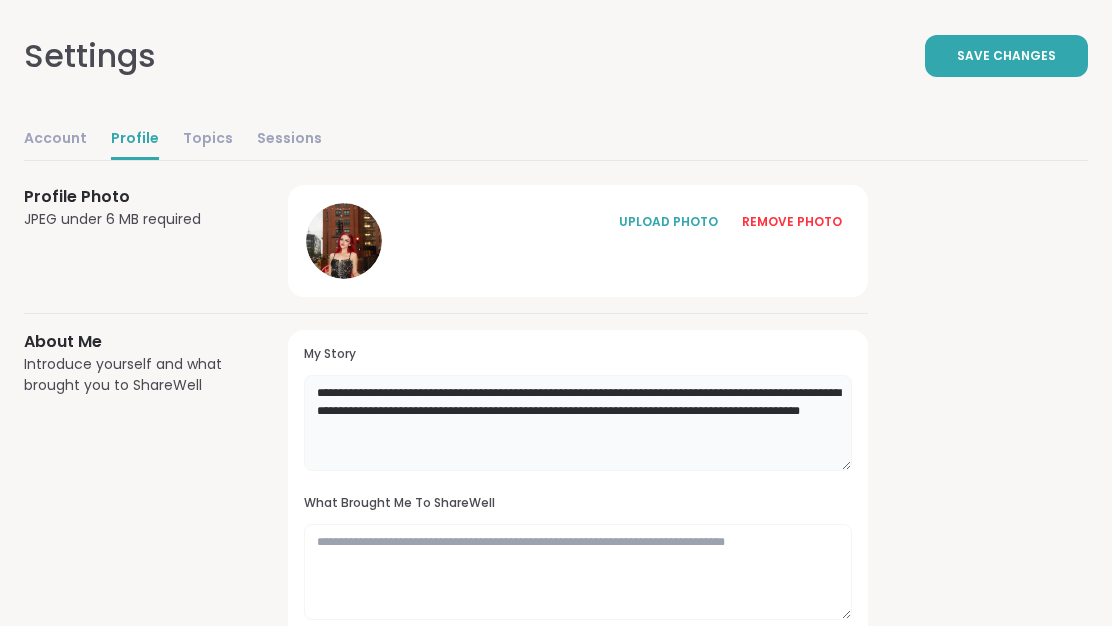 drag, startPoint x: 823, startPoint y: 394, endPoint x: 281, endPoint y: 383, distance: 542.11163 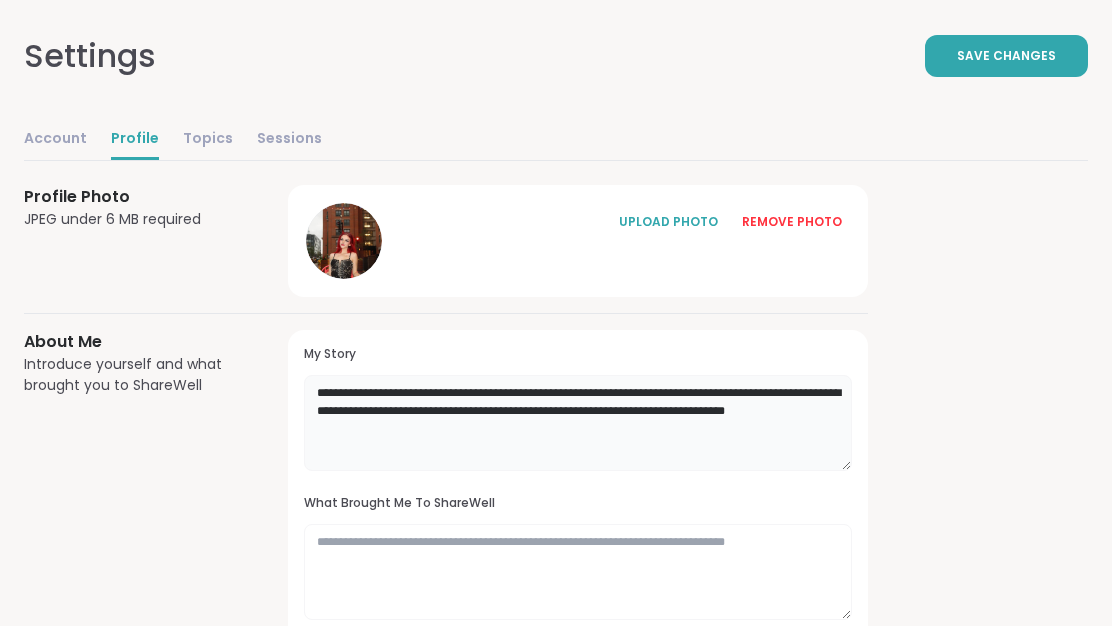 drag, startPoint x: 733, startPoint y: 388, endPoint x: 614, endPoint y: 381, distance: 119.2057 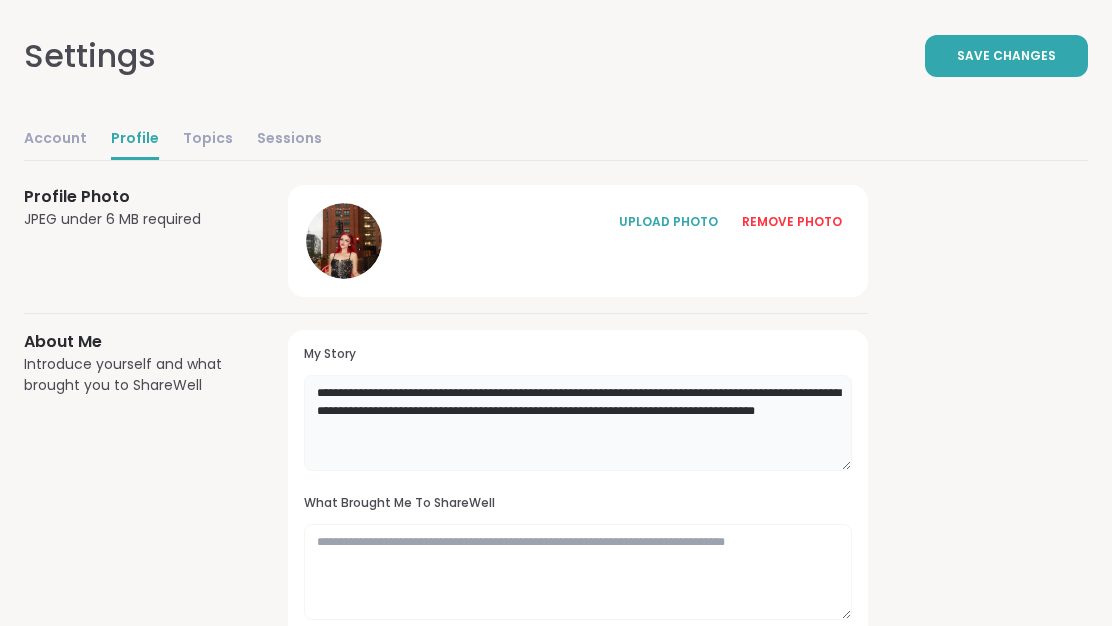 click on "**********" at bounding box center [578, 423] 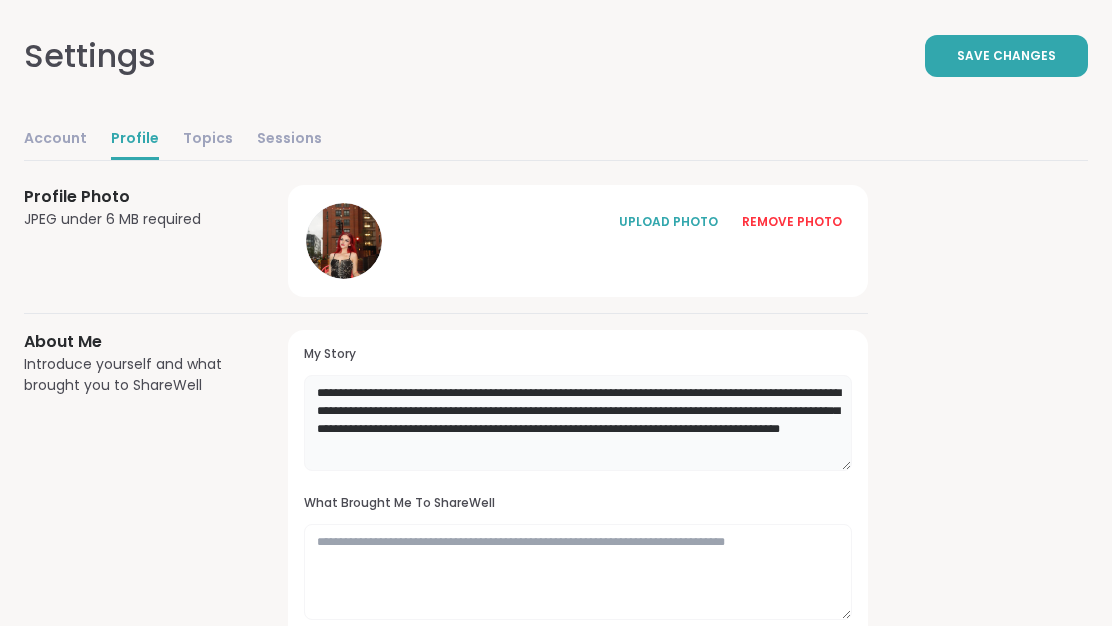 click on "**********" at bounding box center [578, 423] 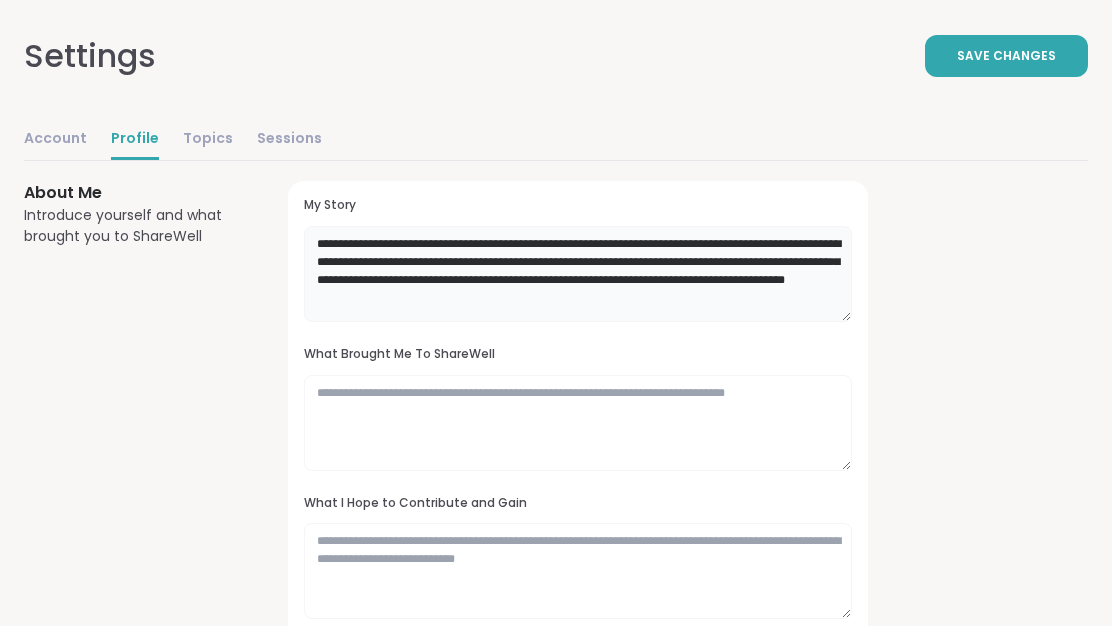 scroll, scrollTop: 270, scrollLeft: 0, axis: vertical 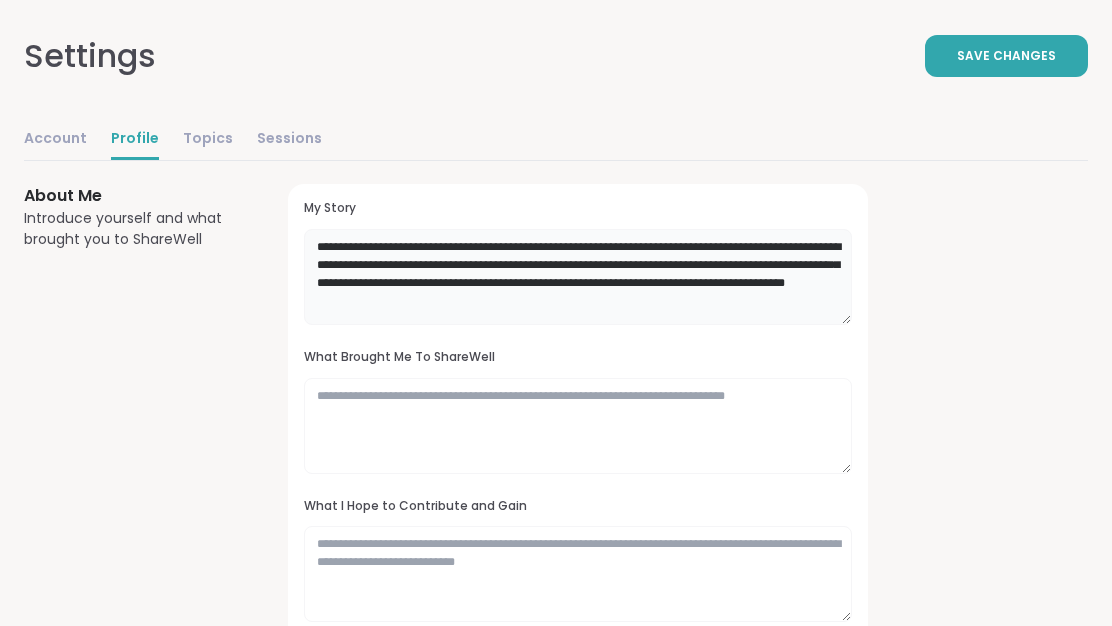 type on "**********" 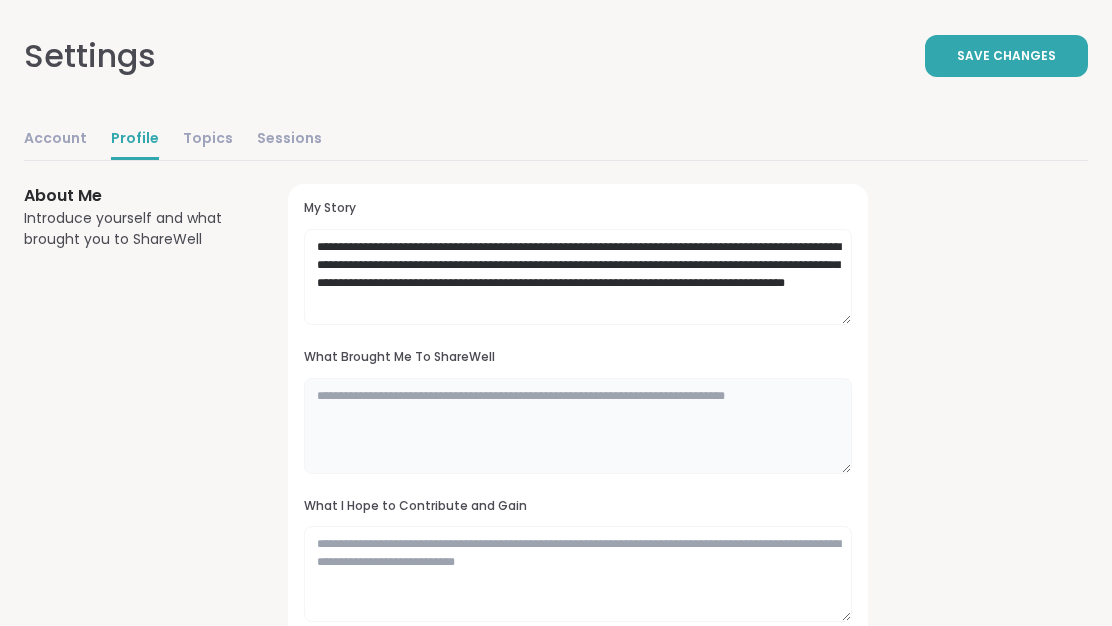 click at bounding box center [578, 426] 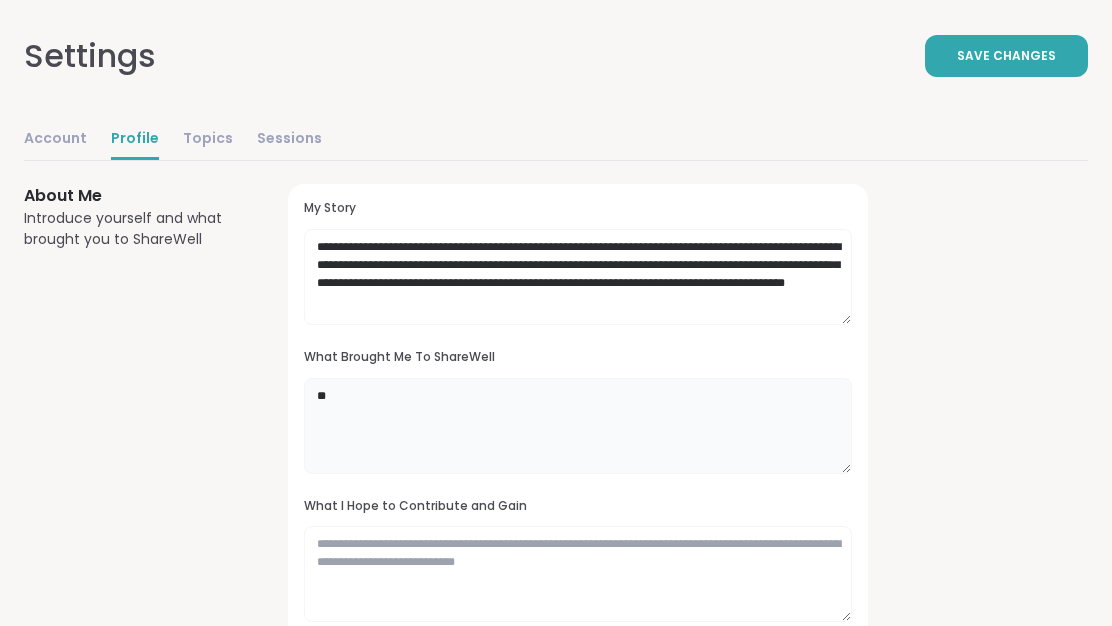 type on "*" 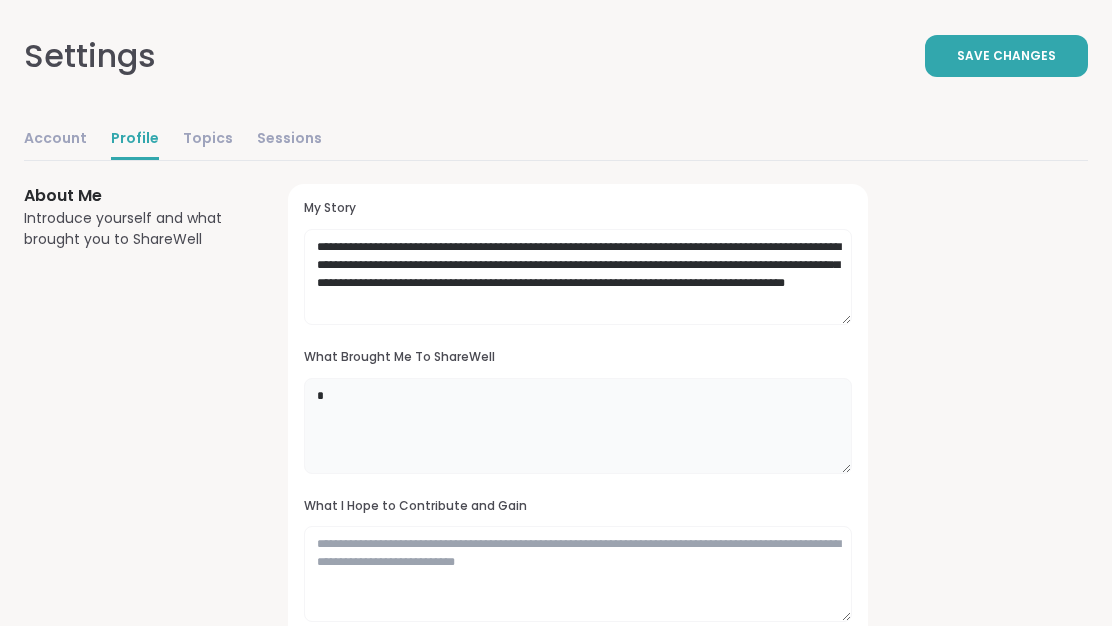 type 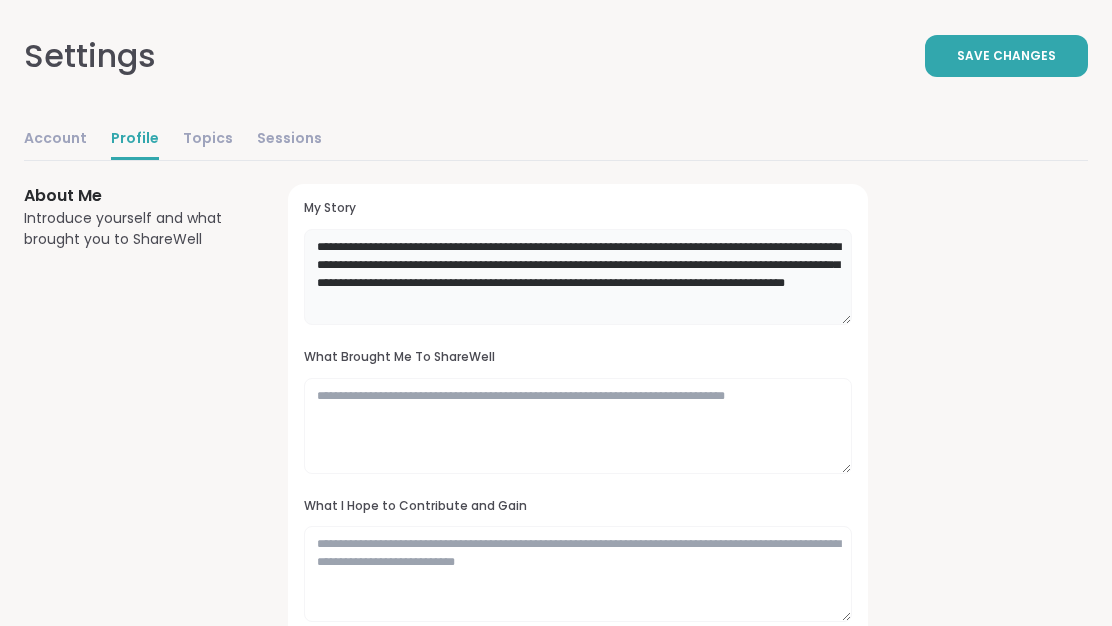 click on "**********" at bounding box center (578, 277) 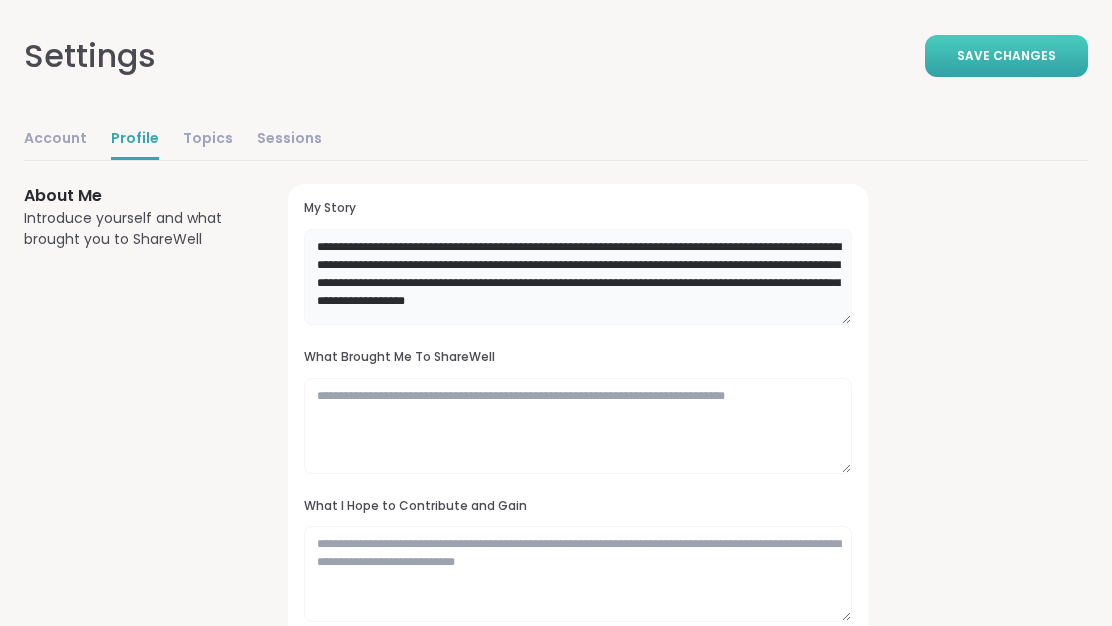 type on "**********" 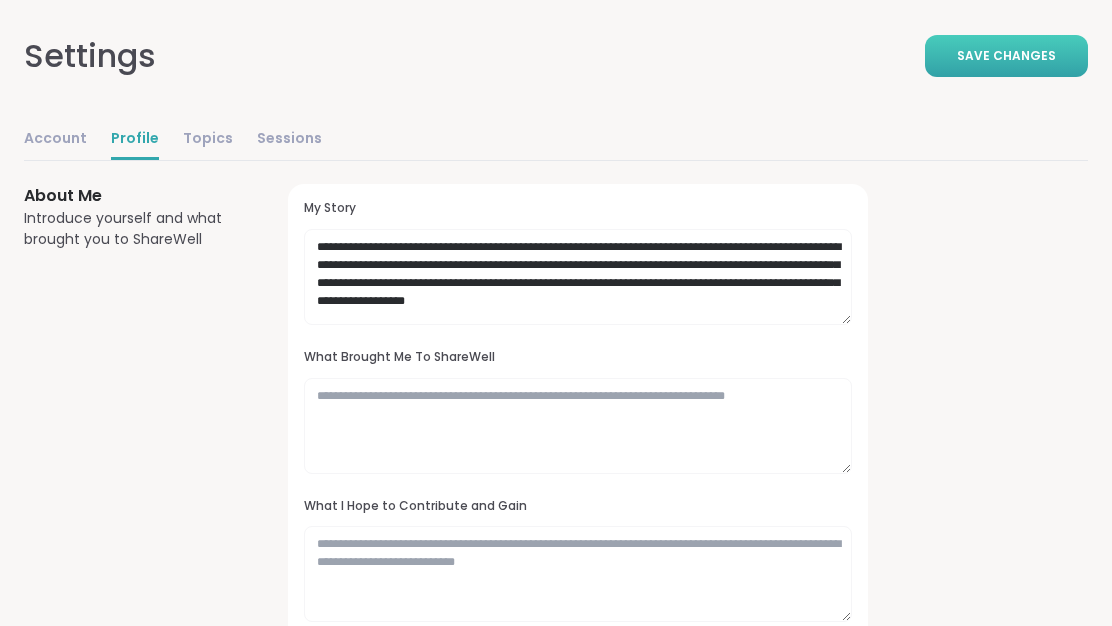 click on "Save Changes" at bounding box center (1006, 56) 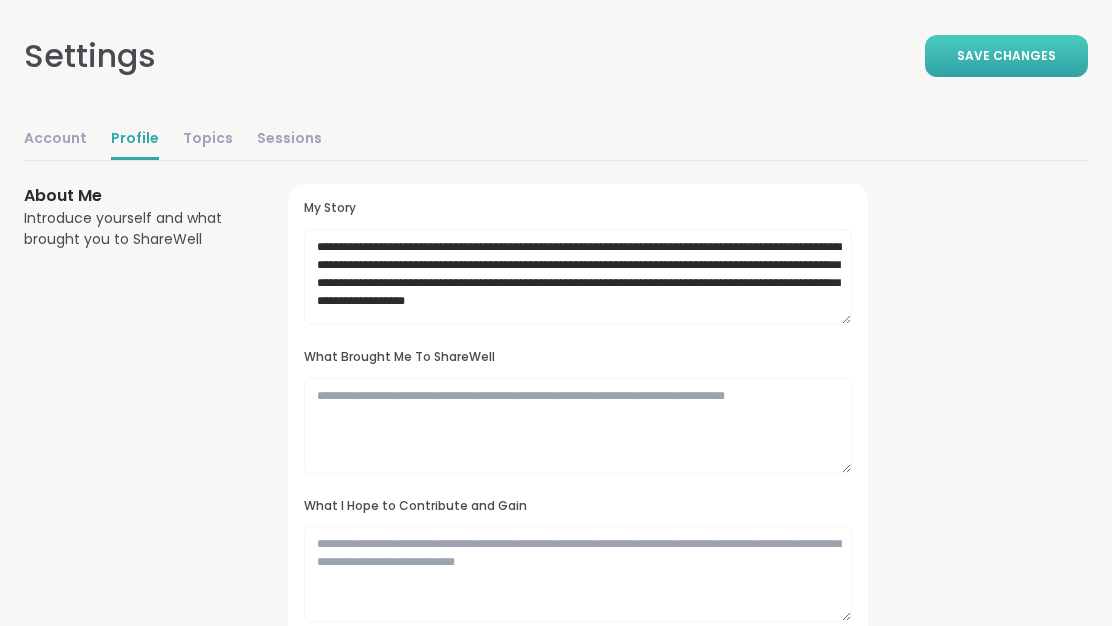 scroll, scrollTop: 0, scrollLeft: 0, axis: both 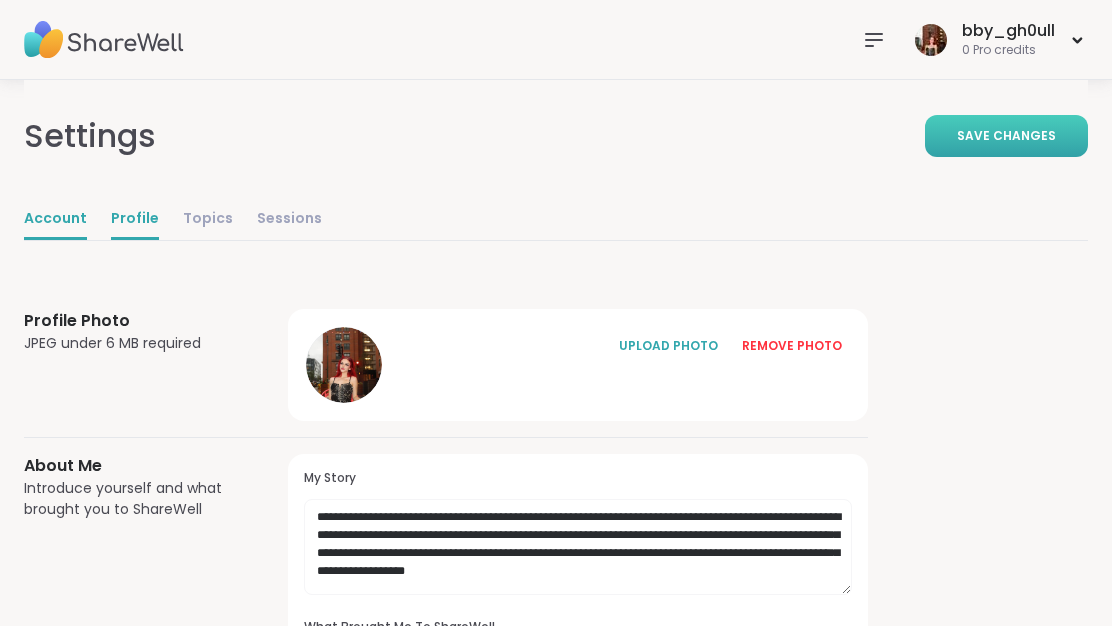 click on "Account" at bounding box center [55, 220] 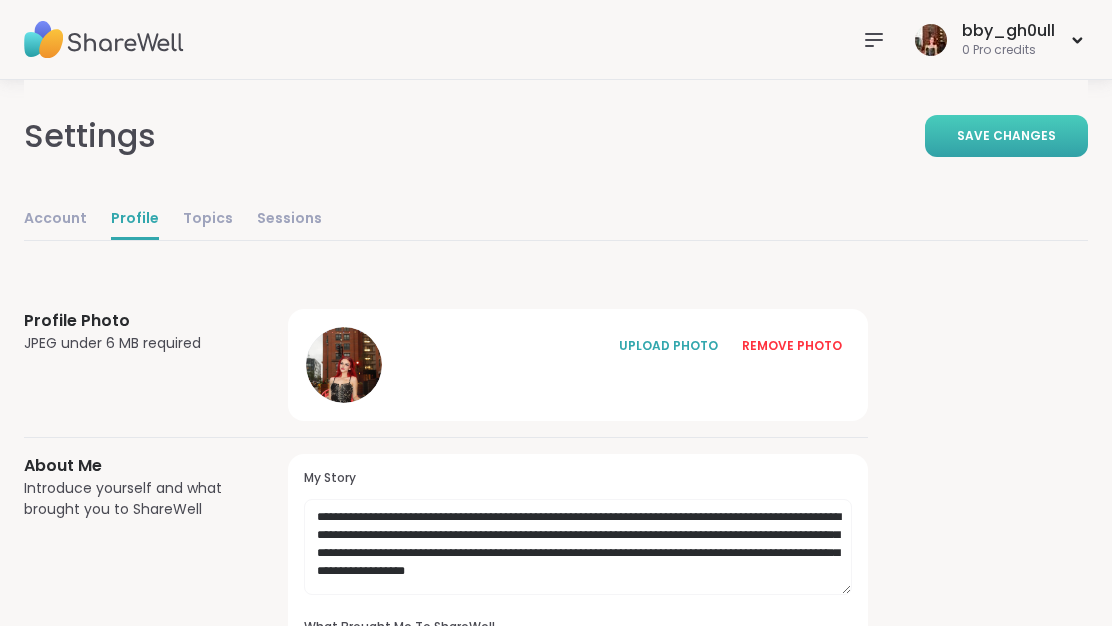 click on "Save Changes" at bounding box center (1006, 136) 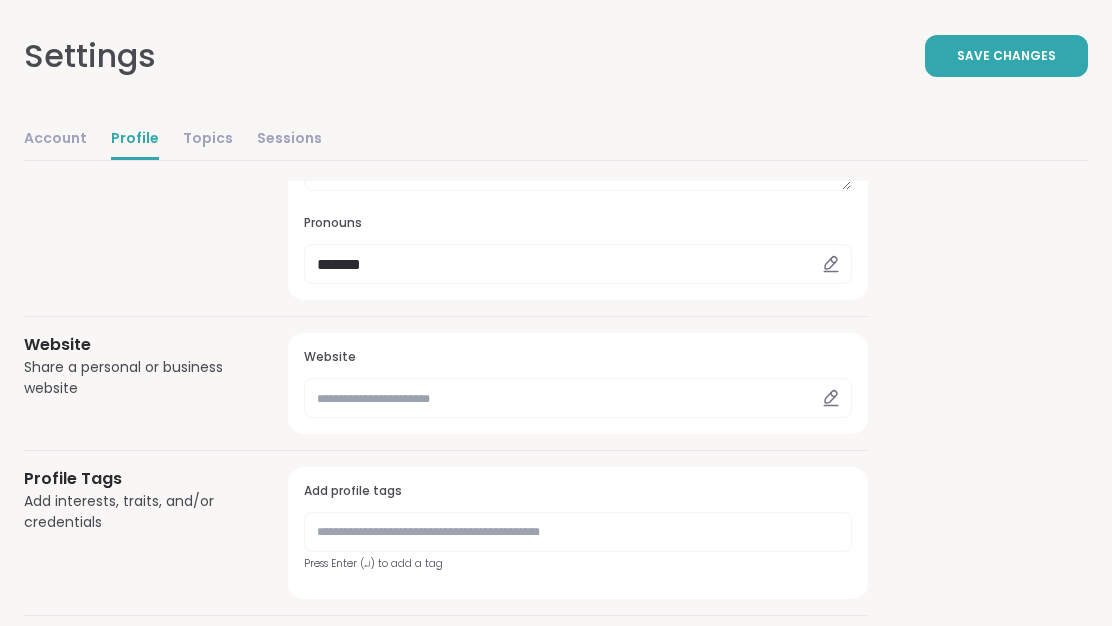 scroll, scrollTop: 1172, scrollLeft: 0, axis: vertical 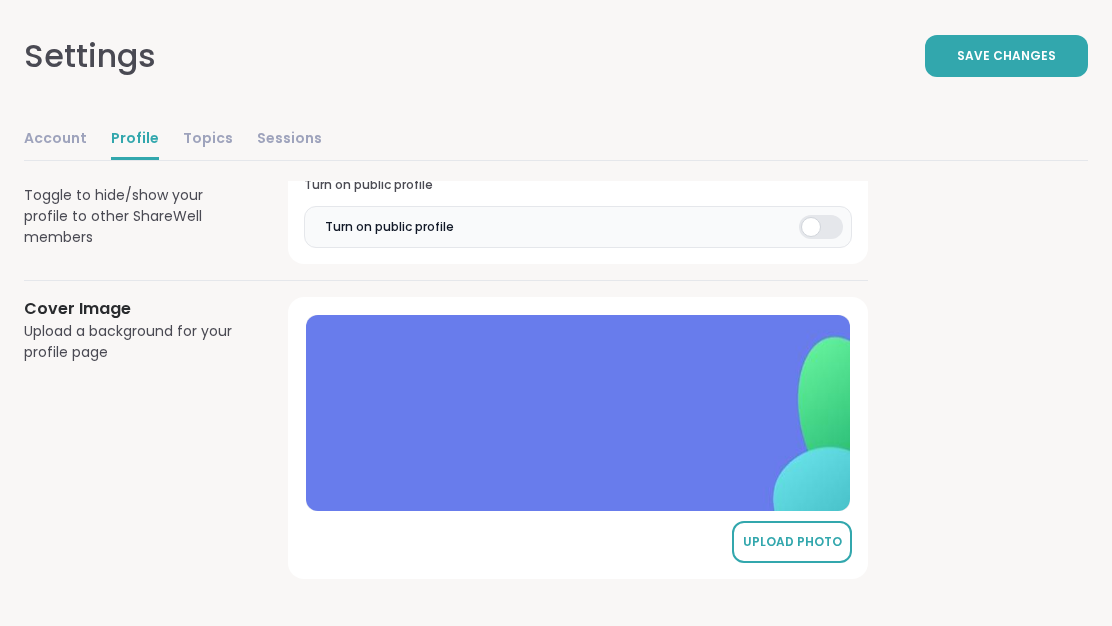 click on "UPLOAD PHOTO" at bounding box center (792, 542) 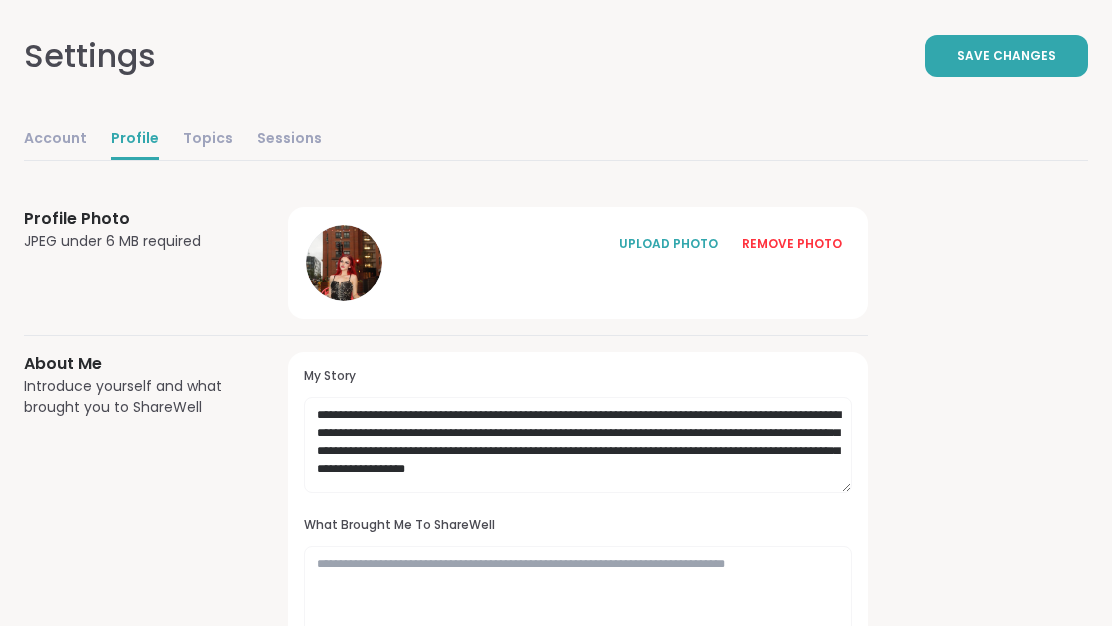 scroll, scrollTop: 0, scrollLeft: 0, axis: both 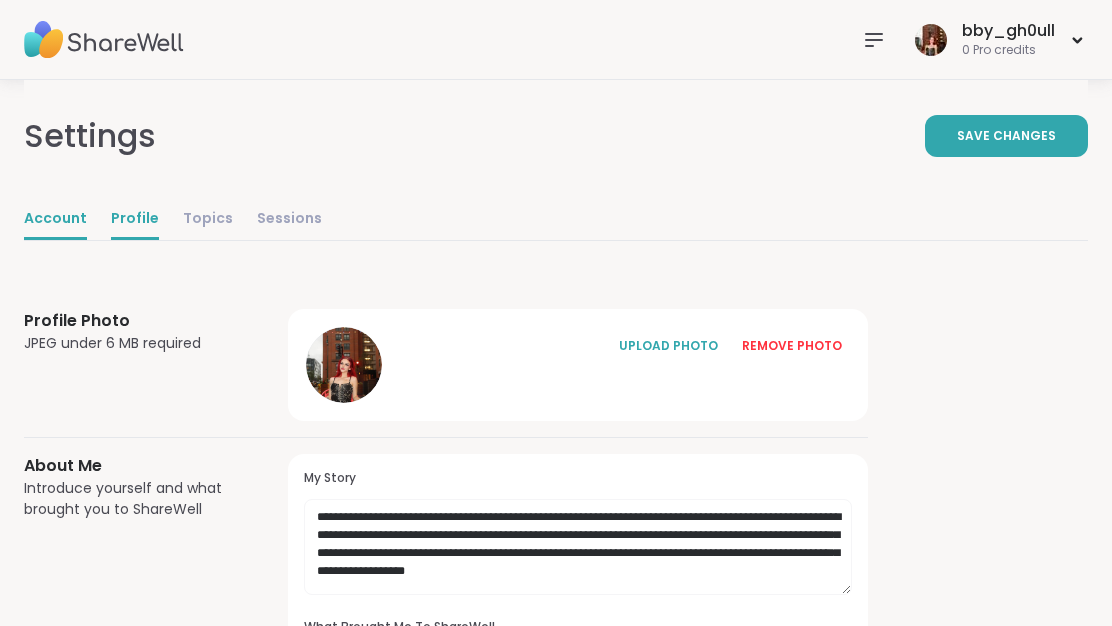 click on "Account" at bounding box center (55, 220) 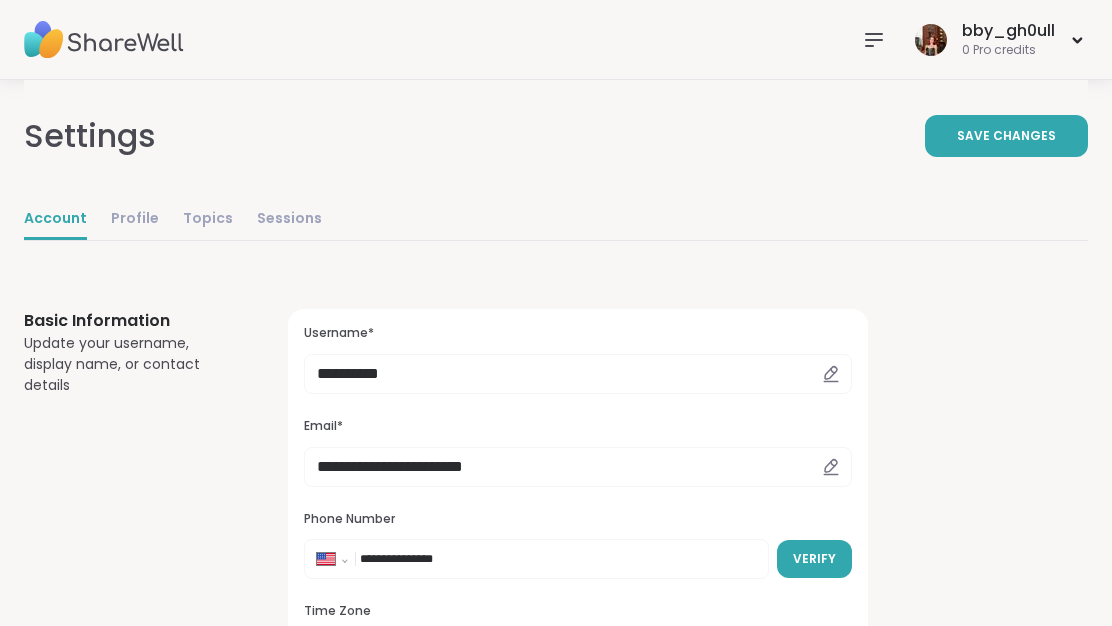 scroll, scrollTop: 0, scrollLeft: 0, axis: both 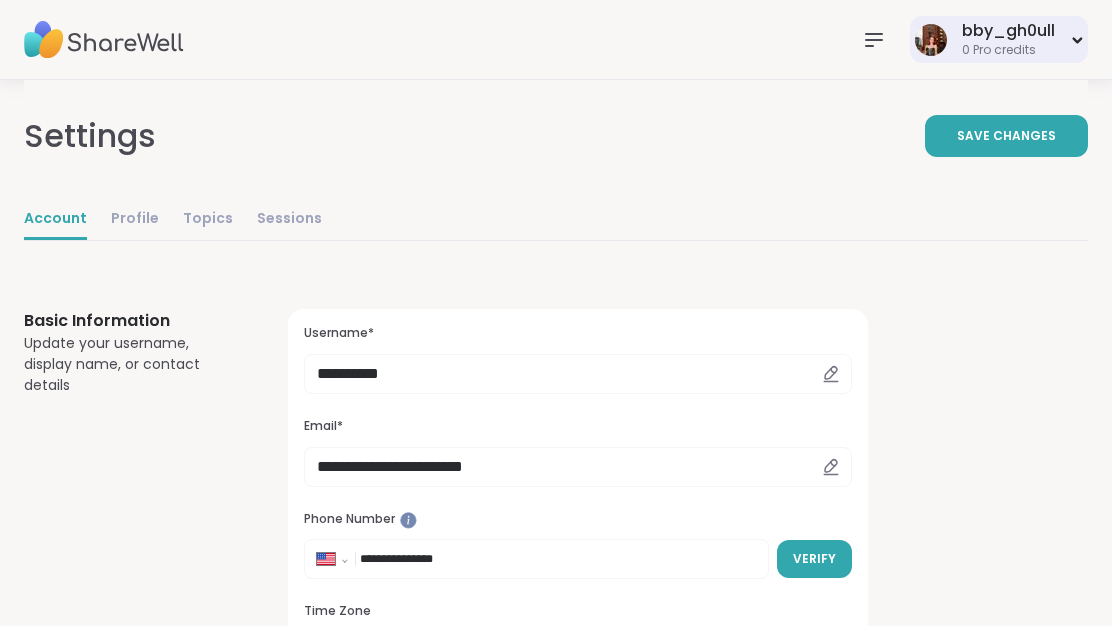 click on "bby_gh0ull" at bounding box center [1008, 31] 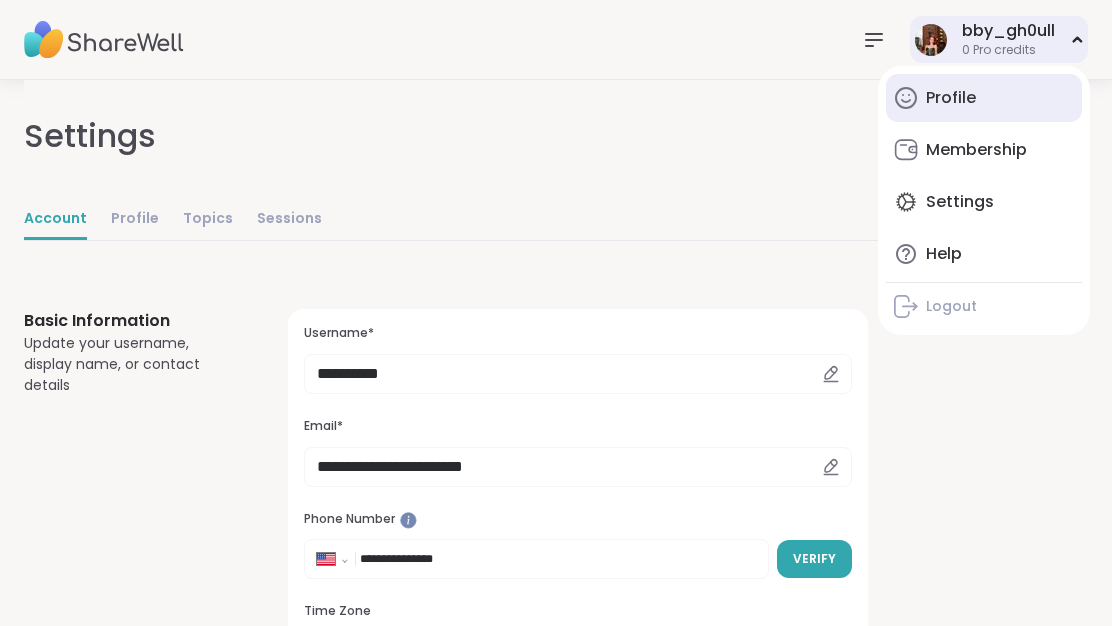 click on "Profile" at bounding box center (951, 98) 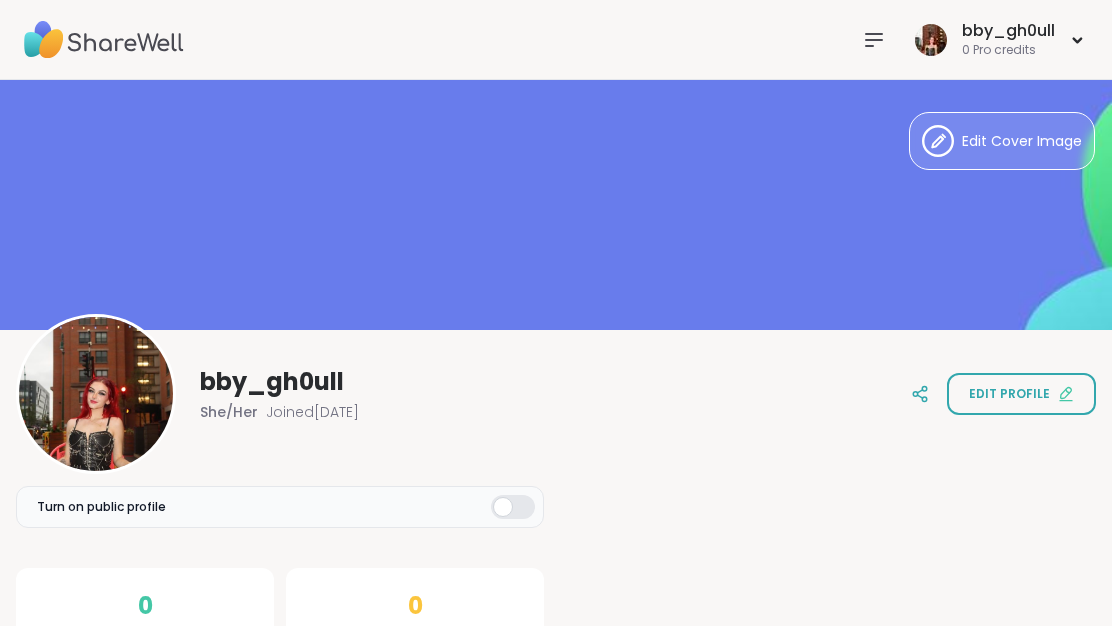 scroll, scrollTop: 0, scrollLeft: 0, axis: both 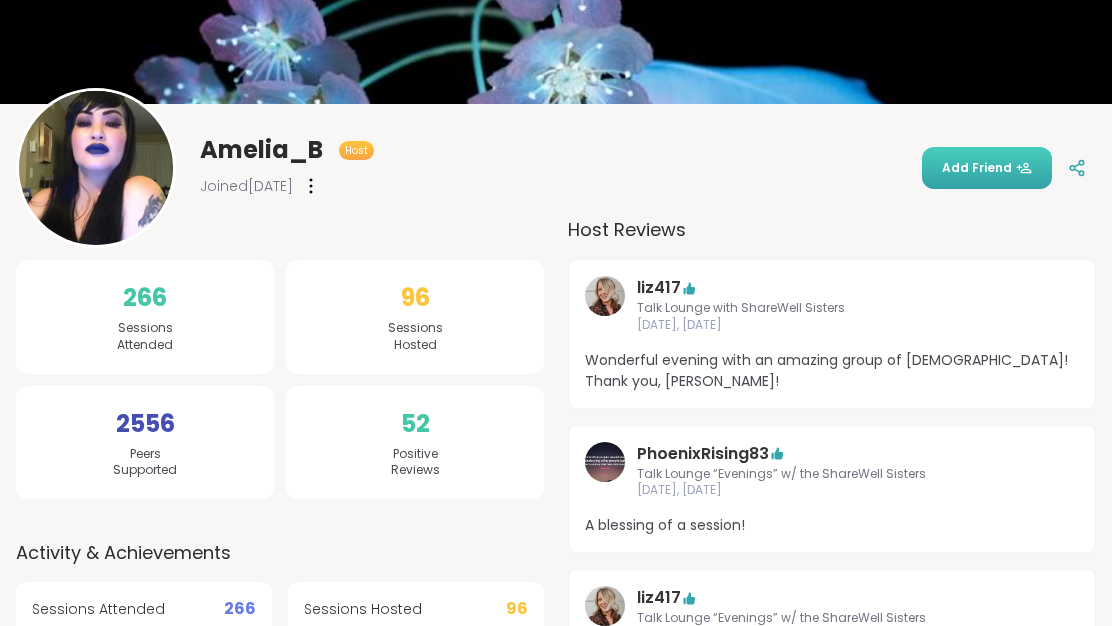 click on "Add Friend" at bounding box center [987, 168] 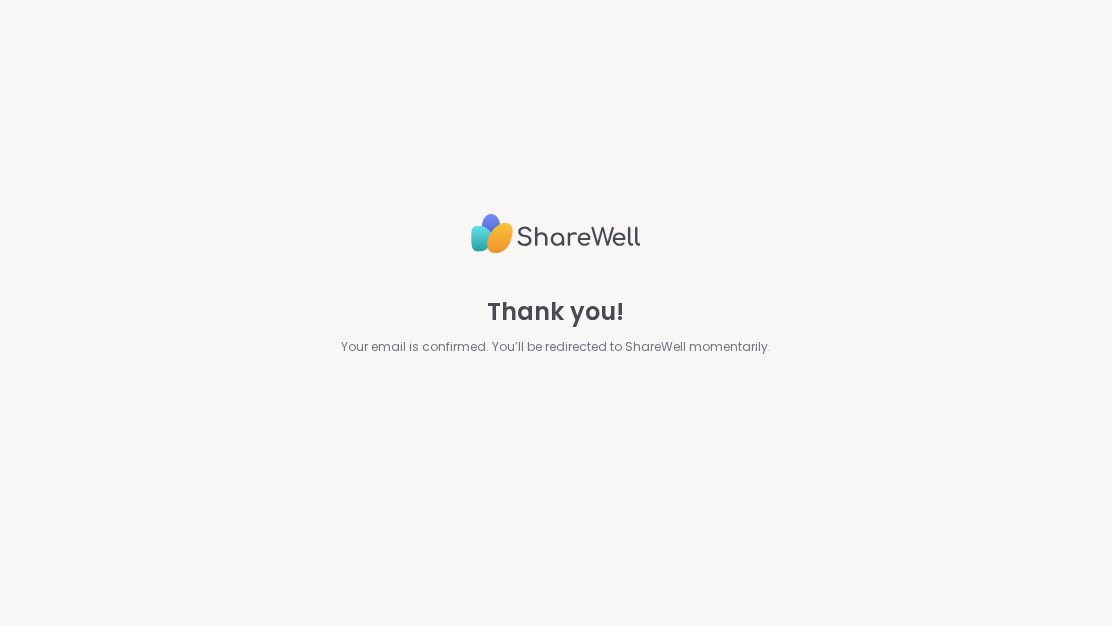 scroll, scrollTop: 0, scrollLeft: 0, axis: both 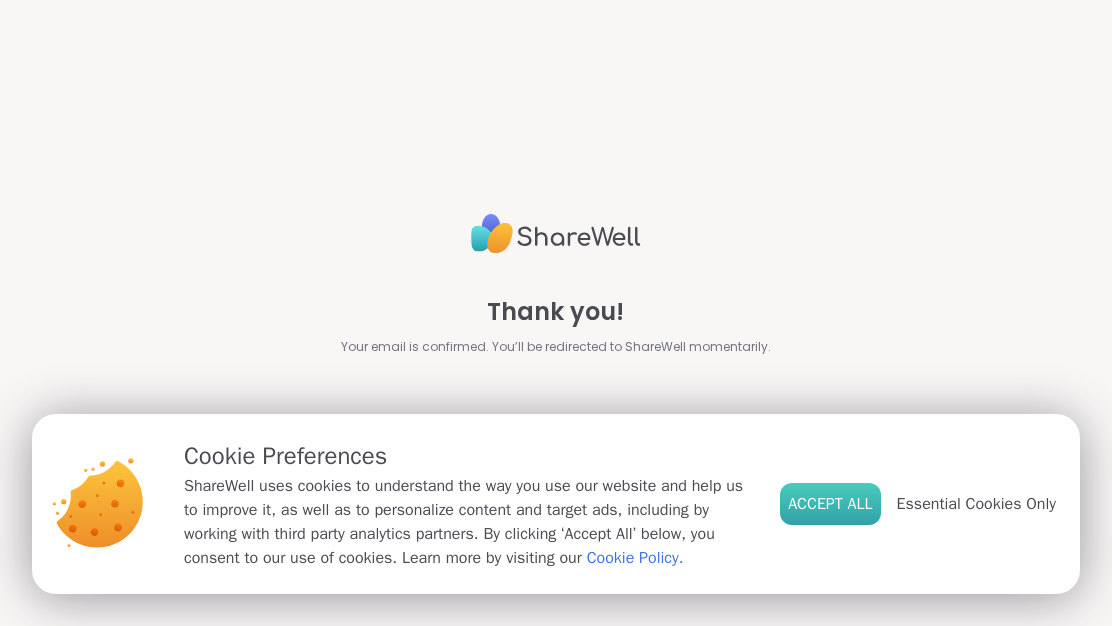click on "Accept All" at bounding box center (830, 504) 